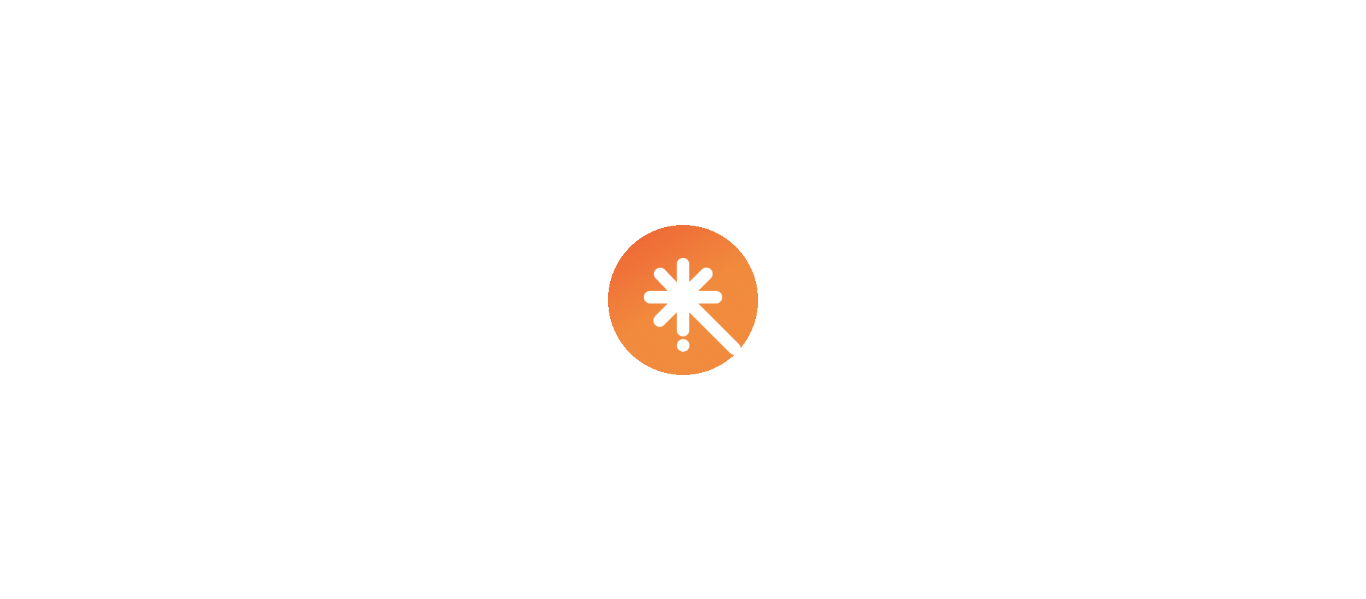 scroll, scrollTop: 0, scrollLeft: 0, axis: both 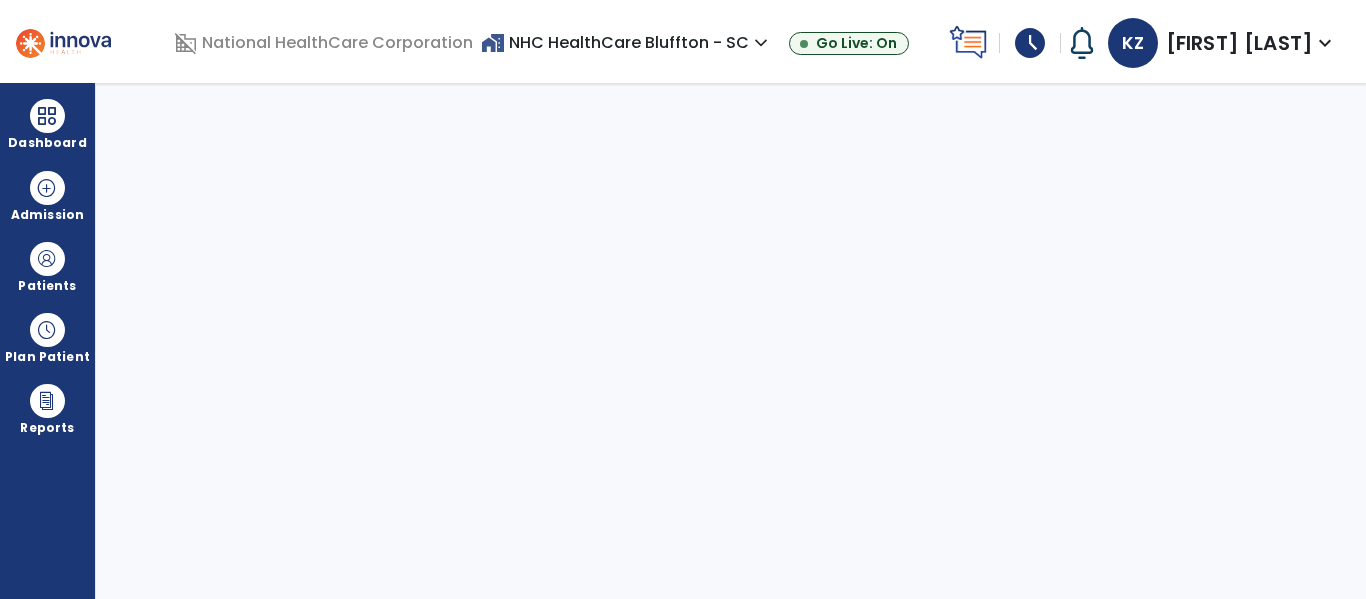 select on "****" 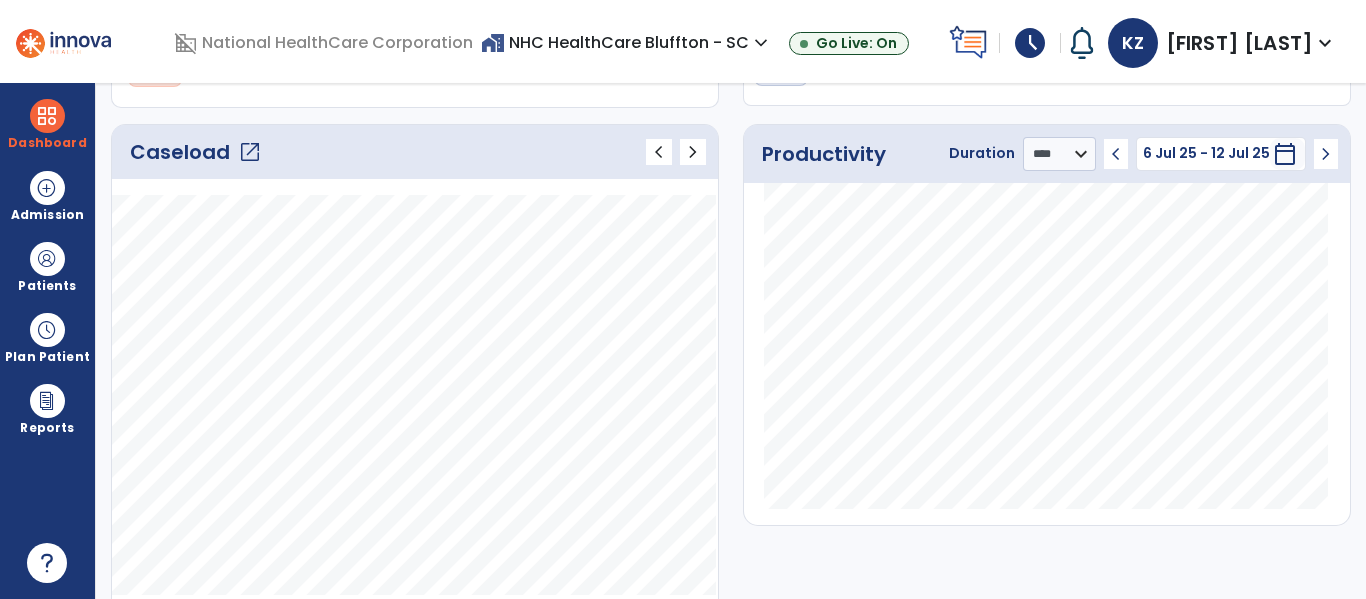 scroll, scrollTop: 244, scrollLeft: 0, axis: vertical 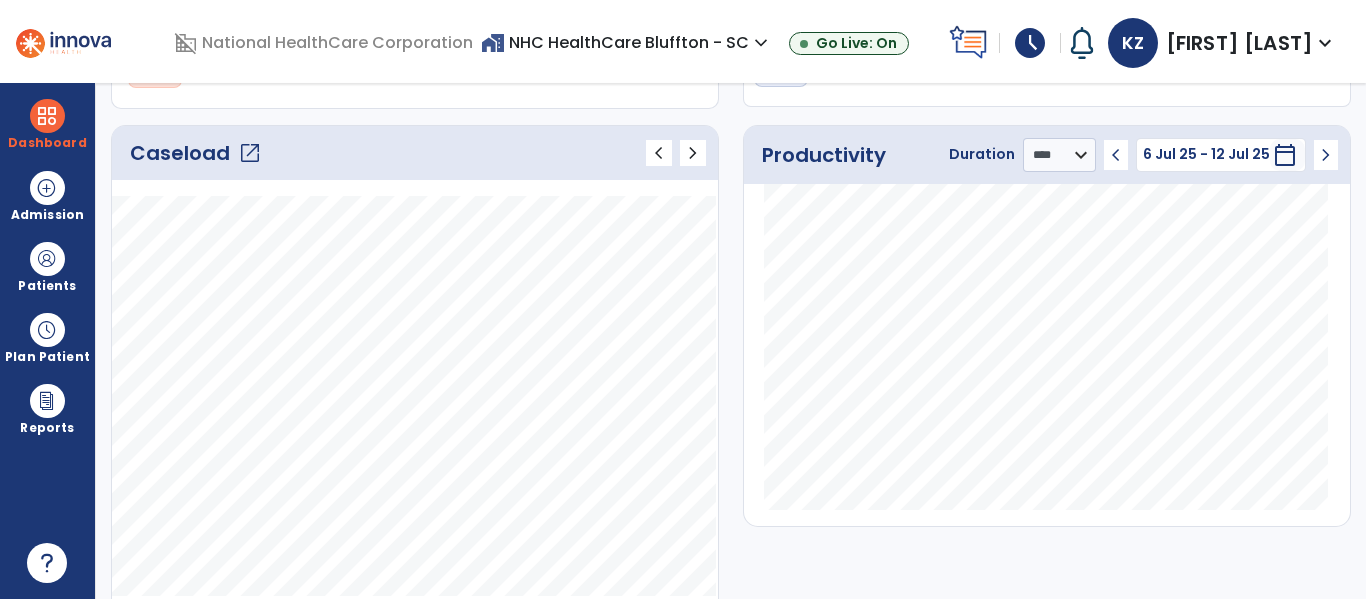 click on "Productivity Duration  ******** **** *** chevron_left 6 Jul 25 - 12 Jul 25  ********  calendar_today  chevron_right" 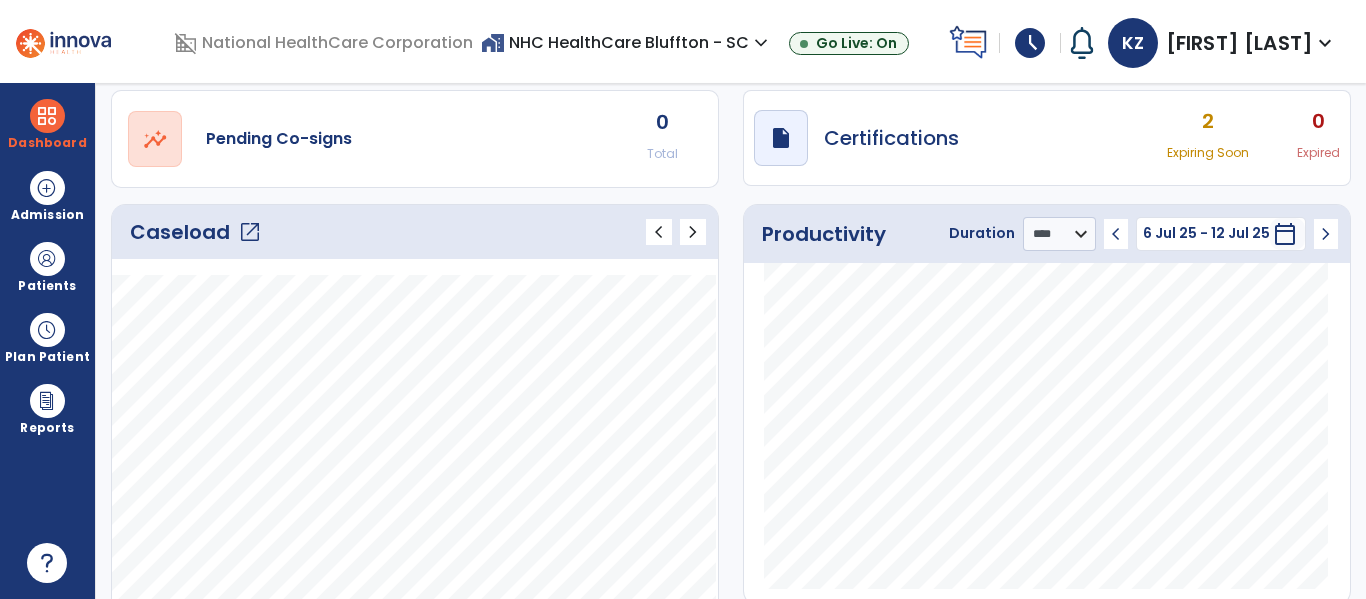 scroll, scrollTop: 0, scrollLeft: 0, axis: both 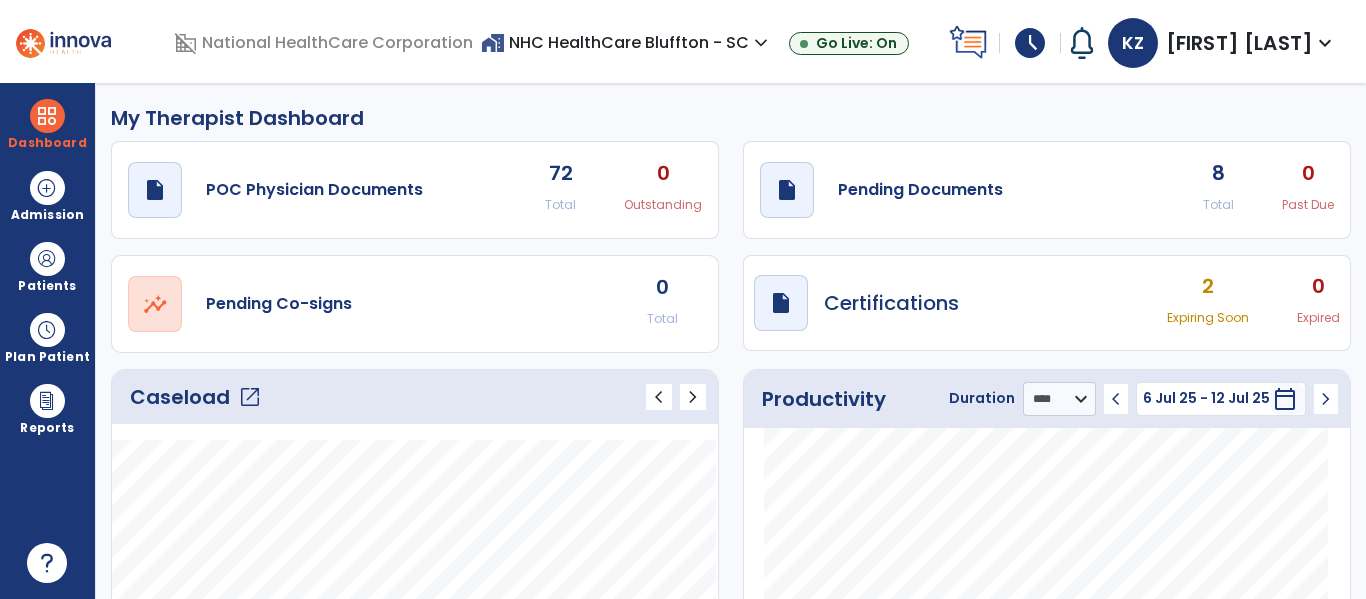 click on "draft   open_in_new  Pending Documents 8 Total 0 Past Due" 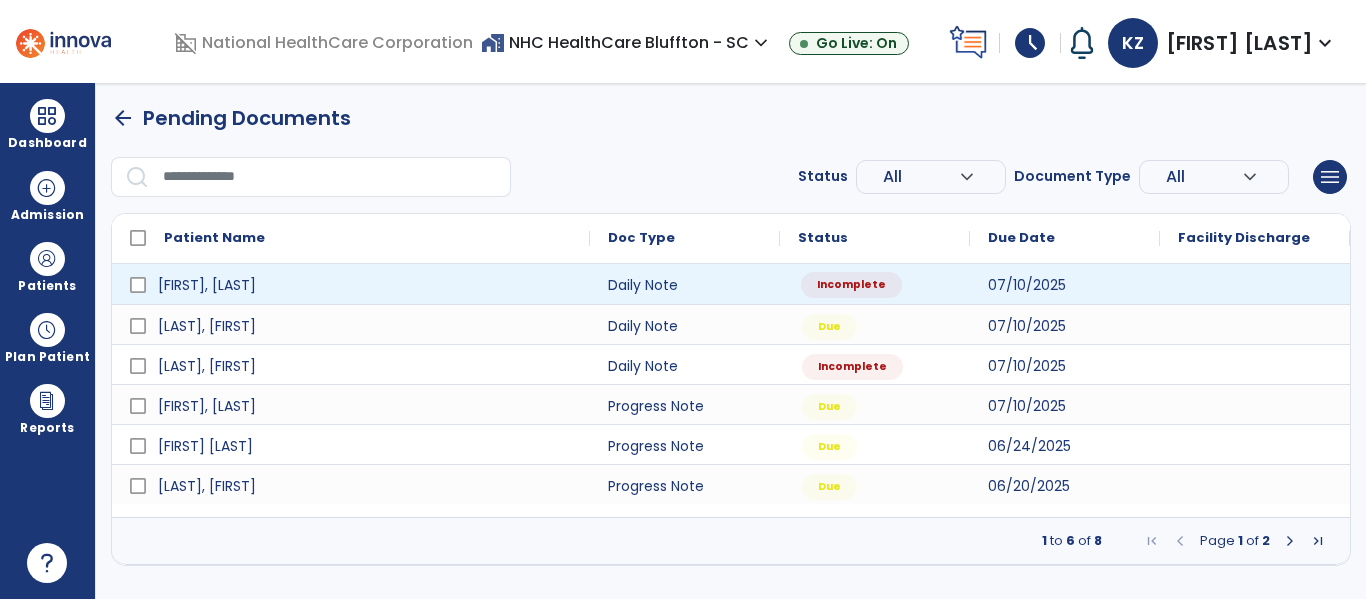 click on "Incomplete" at bounding box center [851, 285] 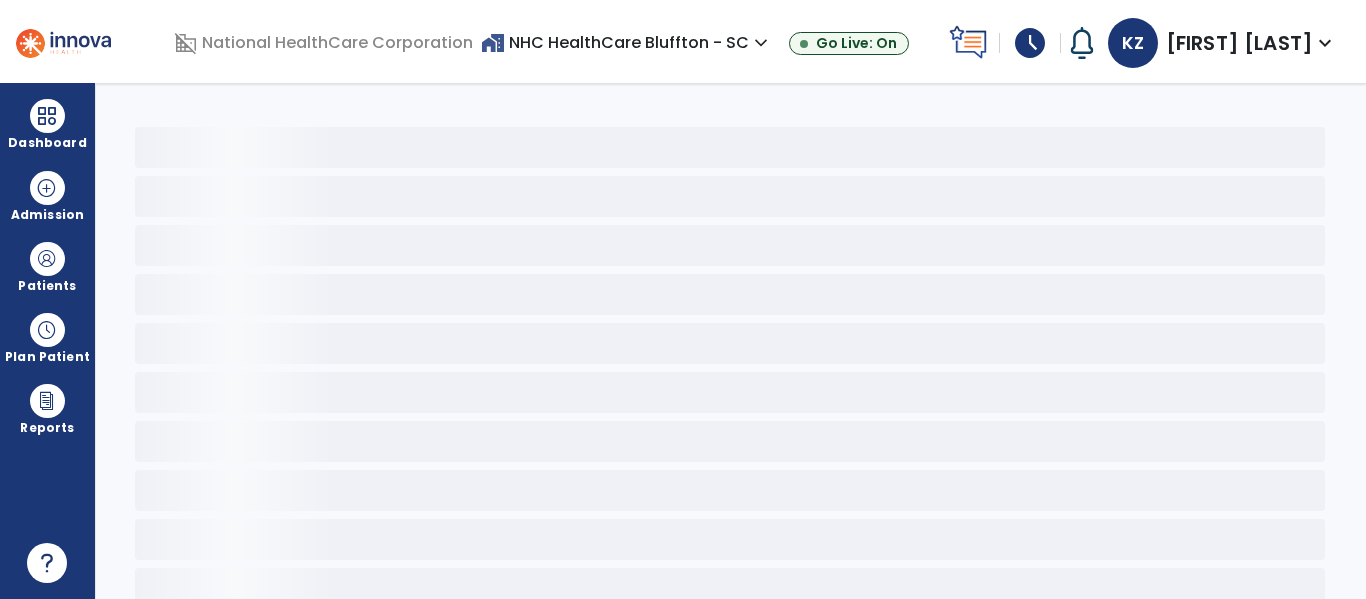 select on "*" 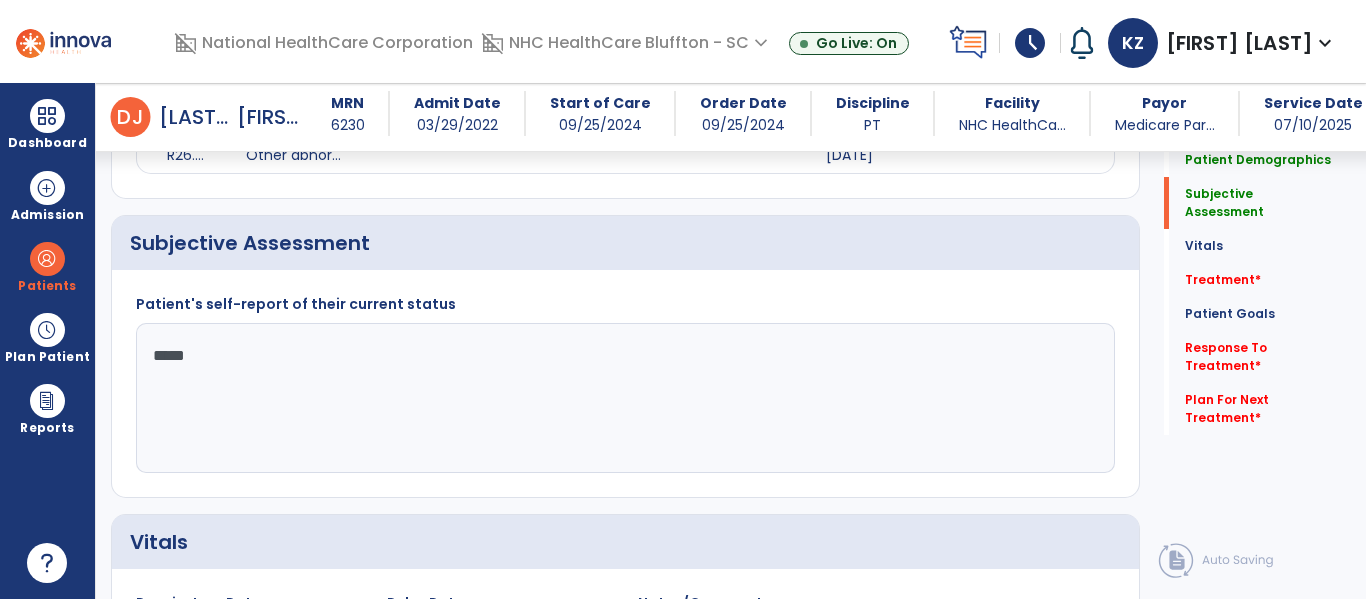 scroll, scrollTop: 474, scrollLeft: 0, axis: vertical 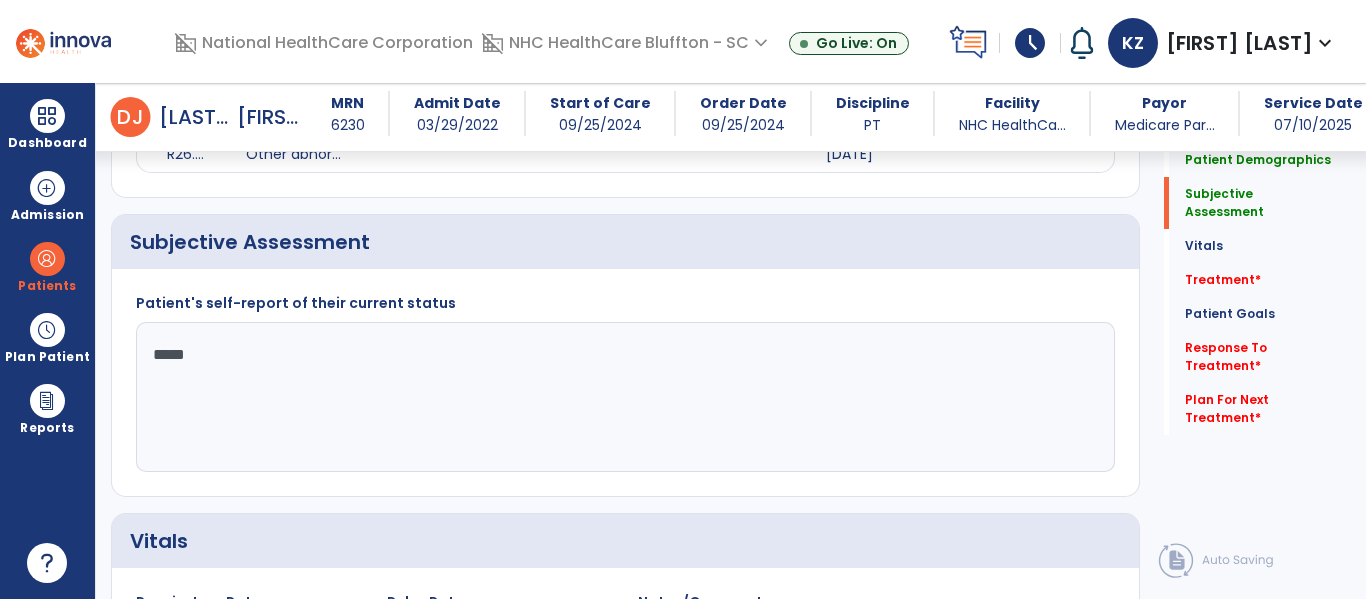 click on "****" 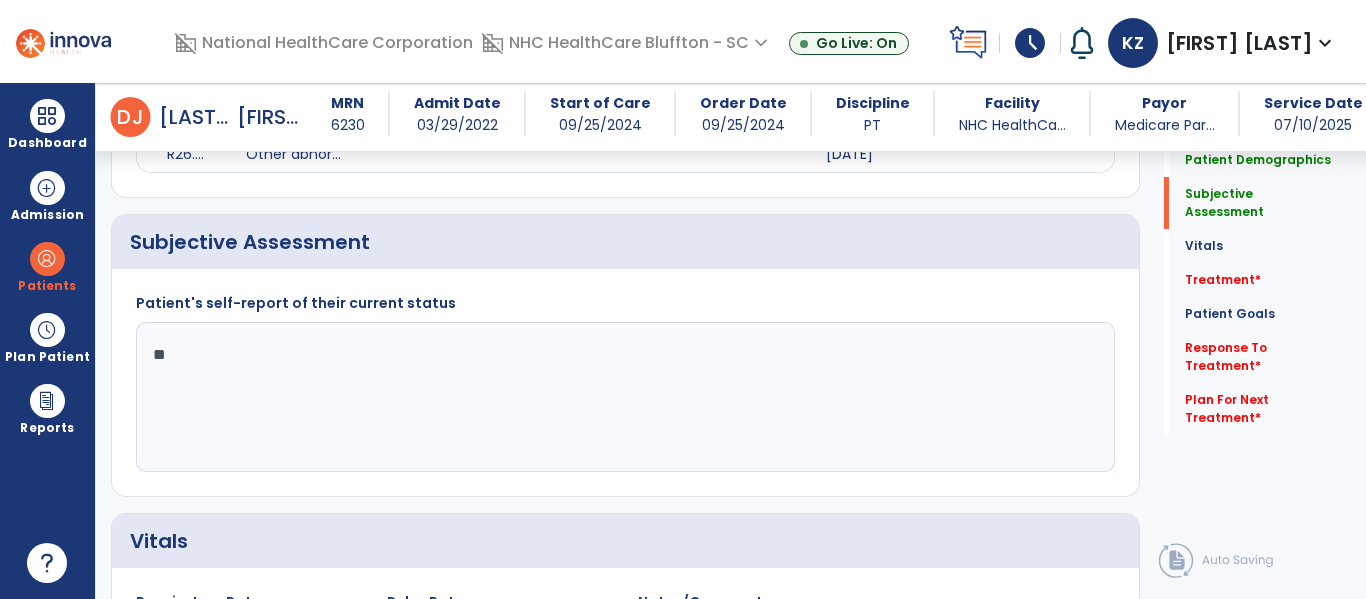 type on "*" 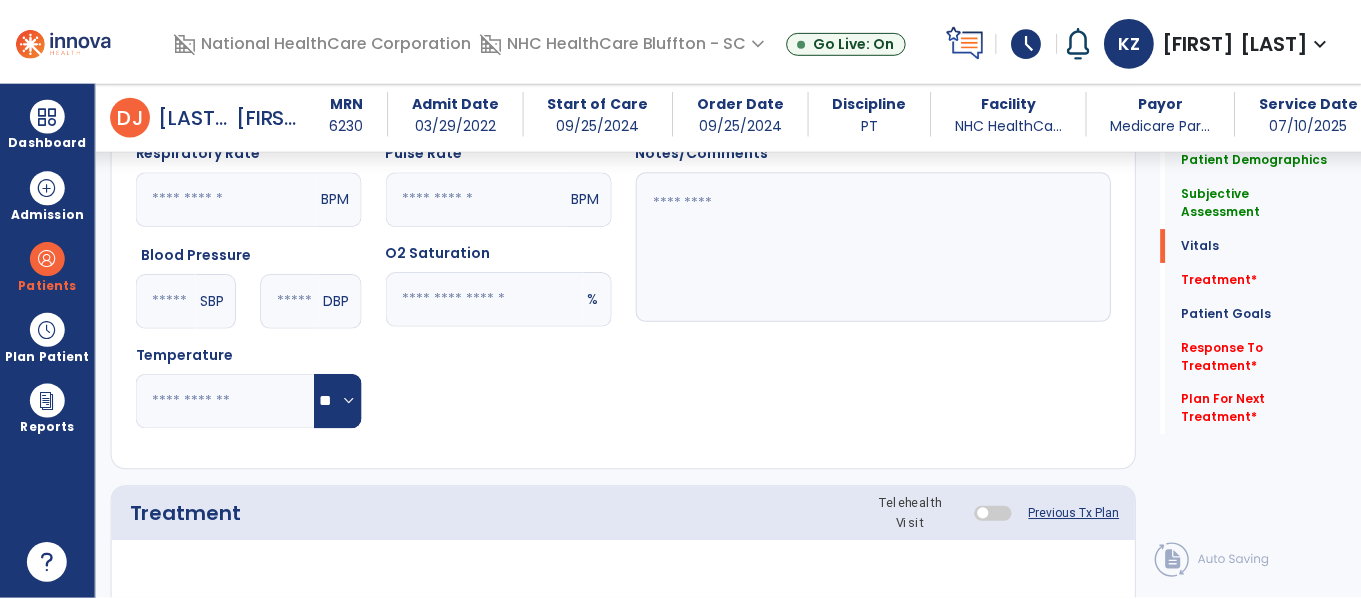 scroll, scrollTop: 1025, scrollLeft: 0, axis: vertical 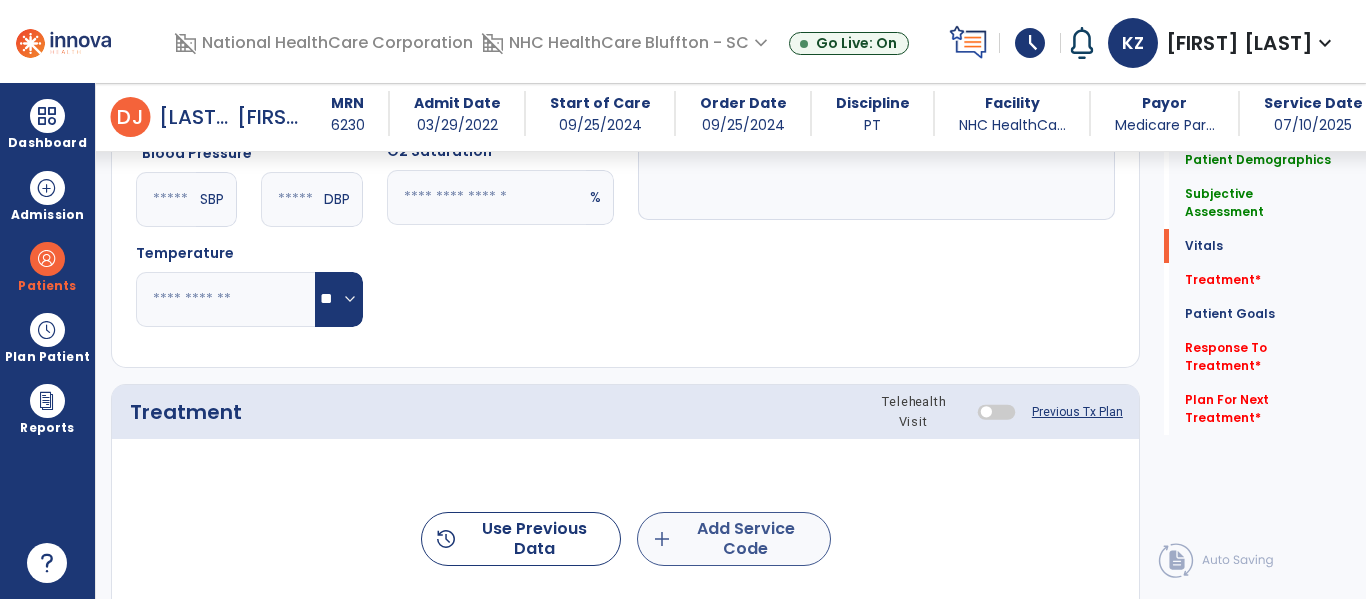 type on "**********" 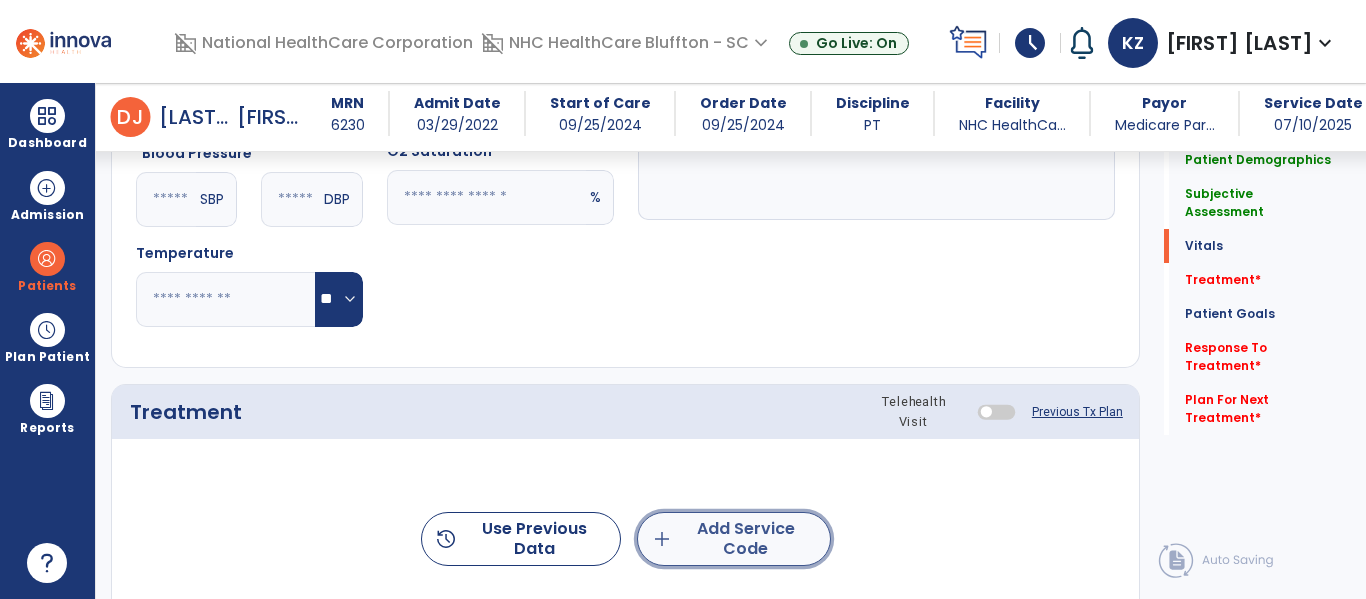 click on "add  Add Service Code" 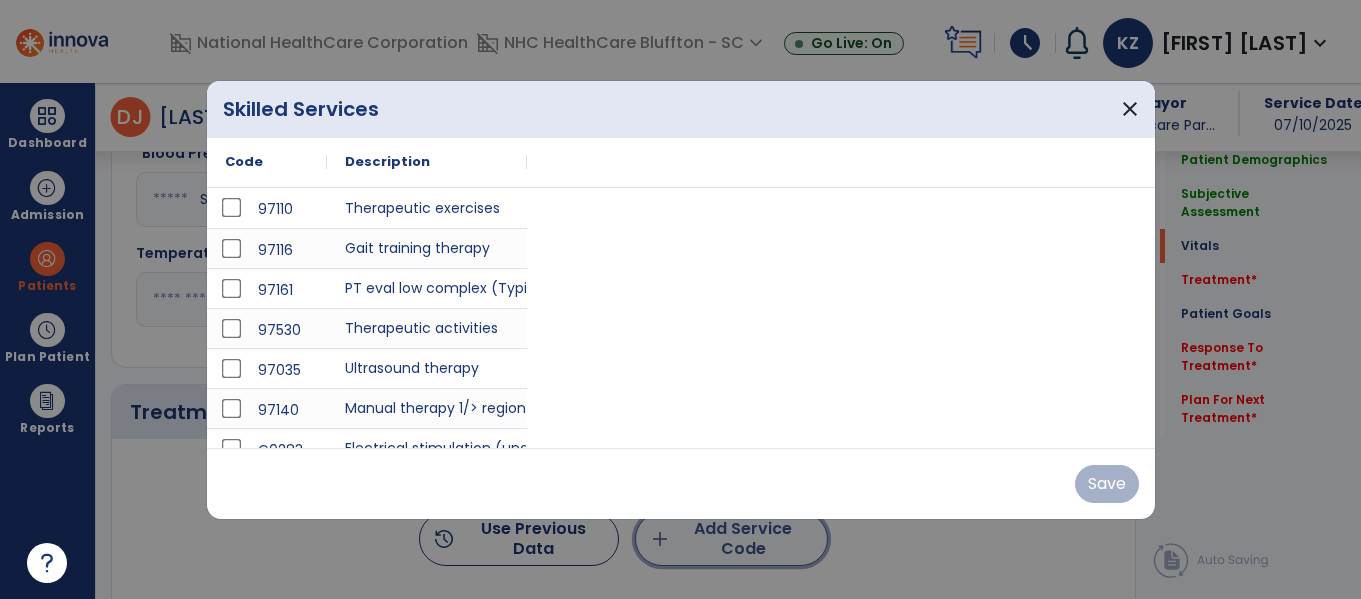 scroll, scrollTop: 1025, scrollLeft: 0, axis: vertical 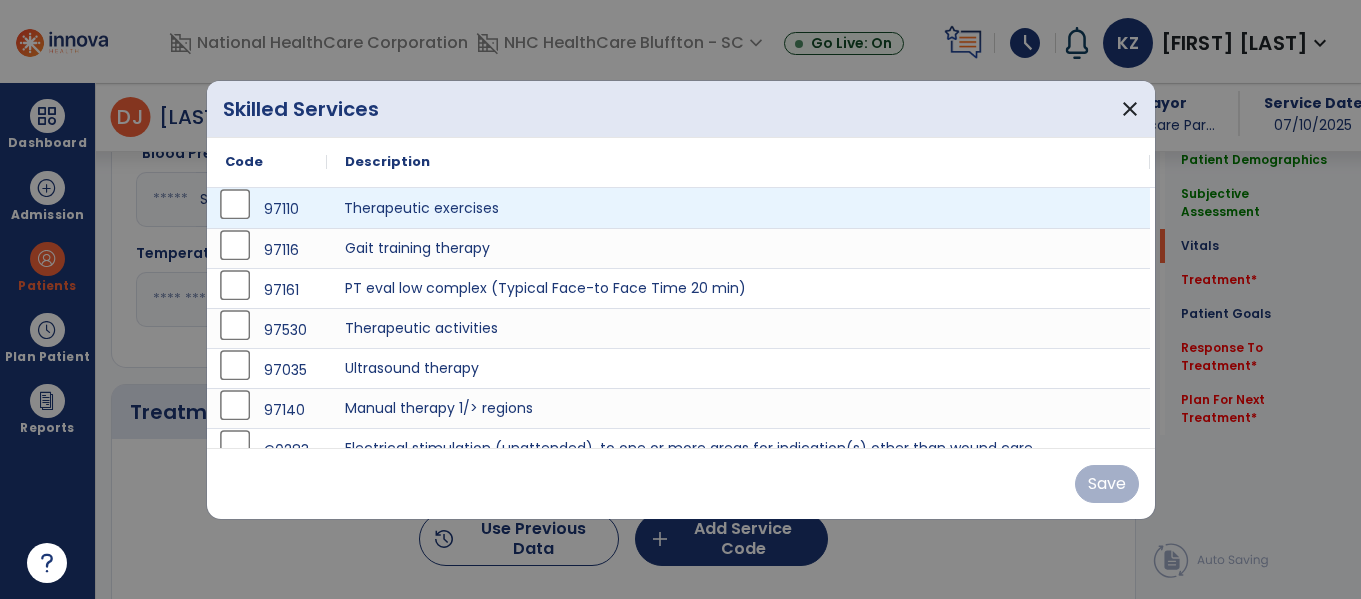 click on "Therapeutic exercises" at bounding box center [738, 208] 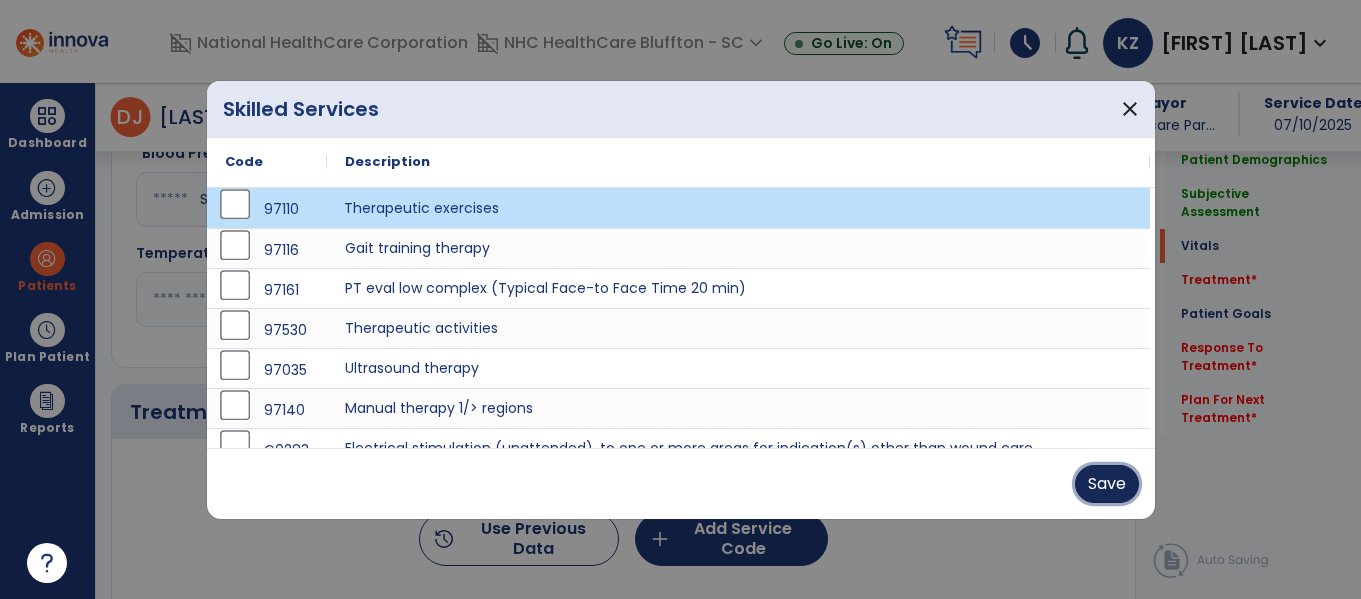 click on "Save" at bounding box center [1107, 484] 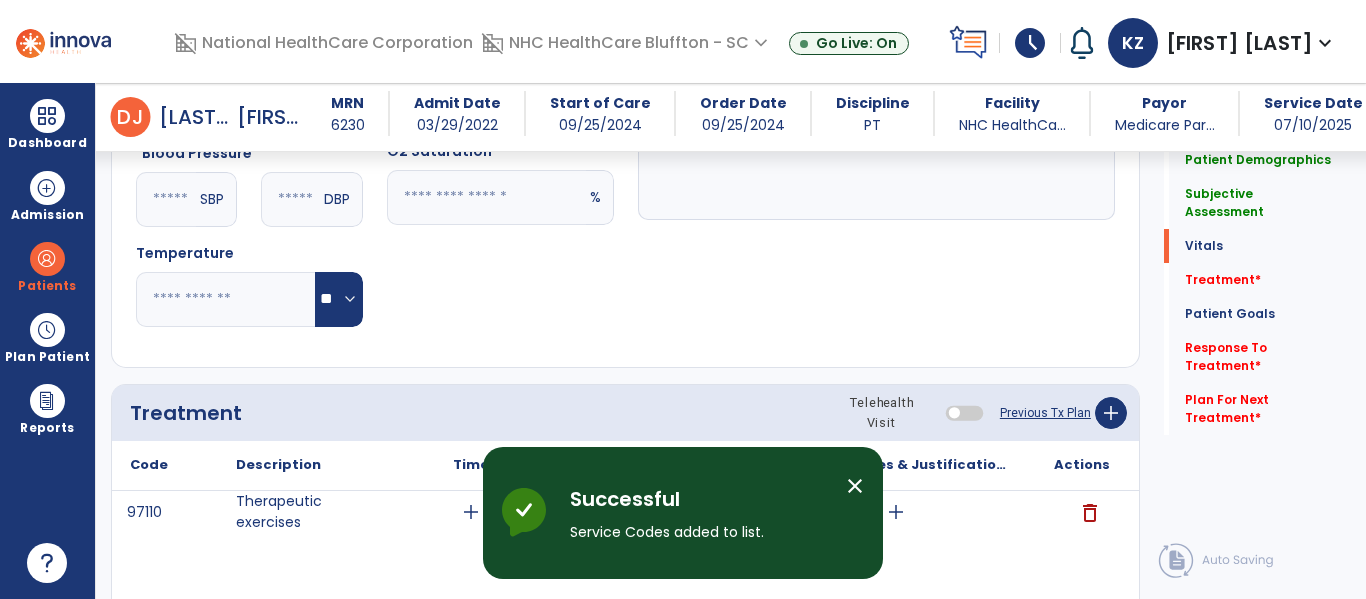 click on "close" at bounding box center [855, 486] 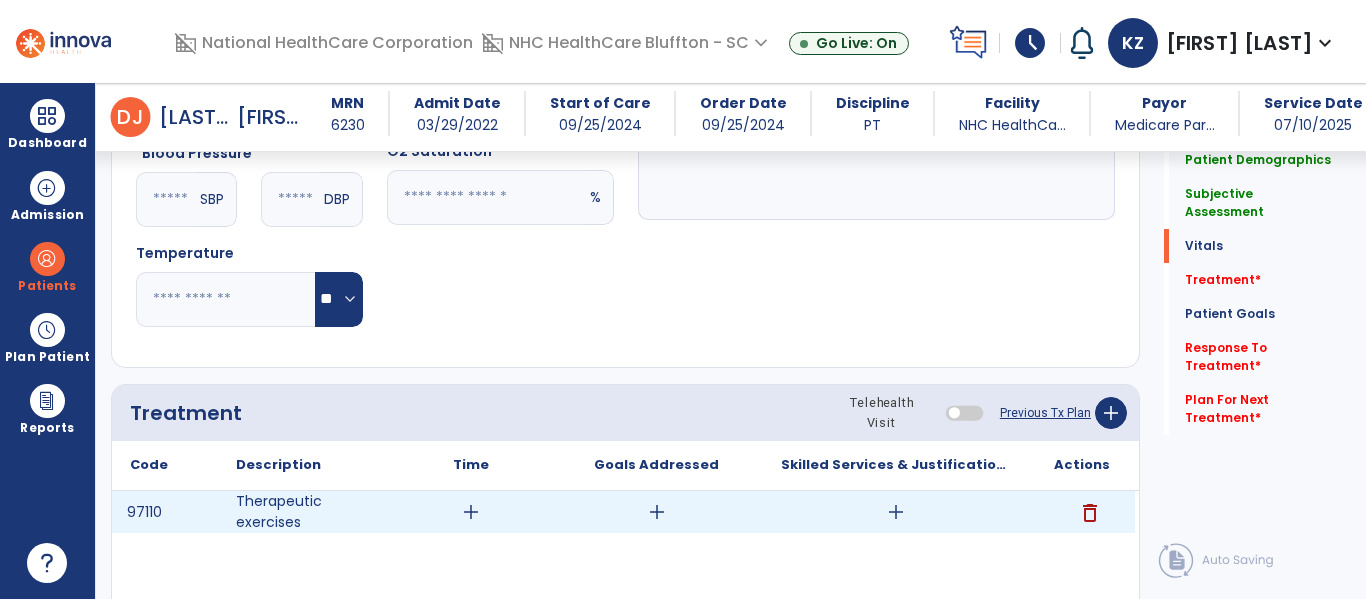 click on "add" at bounding box center (896, 512) 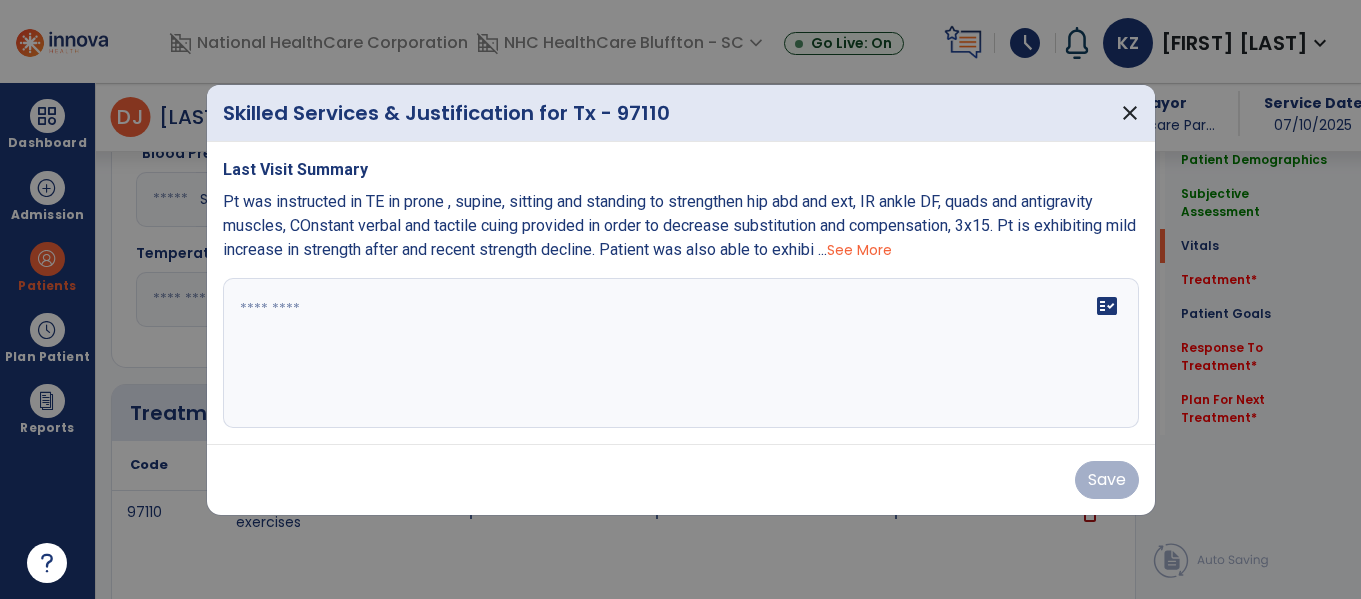scroll, scrollTop: 1025, scrollLeft: 0, axis: vertical 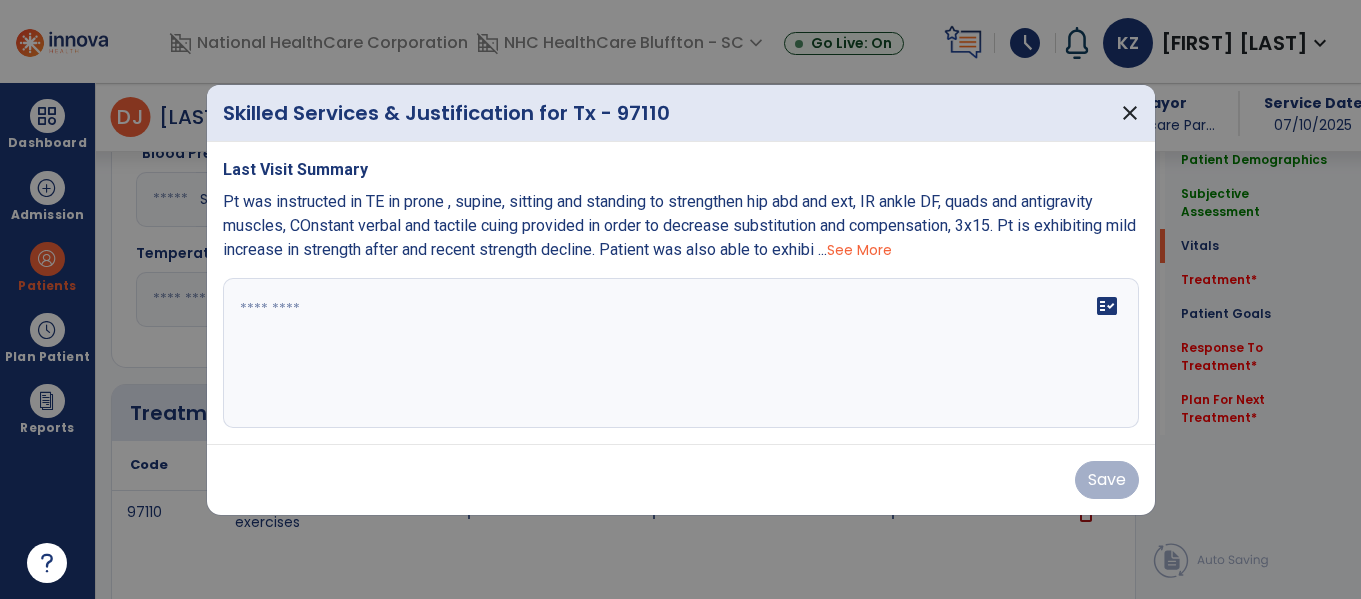click on "See More" at bounding box center [859, 250] 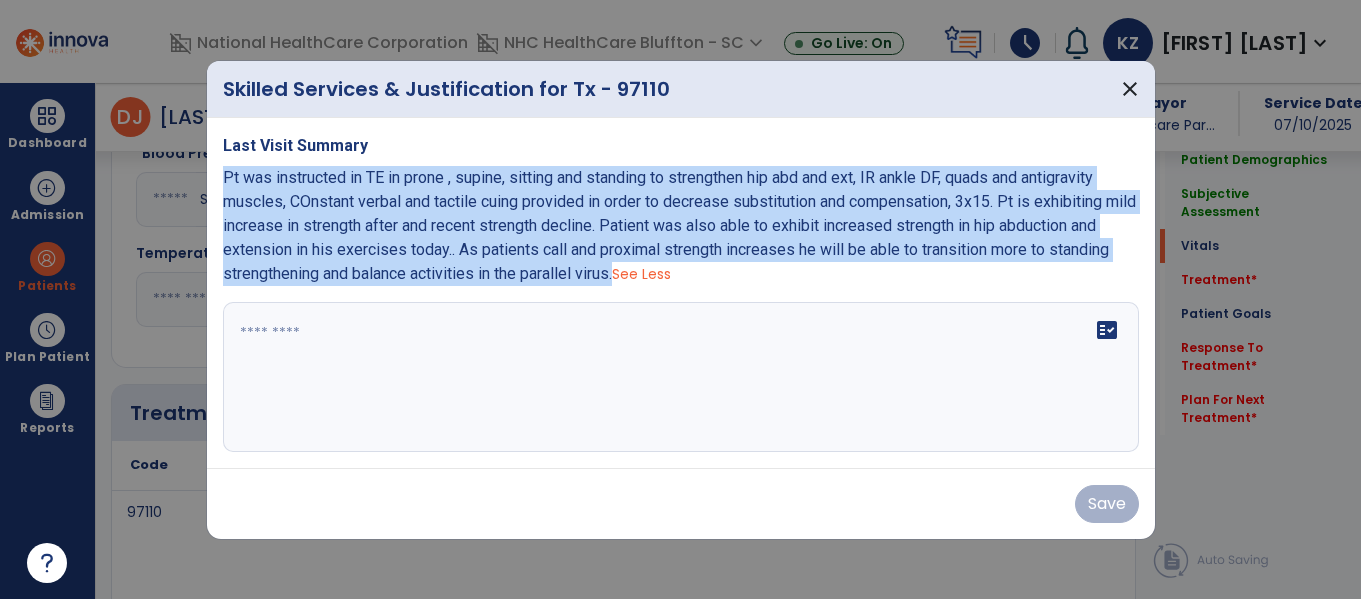 drag, startPoint x: 220, startPoint y: 177, endPoint x: 678, endPoint y: 285, distance: 470.56137 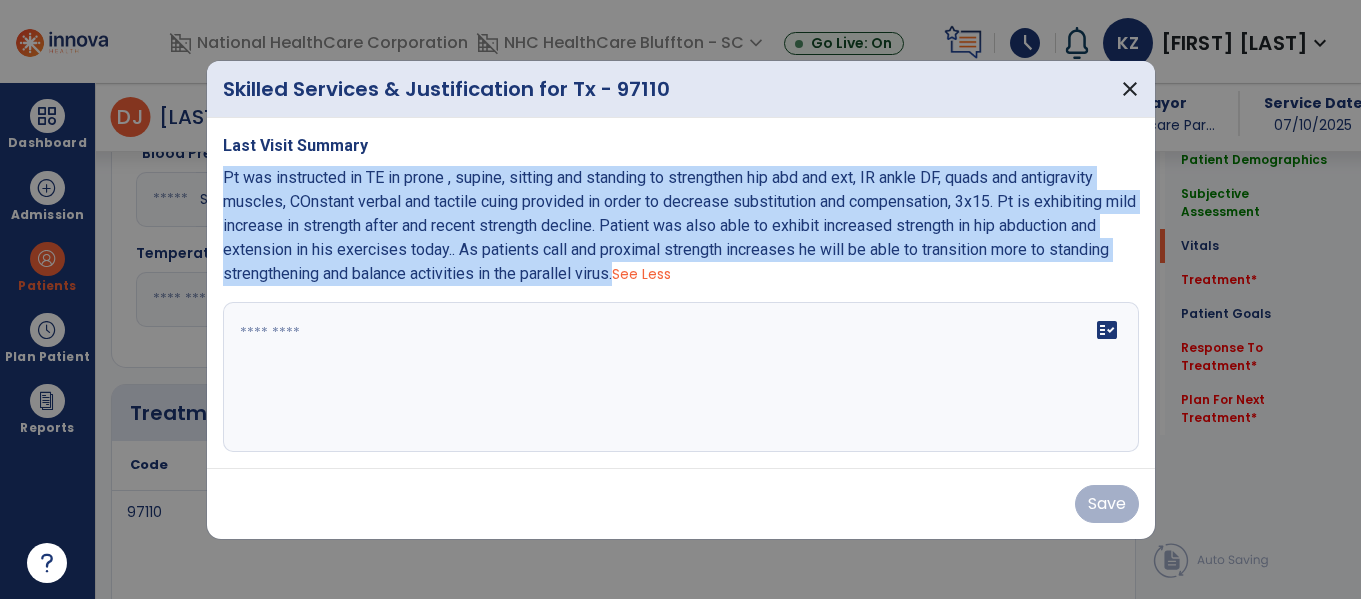 click on "Last Visit Summary Pt was instructed in TE in prone ,  supine, sitting and standing to strengthen hip abd and ext, IR ankle DF, quads and antigravity muscles, COnstant verbal and tactile cuing provided in order to decrease substitution and compensation, 3x15. Pt is exhibiting mild increase in strength after and recent strength decline. Patient was also able to exhibit increased strength in hip abduction and extension in his exercises today.. As patients call and proximal strength increases he will be able to transition more to standing strengthening and balance activities in the parallel virus.  See Less   fact_check" at bounding box center [681, 293] 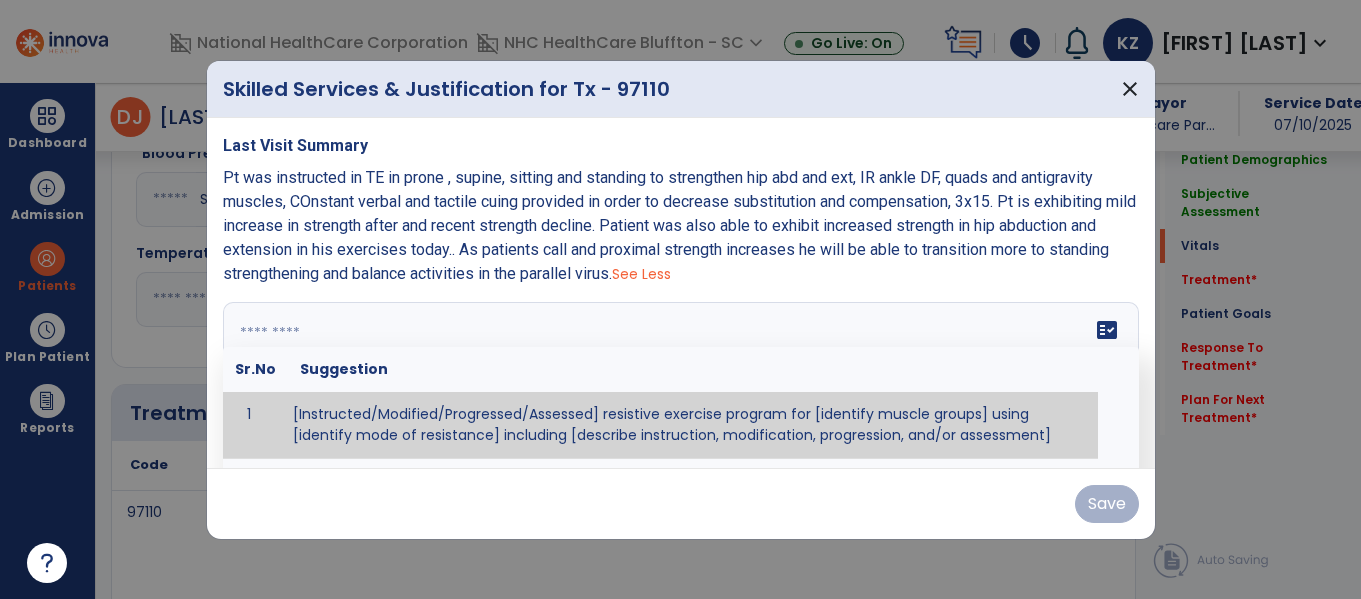 click on "fact_check  Sr.No Suggestion 1 [Instructed/Modified/Progressed/Assessed] resistive exercise program for [identify muscle groups] using [identify mode of resistance] including [describe instruction, modification, progression, and/or assessment] 2 [Instructed/Modified/Progressed/Assessed] aerobic exercise program using [identify equipment/mode] including [describe instruction, modification,progression, and/or assessment] 3 [Instructed/Modified/Progressed/Assessed] [PROM/A/AROM/AROM] program for [identify joint movements] using [contract-relax, over-pressure, inhibitory techniques, other] 4 [Assessed/Tested] aerobic capacity with administration of [aerobic capacity test]" at bounding box center [681, 377] 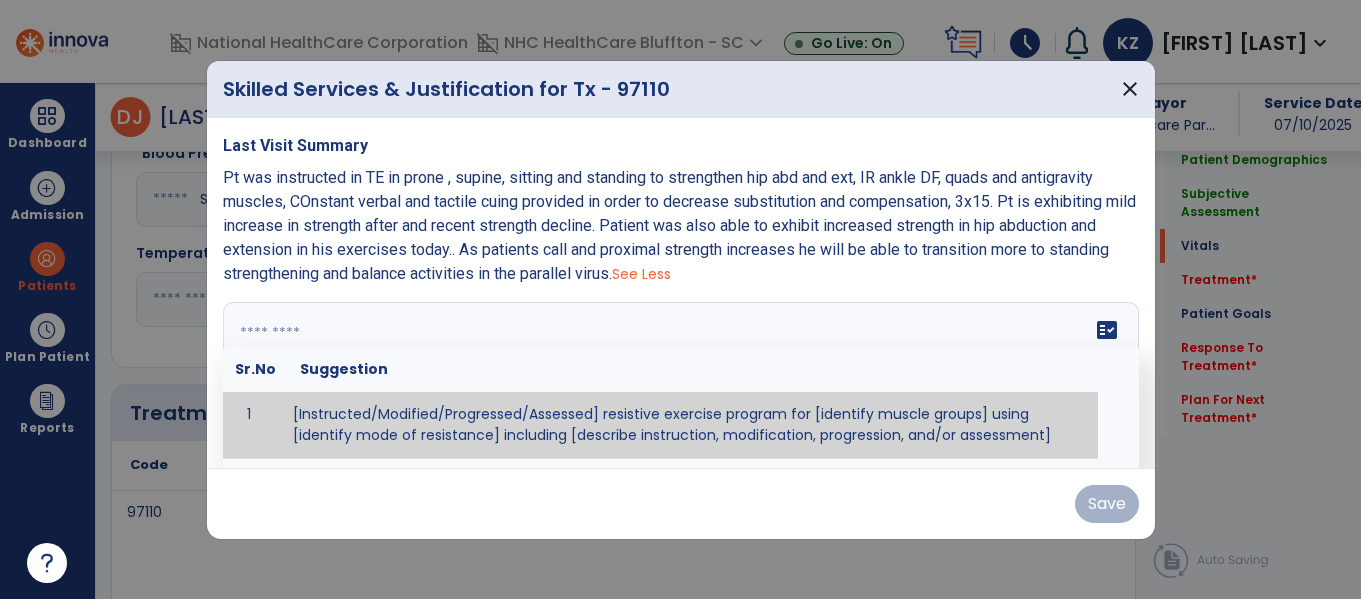 paste on "**********" 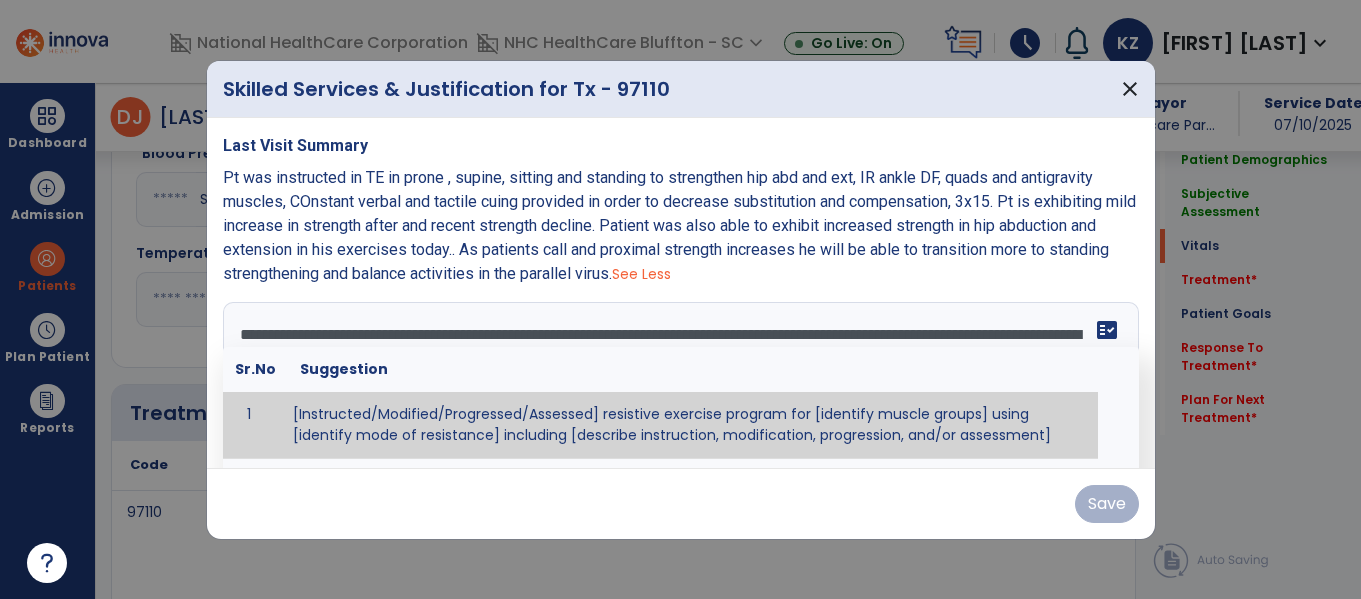 scroll, scrollTop: 16, scrollLeft: 0, axis: vertical 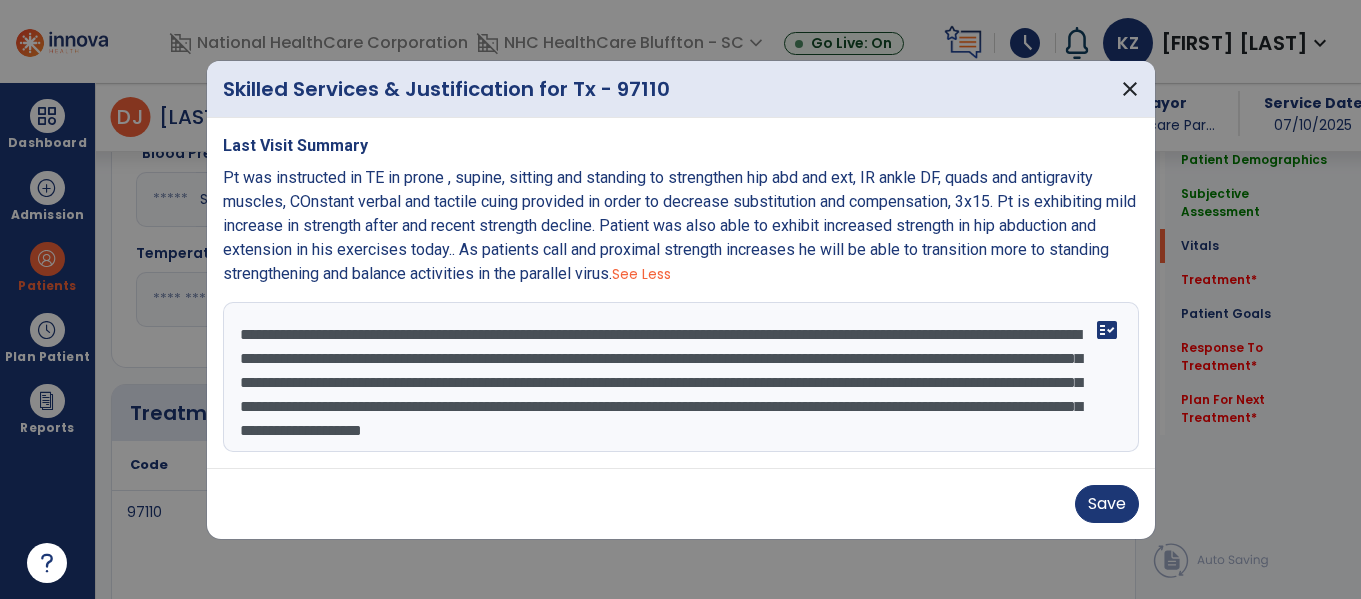 click on "**********" at bounding box center (681, 377) 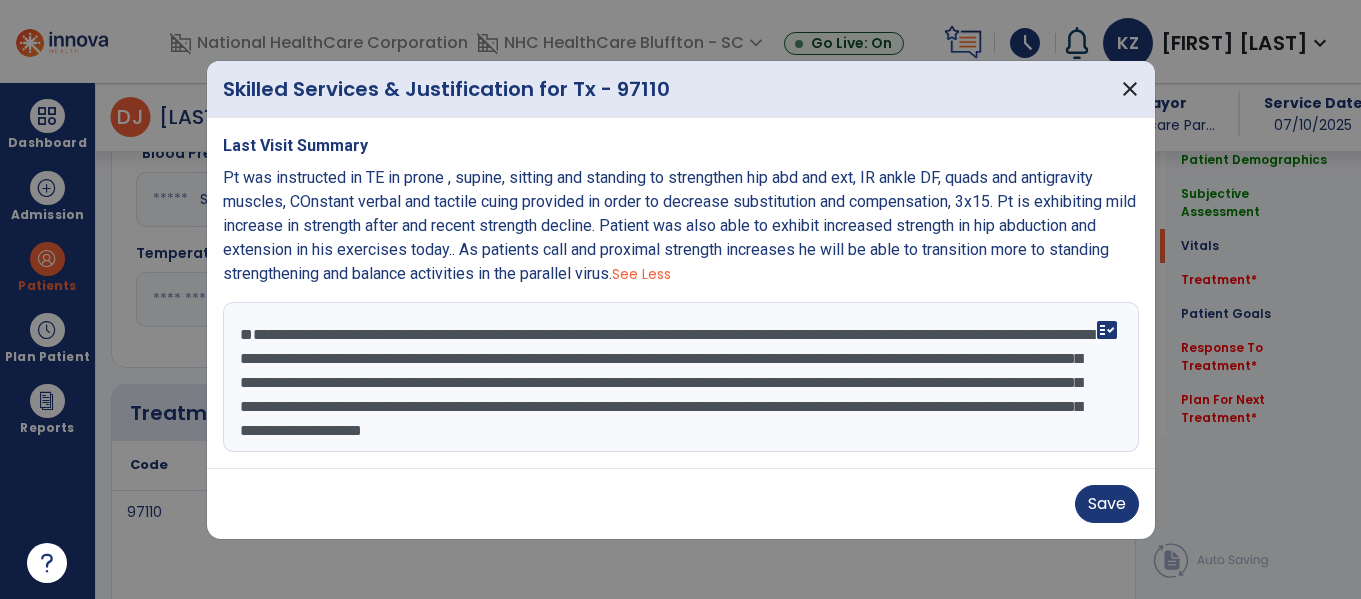 click on "**********" at bounding box center (681, 377) 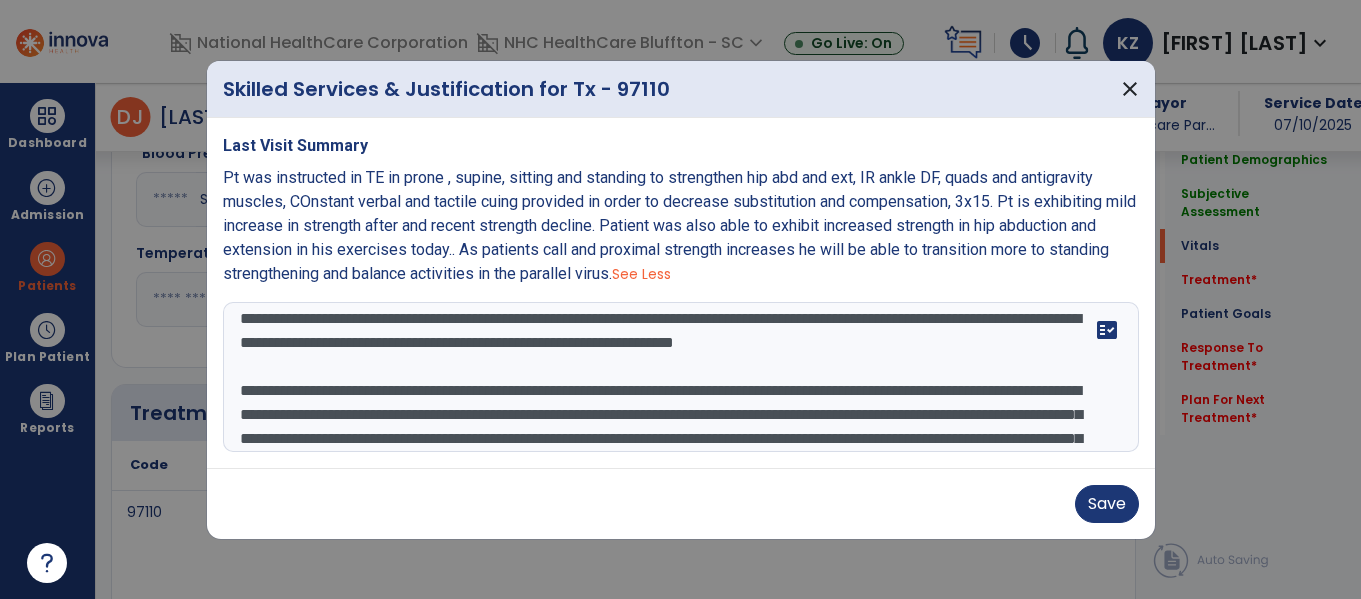 click on "**********" at bounding box center (681, 377) 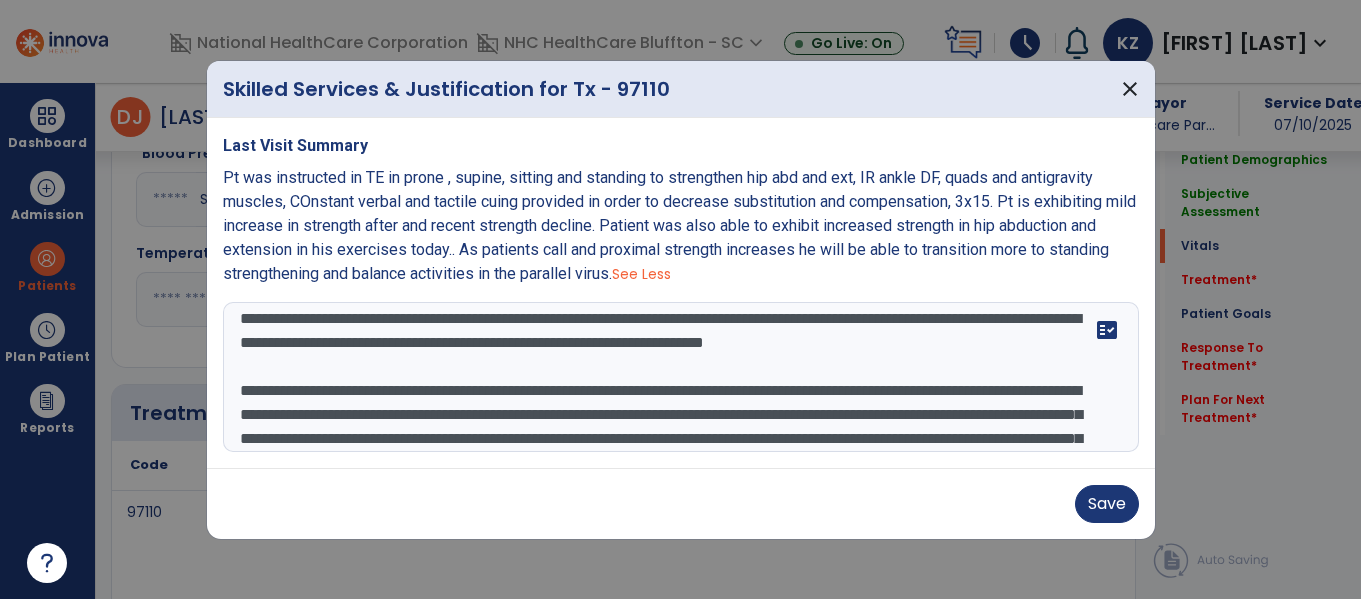 click on "**********" at bounding box center (681, 377) 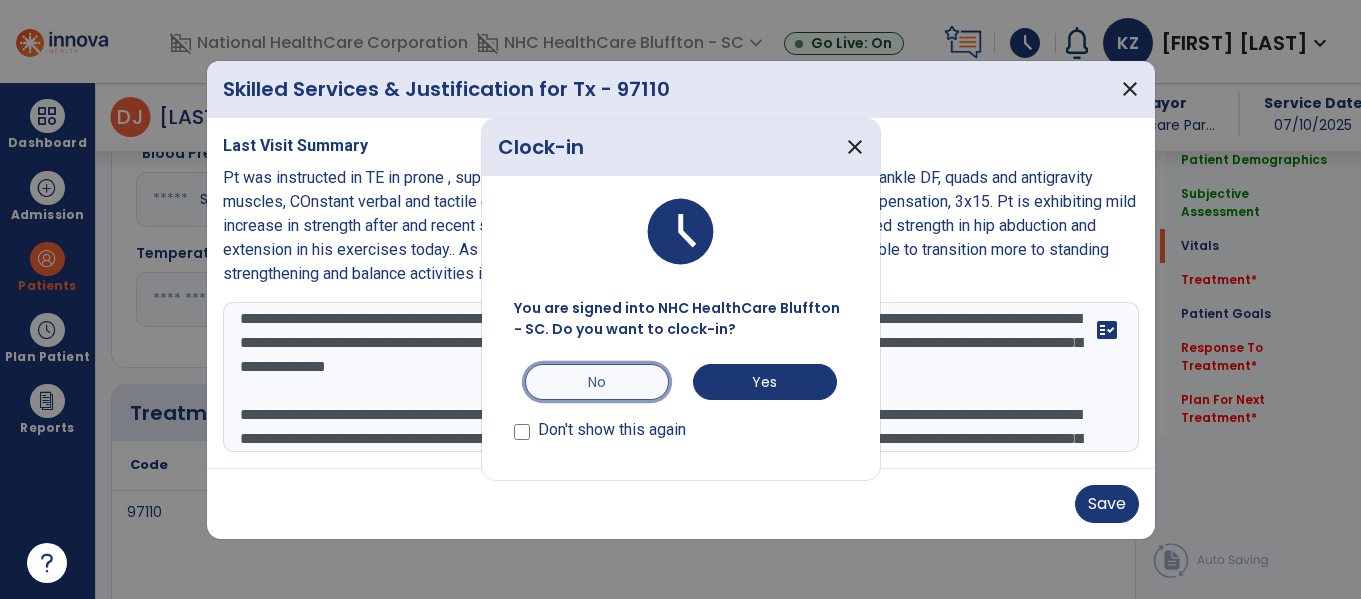 click on "No" at bounding box center [597, 382] 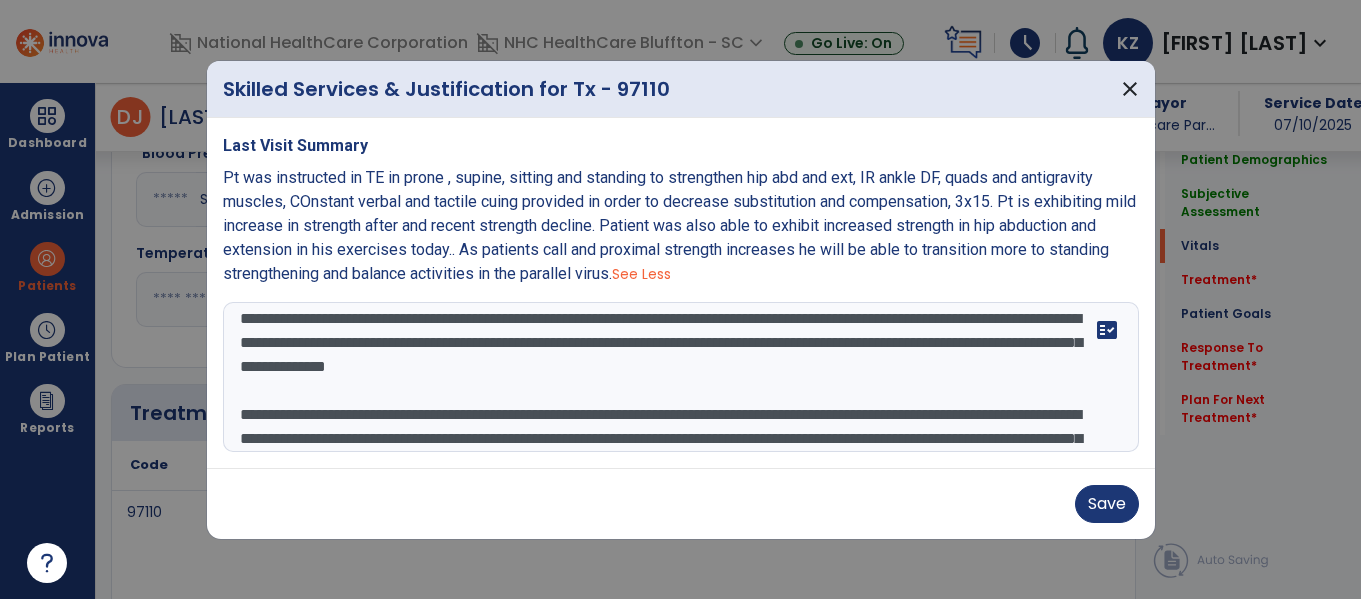 click on "**********" at bounding box center (681, 377) 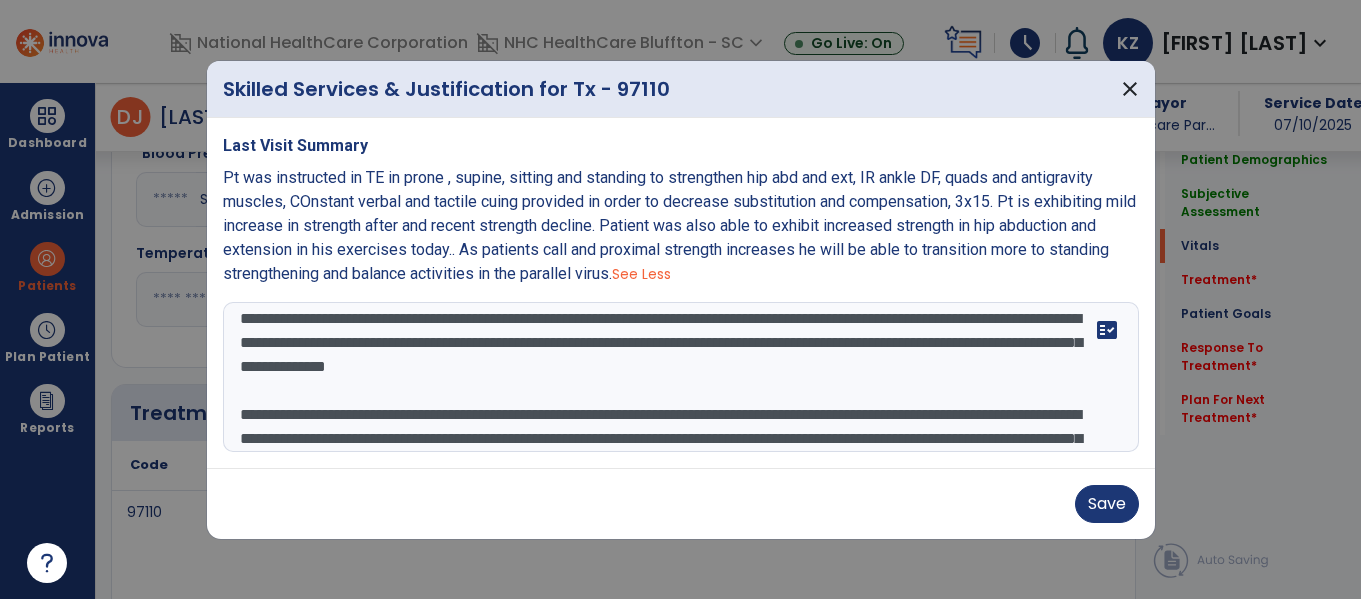 click on "**********" at bounding box center [681, 377] 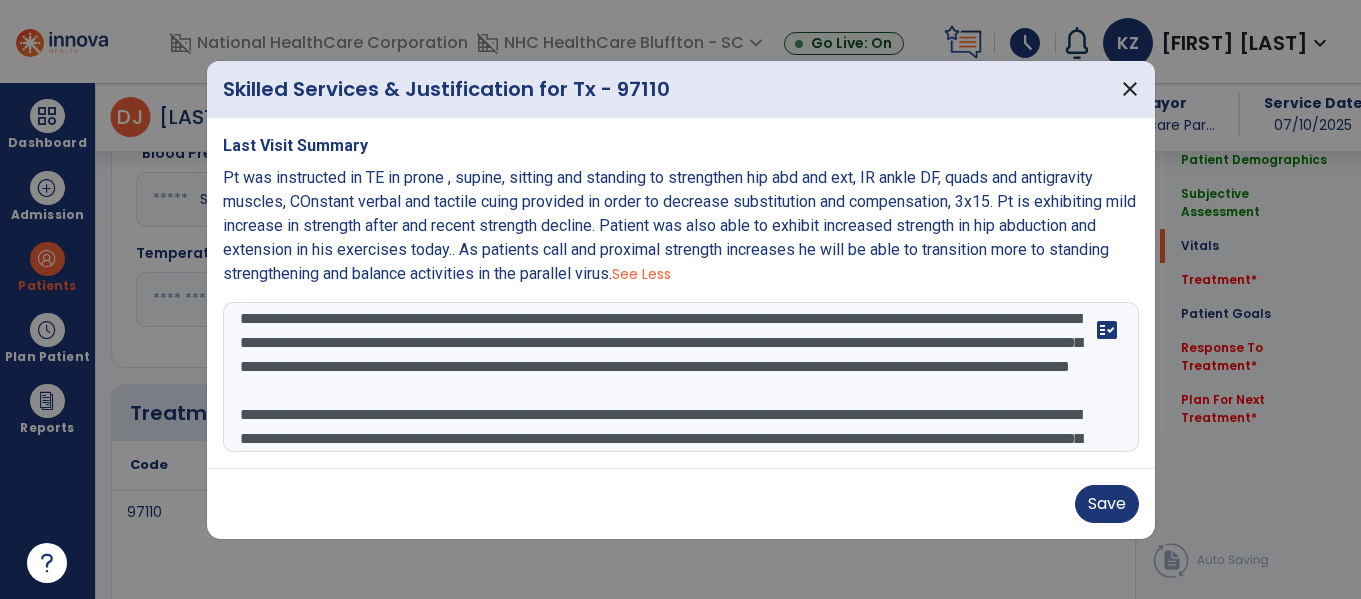 click on "**********" at bounding box center (681, 377) 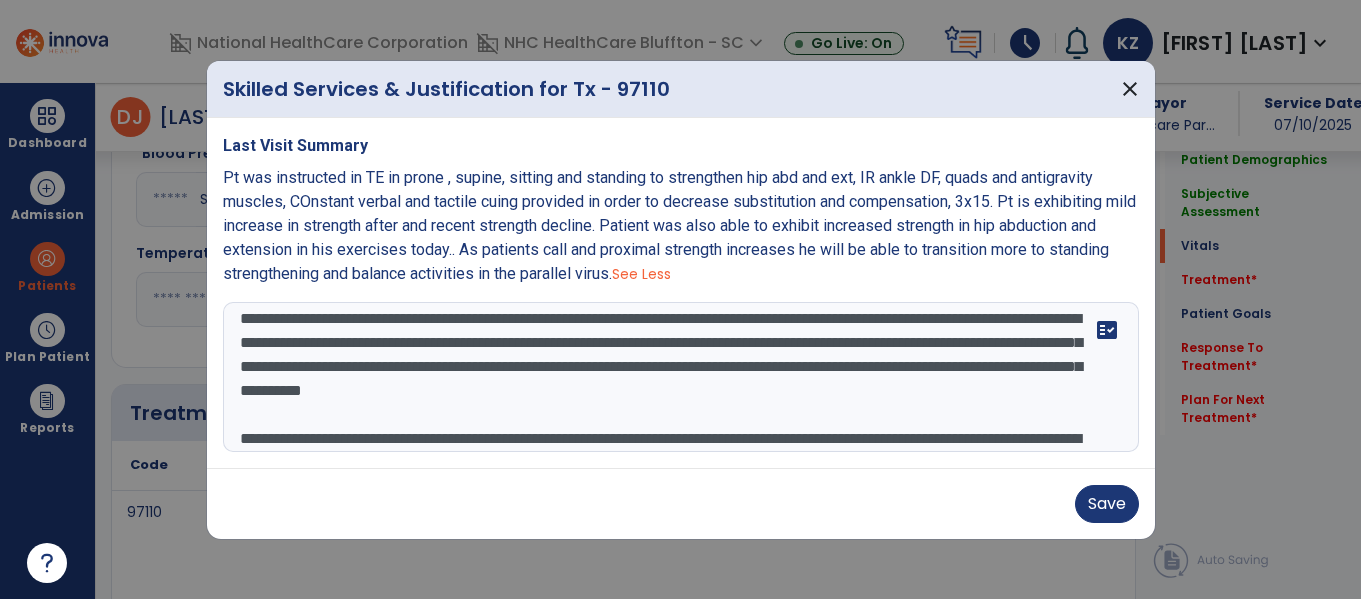 click on "**********" at bounding box center (681, 377) 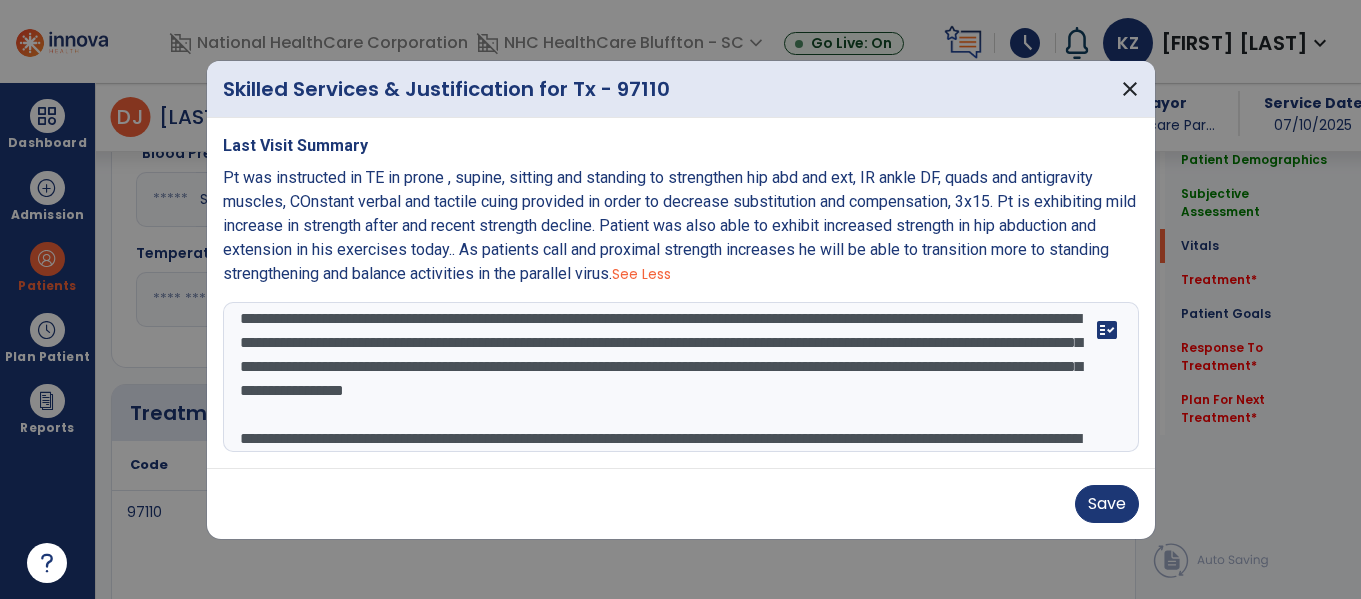 click on "**********" at bounding box center [681, 377] 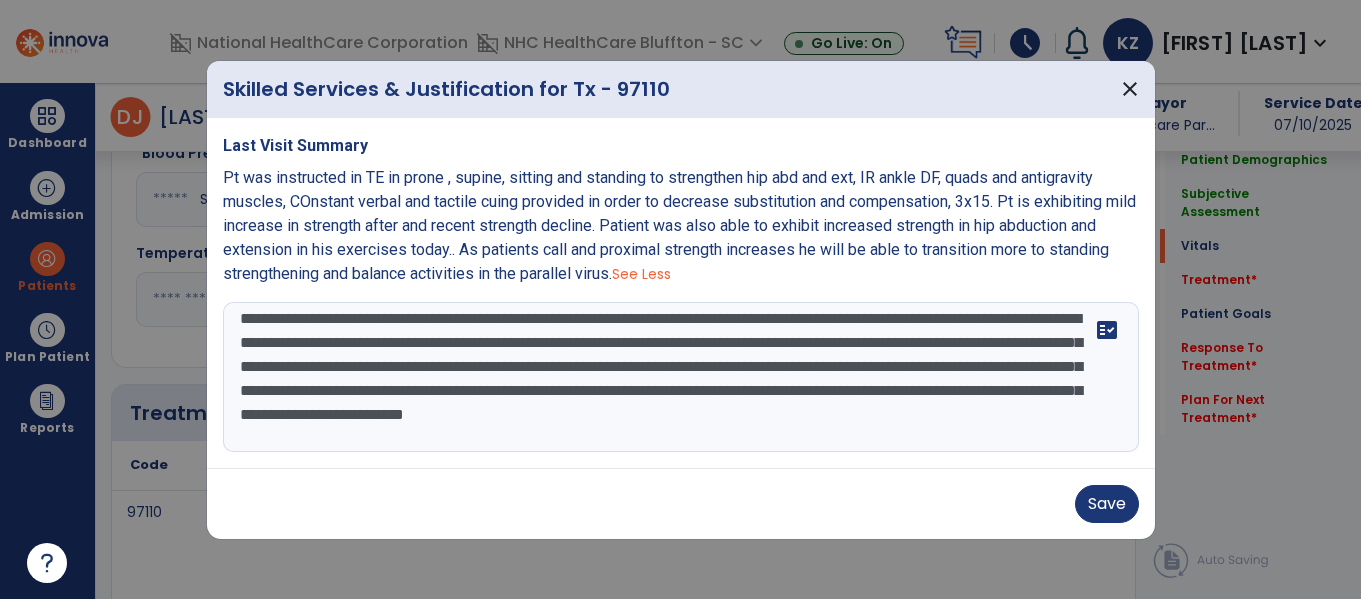 click at bounding box center (681, 377) 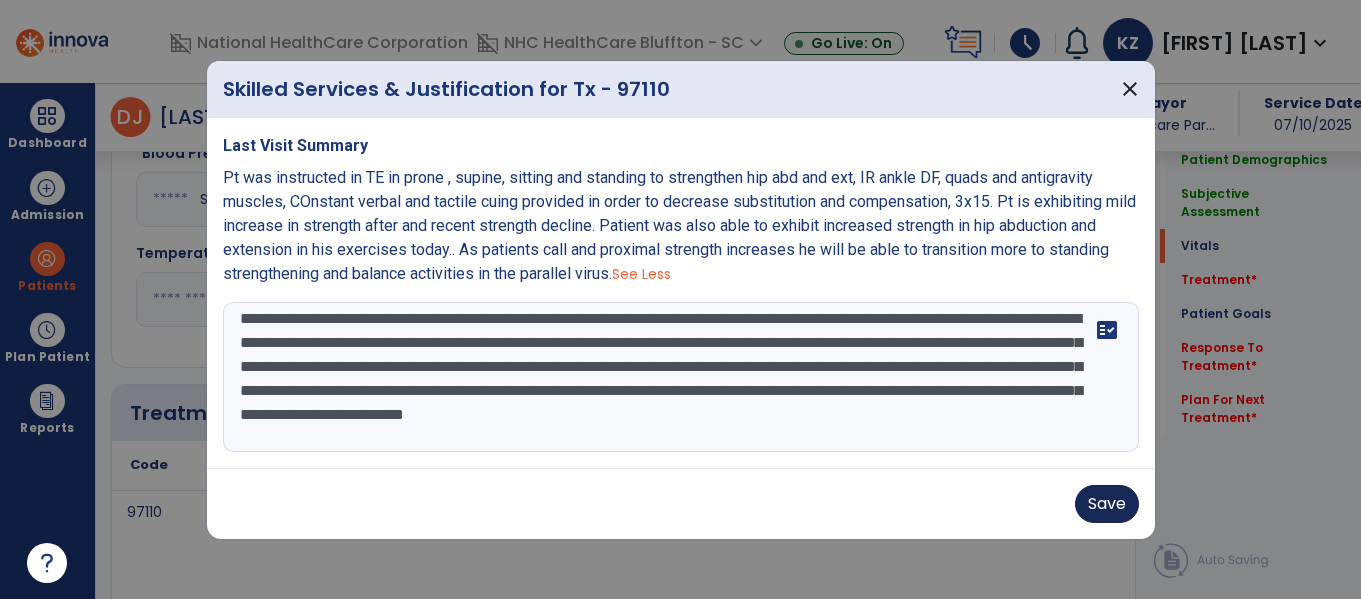 type on "**********" 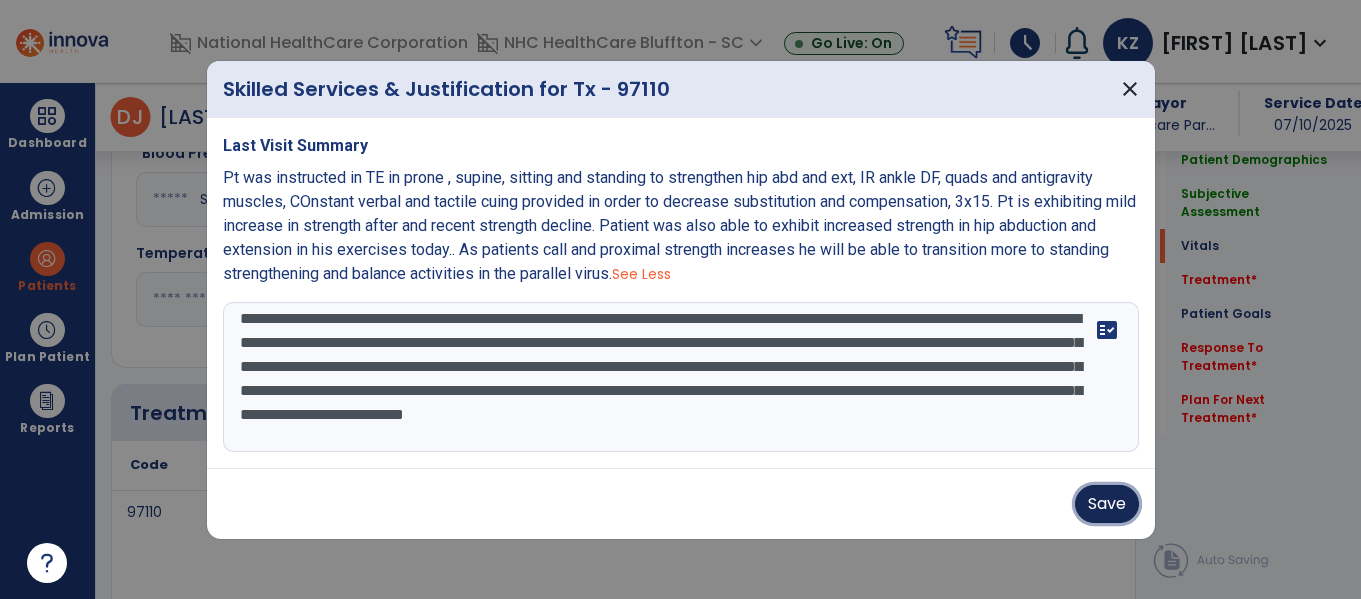 click on "Save" at bounding box center (1107, 504) 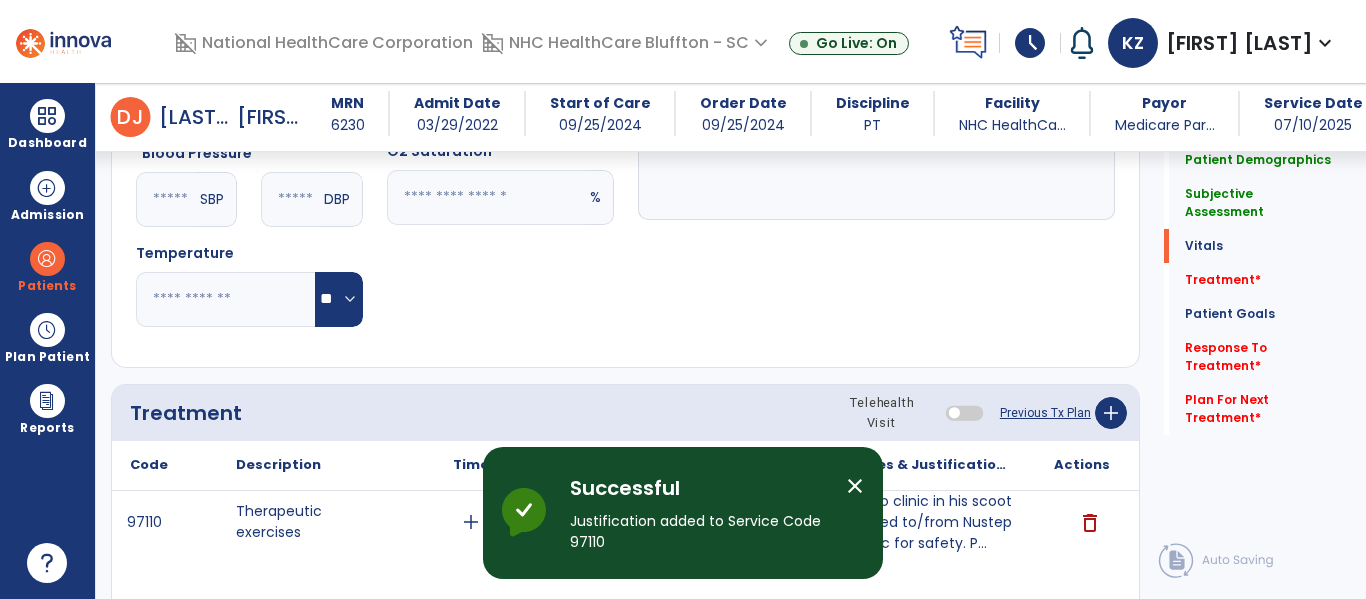 click on "close" at bounding box center [855, 486] 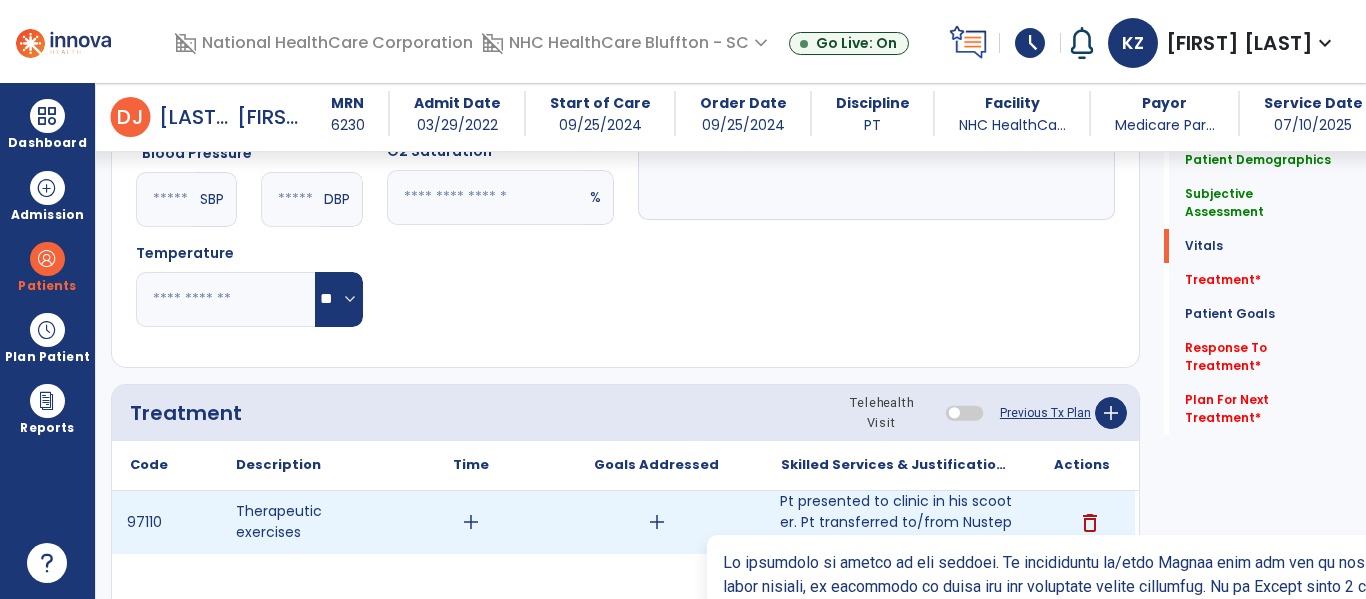 click on "Pt presented to clinic in his scooter.  Pt transferred to/from Nustep with sba and vc for safety.  P..." at bounding box center (896, 522) 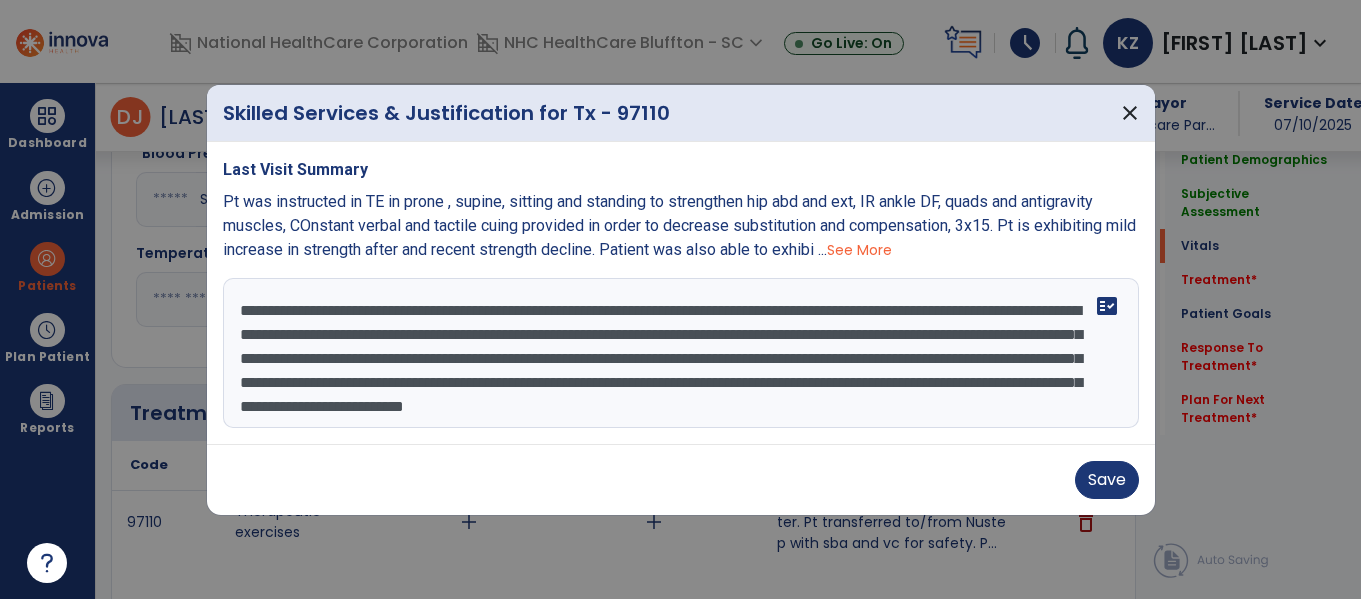 scroll, scrollTop: 1025, scrollLeft: 0, axis: vertical 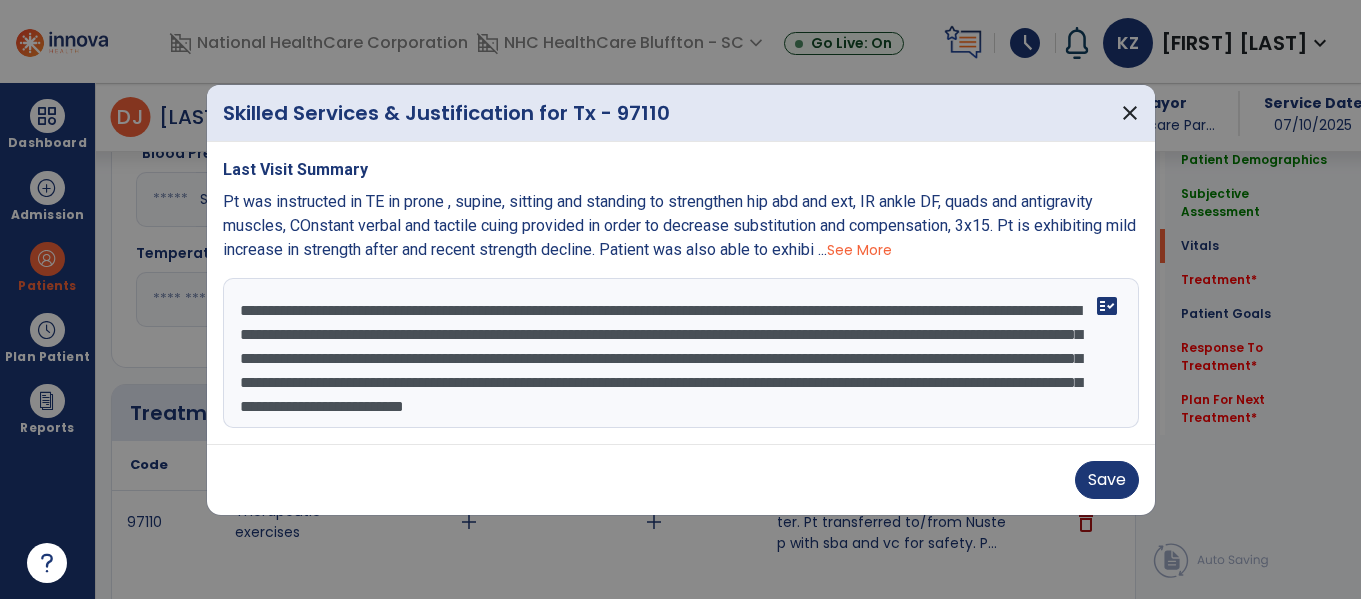 click at bounding box center [681, 353] 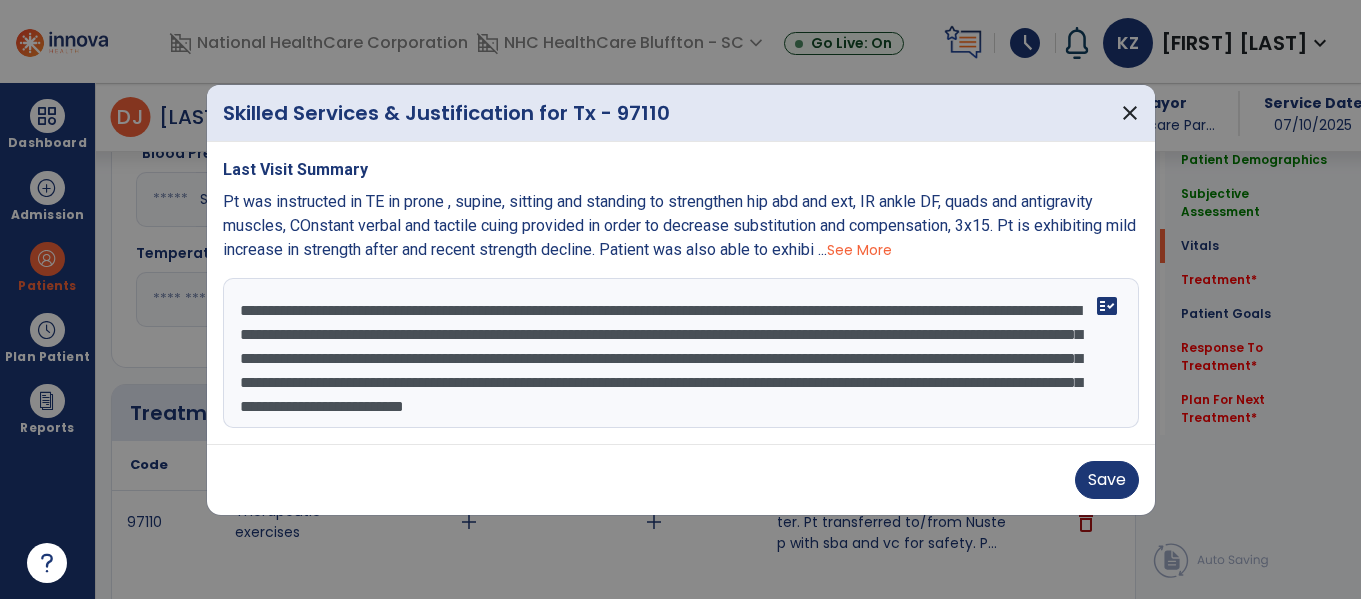 scroll, scrollTop: 14, scrollLeft: 0, axis: vertical 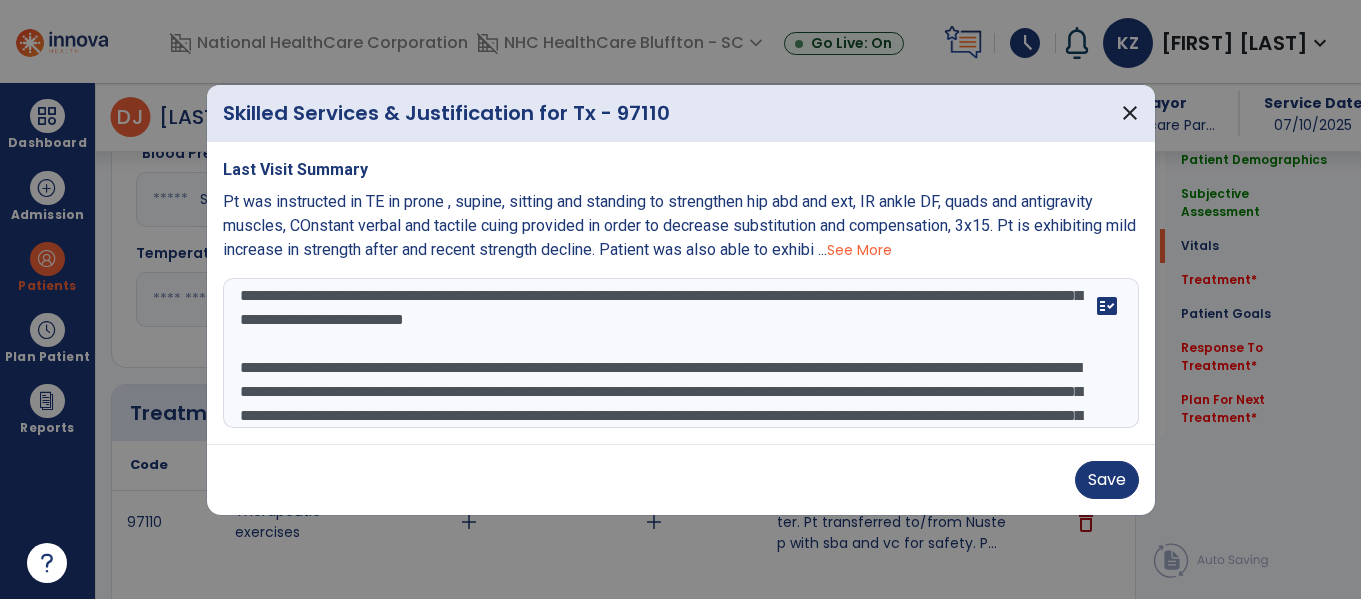 click at bounding box center [681, 353] 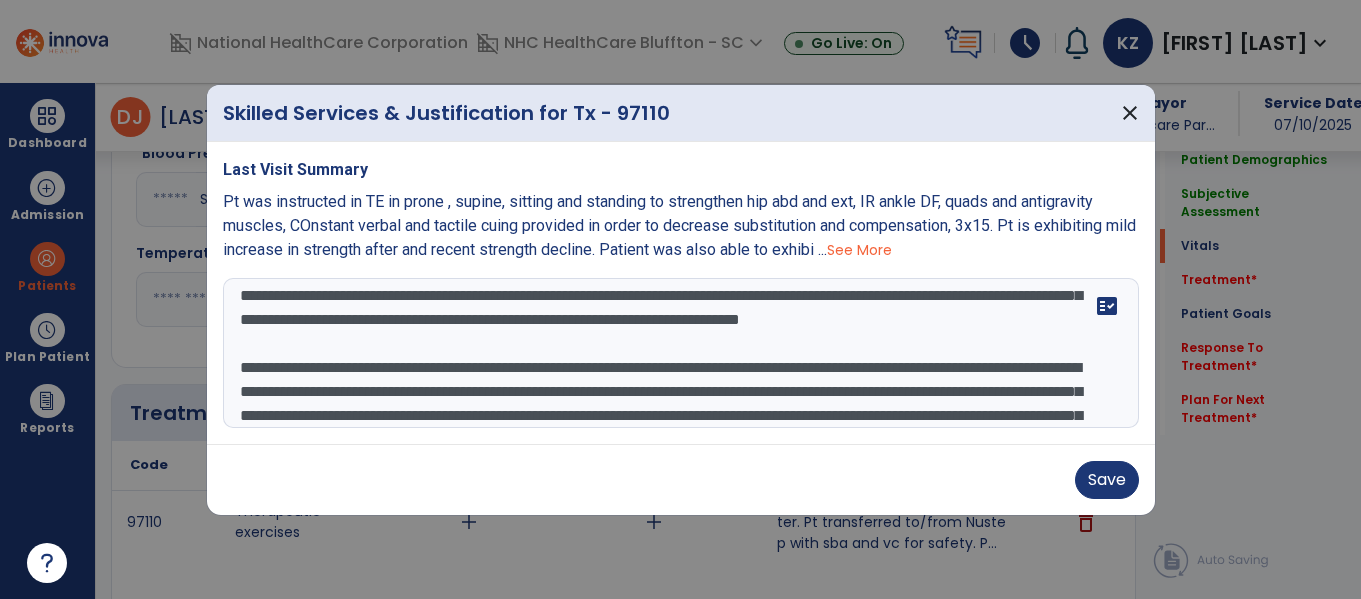 click at bounding box center (681, 353) 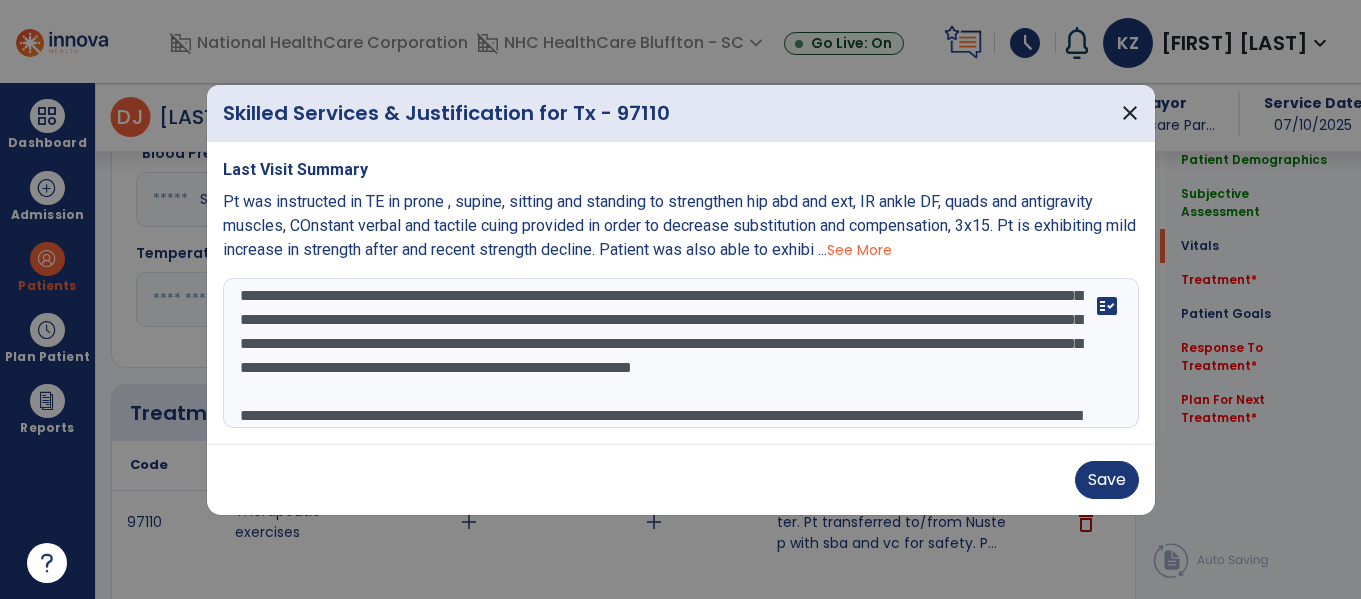 scroll, scrollTop: 88, scrollLeft: 0, axis: vertical 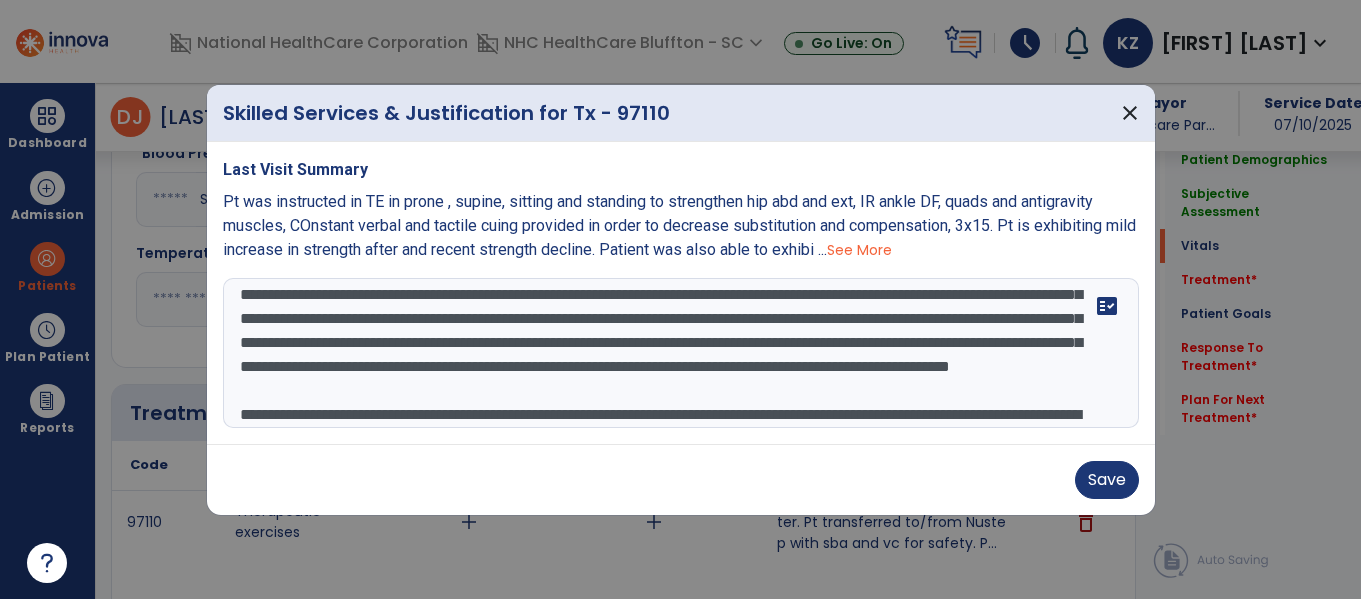 click at bounding box center (681, 353) 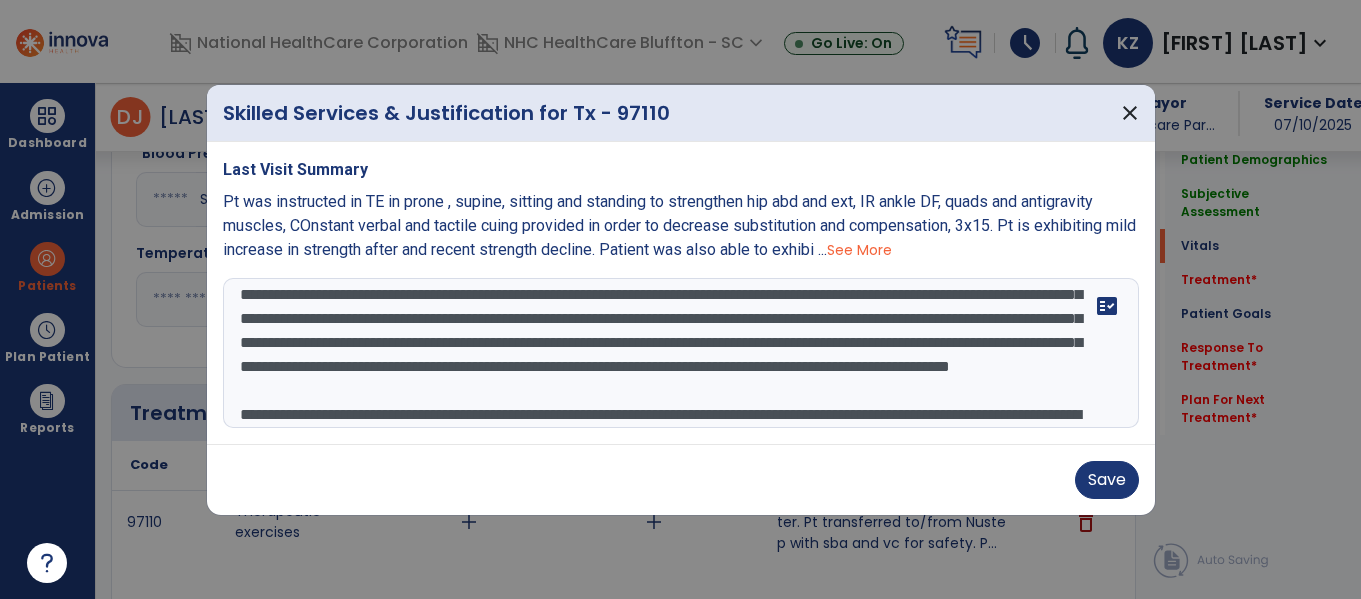 scroll, scrollTop: 112, scrollLeft: 0, axis: vertical 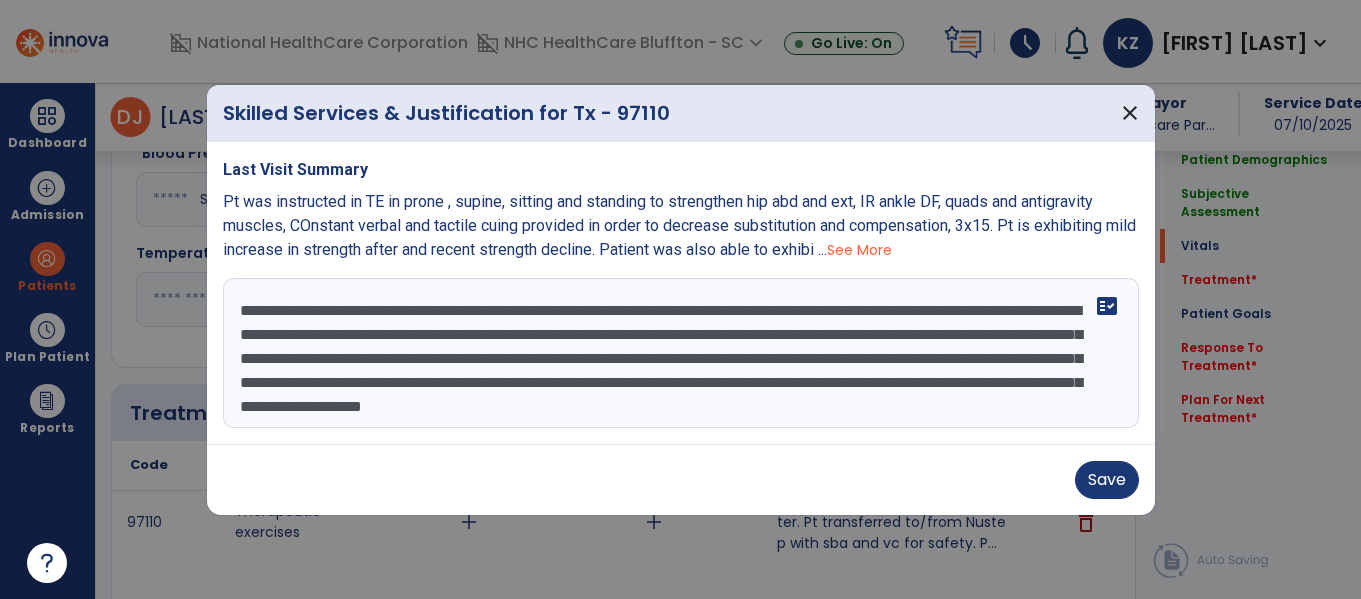 drag, startPoint x: 244, startPoint y: 411, endPoint x: 716, endPoint y: 411, distance: 472 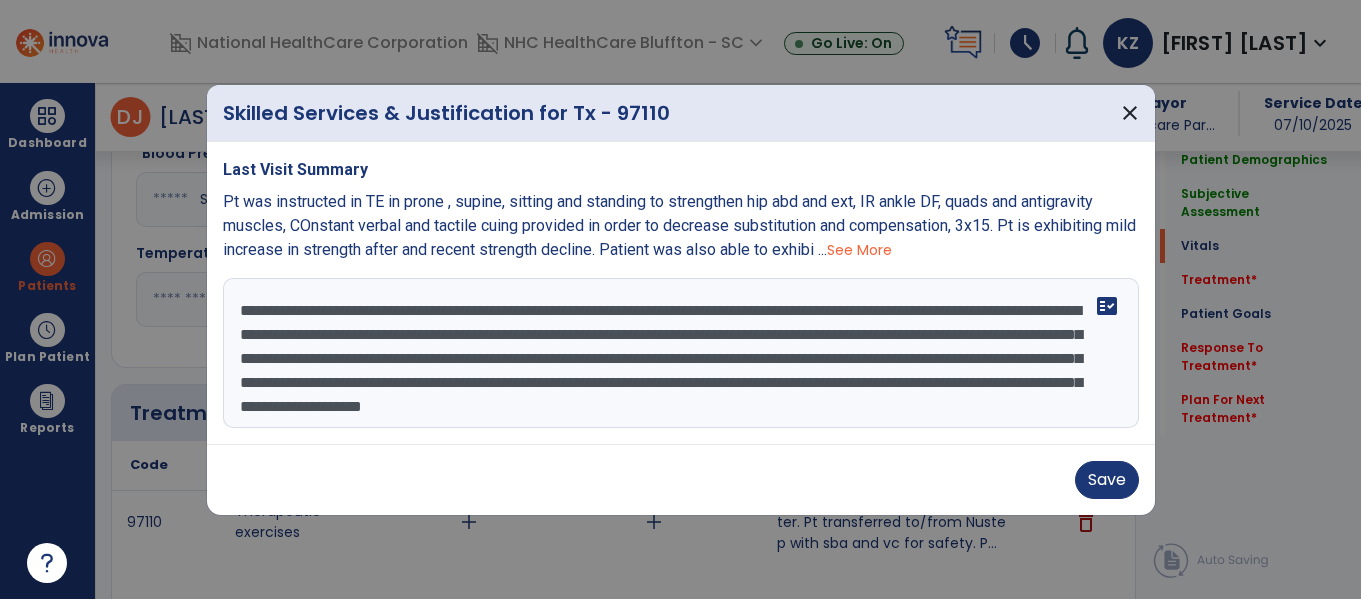 click at bounding box center (681, 353) 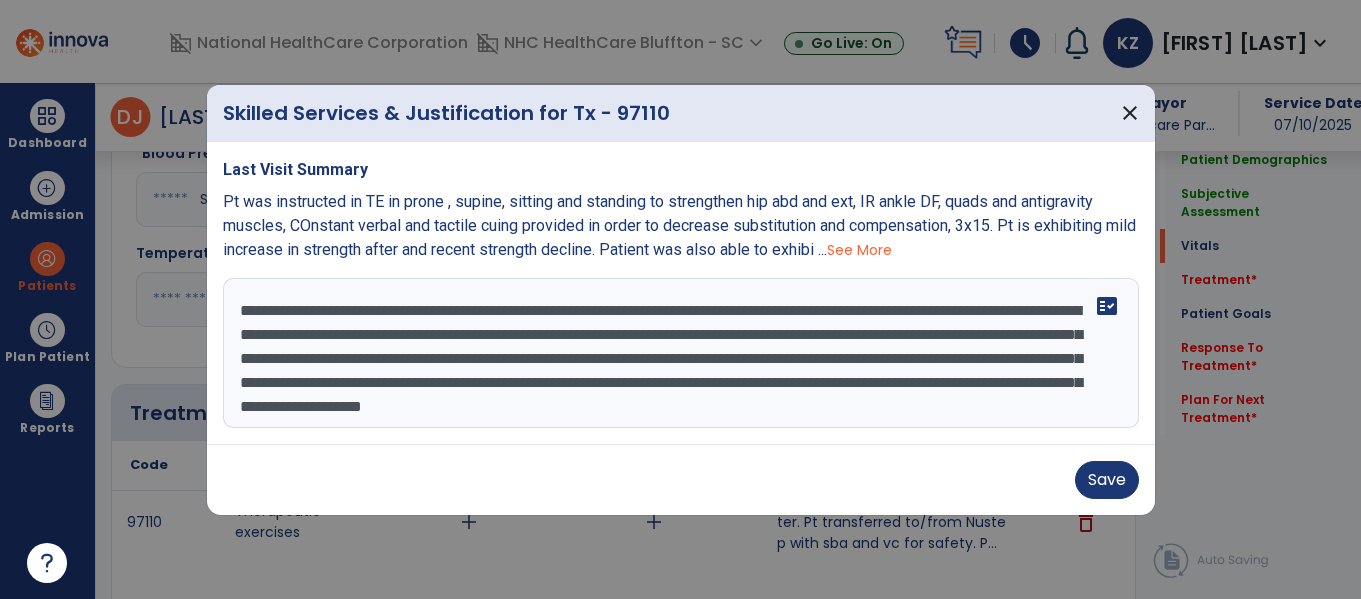 click at bounding box center (681, 353) 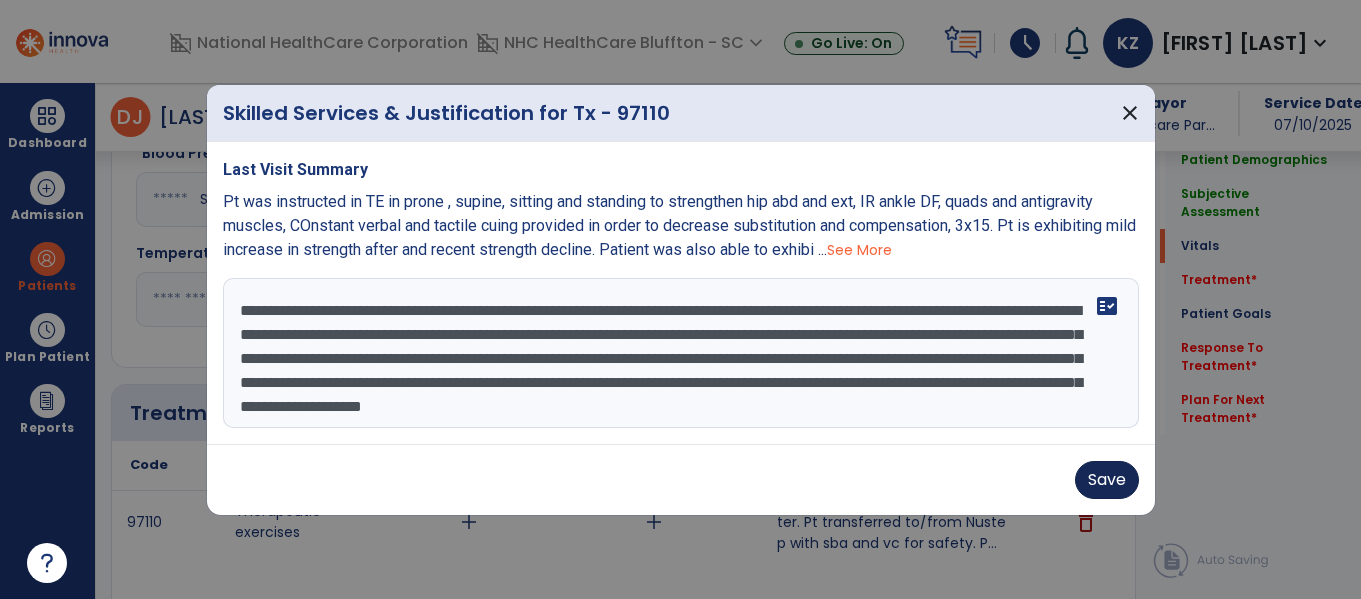 type on "**********" 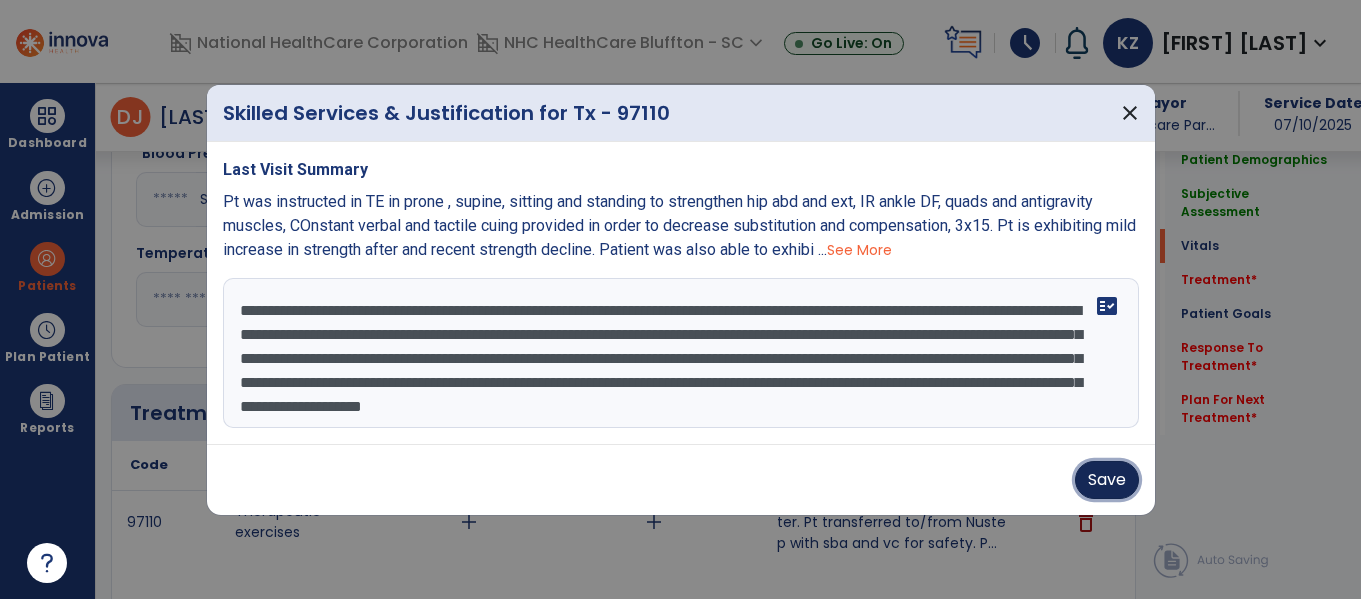 click on "Save" at bounding box center (1107, 480) 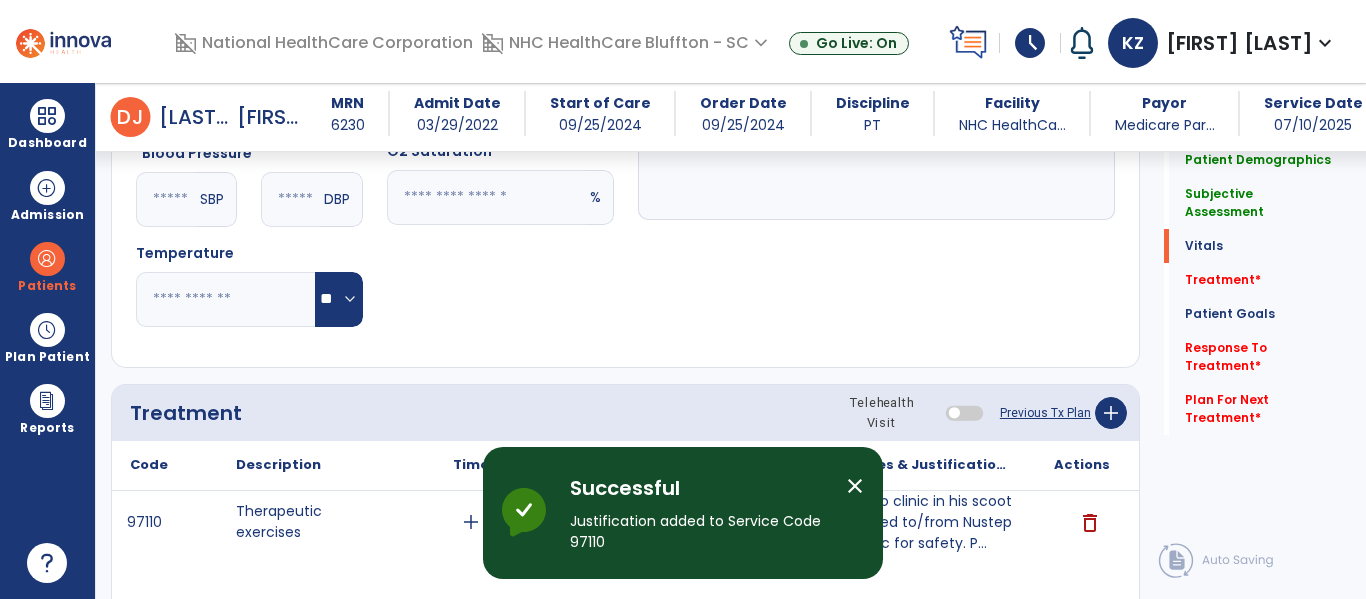 click on "close" at bounding box center [855, 486] 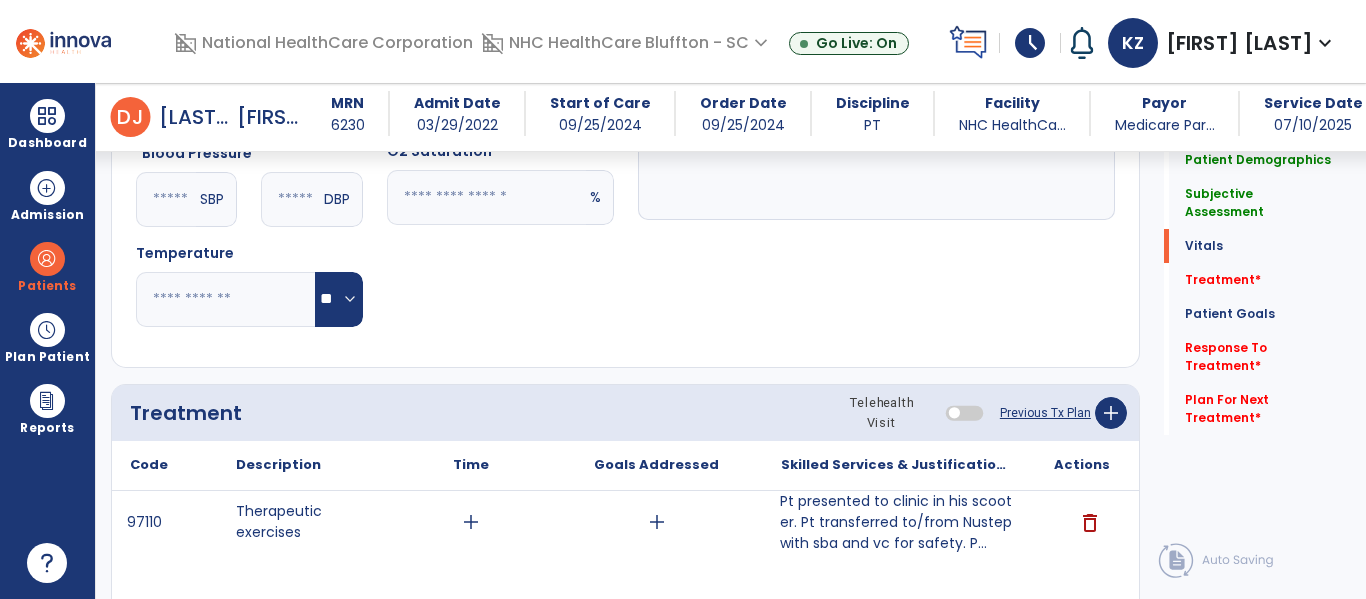 click on "Notes/Comments" 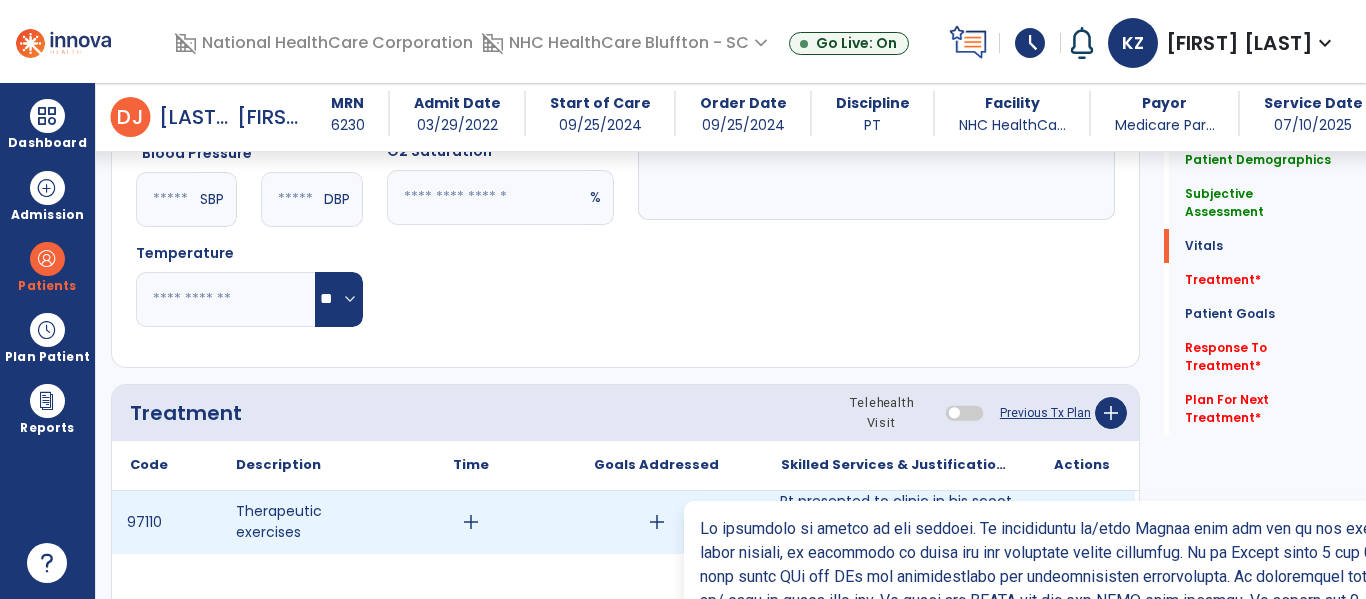 click on "Pt presented to clinic in his scooter.  Pt transferred to/from Nustep with sba and vc for safety.  P..." at bounding box center [896, 522] 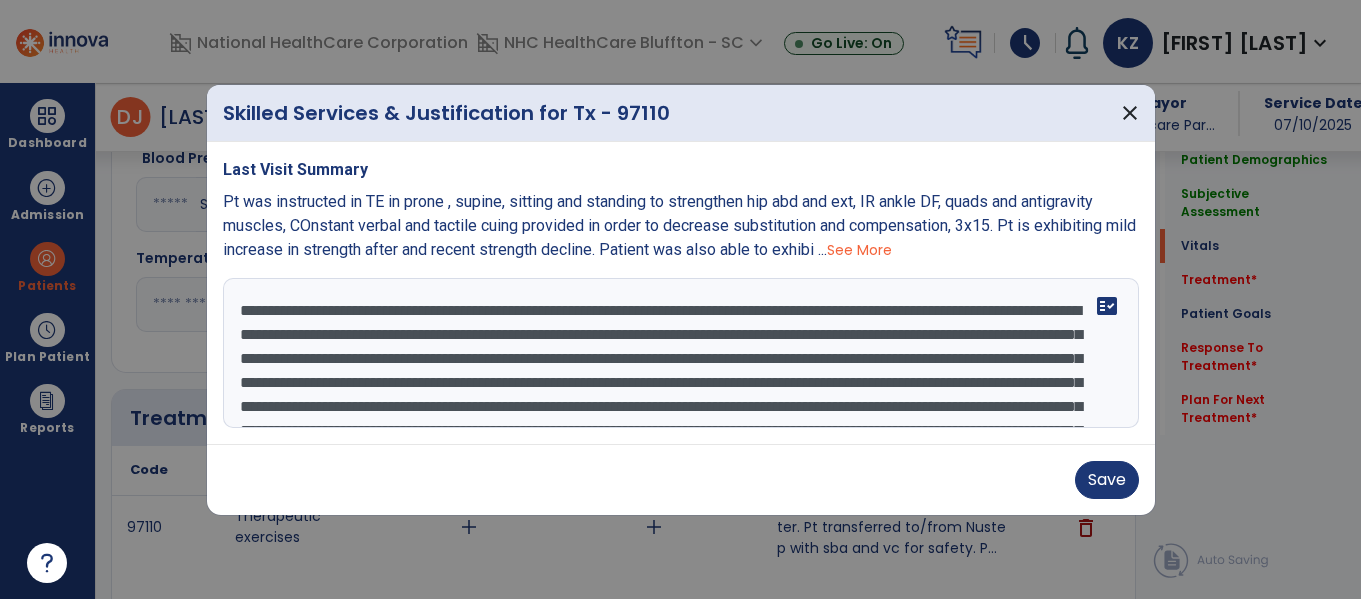 scroll, scrollTop: 1025, scrollLeft: 0, axis: vertical 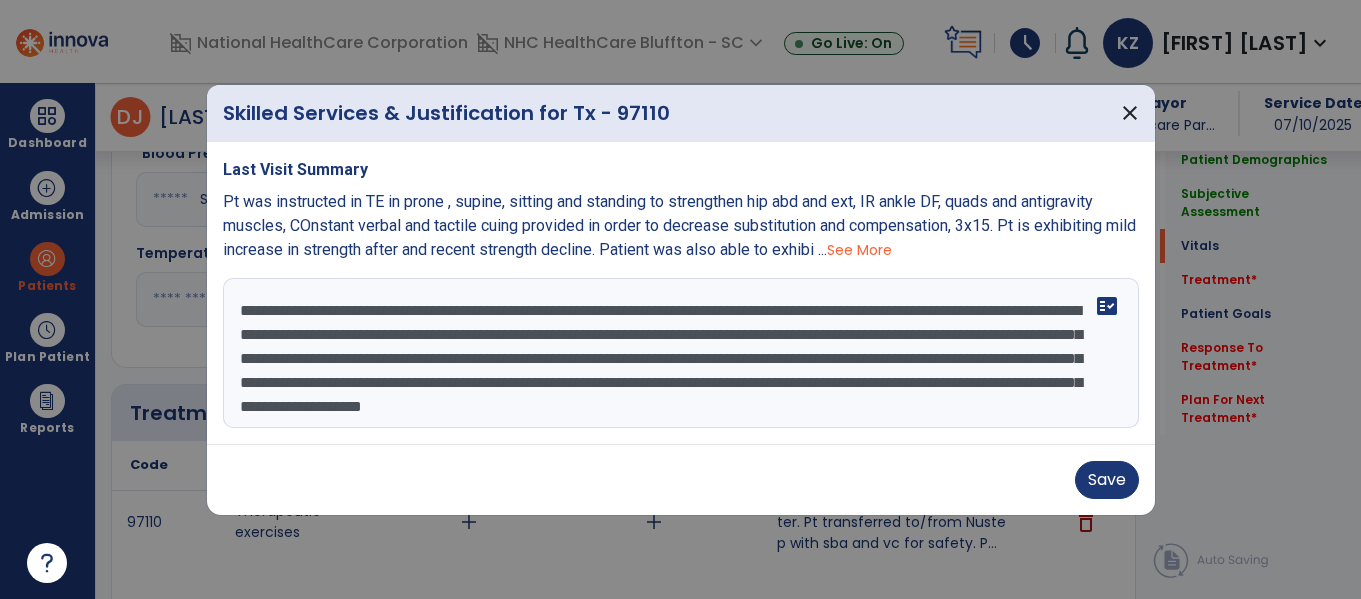 drag, startPoint x: 238, startPoint y: 349, endPoint x: 336, endPoint y: 604, distance: 273.18307 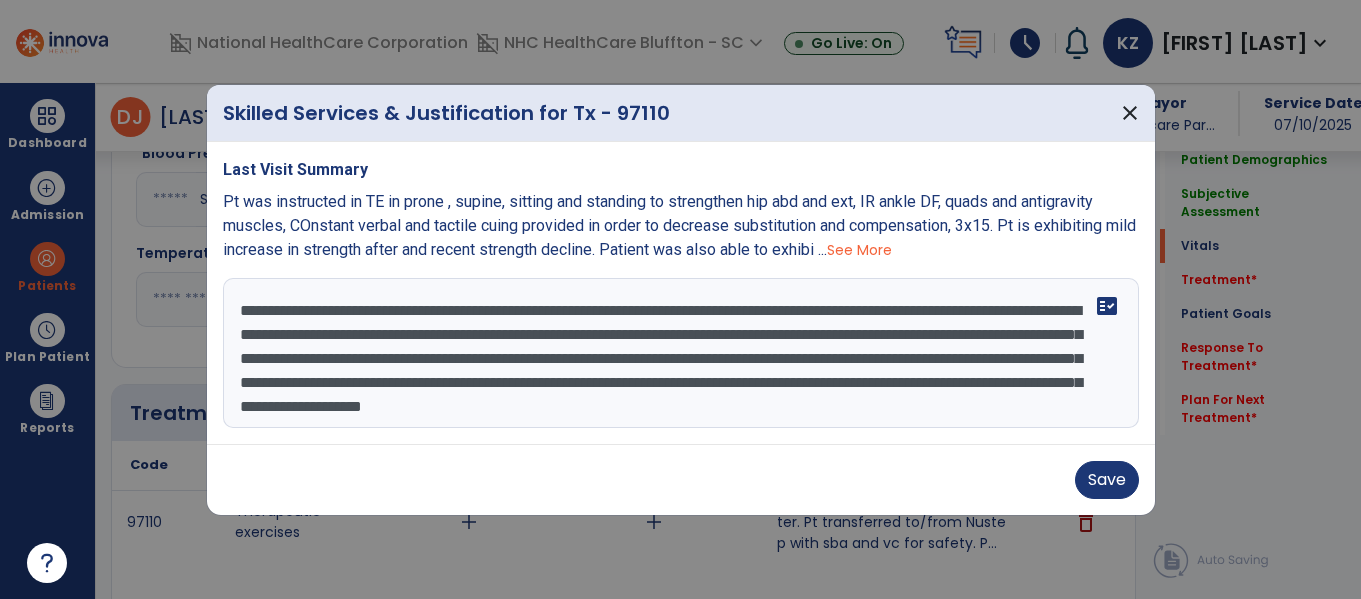 drag, startPoint x: 336, startPoint y: 604, endPoint x: 233, endPoint y: 402, distance: 226.74435 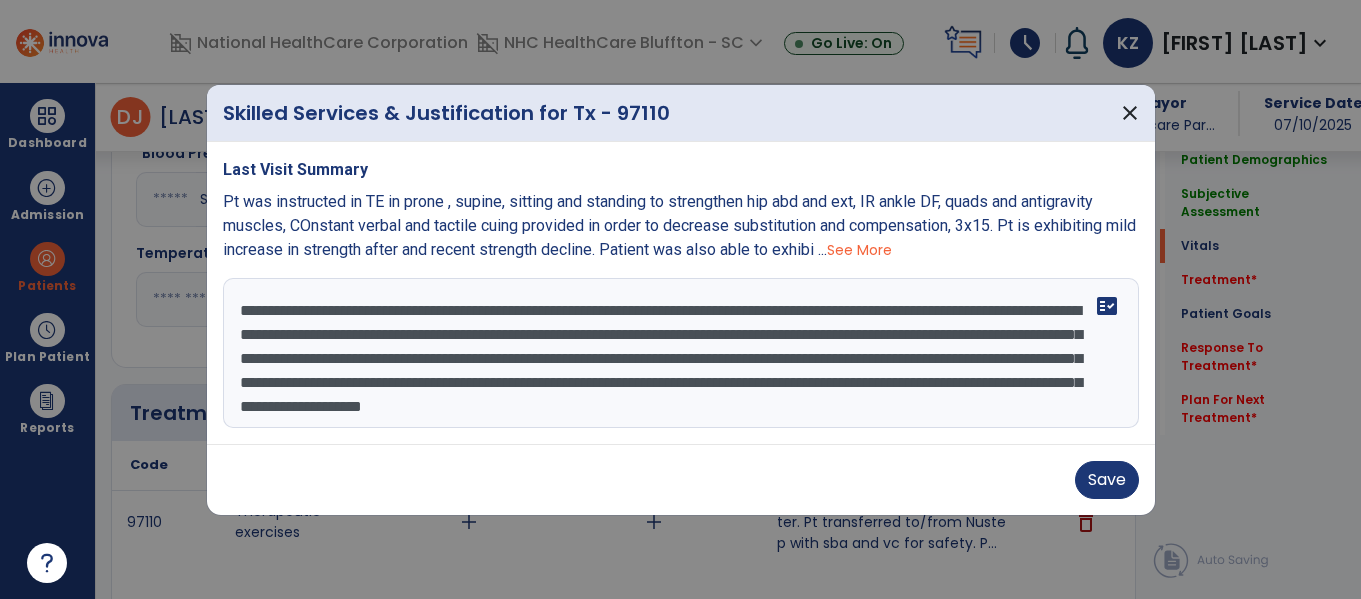 drag, startPoint x: 240, startPoint y: 350, endPoint x: 814, endPoint y: 545, distance: 606.2186 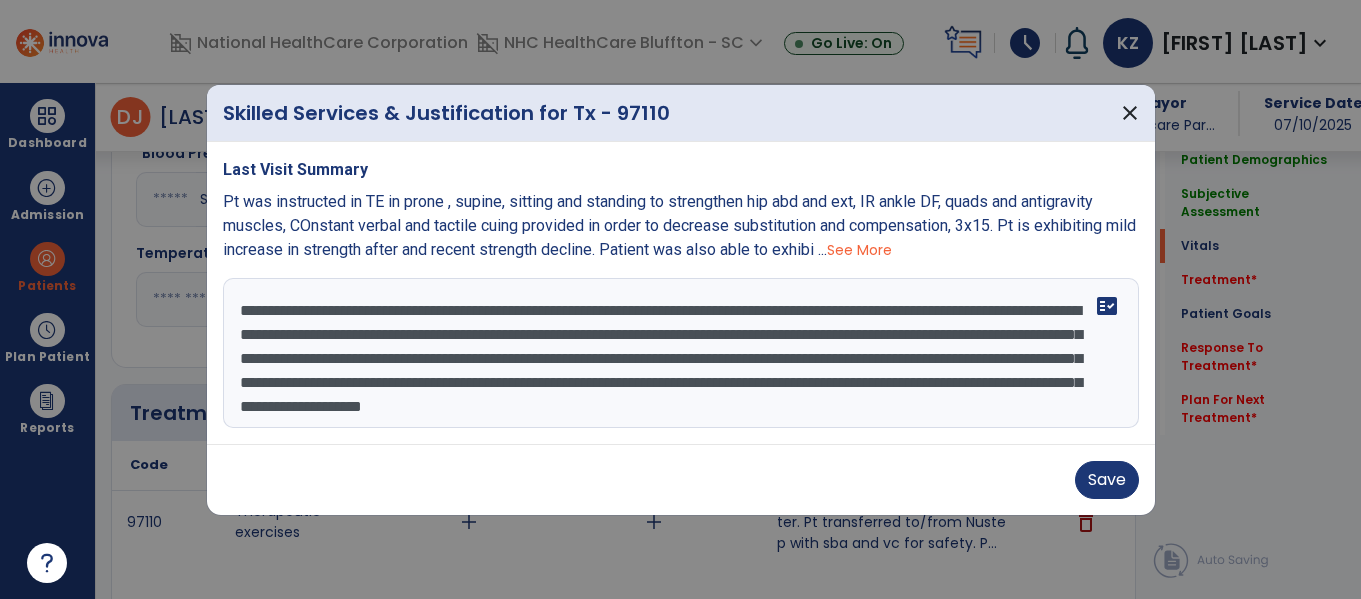 click on "Skilled Services & Justification for Tx - 97110   close   Last Visit Summary Pt was instructed in TE in prone ,  supine, sitting and standing to strengthen hip abd and ext, IR ankle DF, quads and antigravity muscles, COnstant verbal and tactile cuing provided in order to decrease substitution and compensation, 3x15. Pt is exhibiting mild increase in strength after and recent strength decline. Patient was also able to exhibi ...  See More   fact_check   Save" at bounding box center [680, 299] 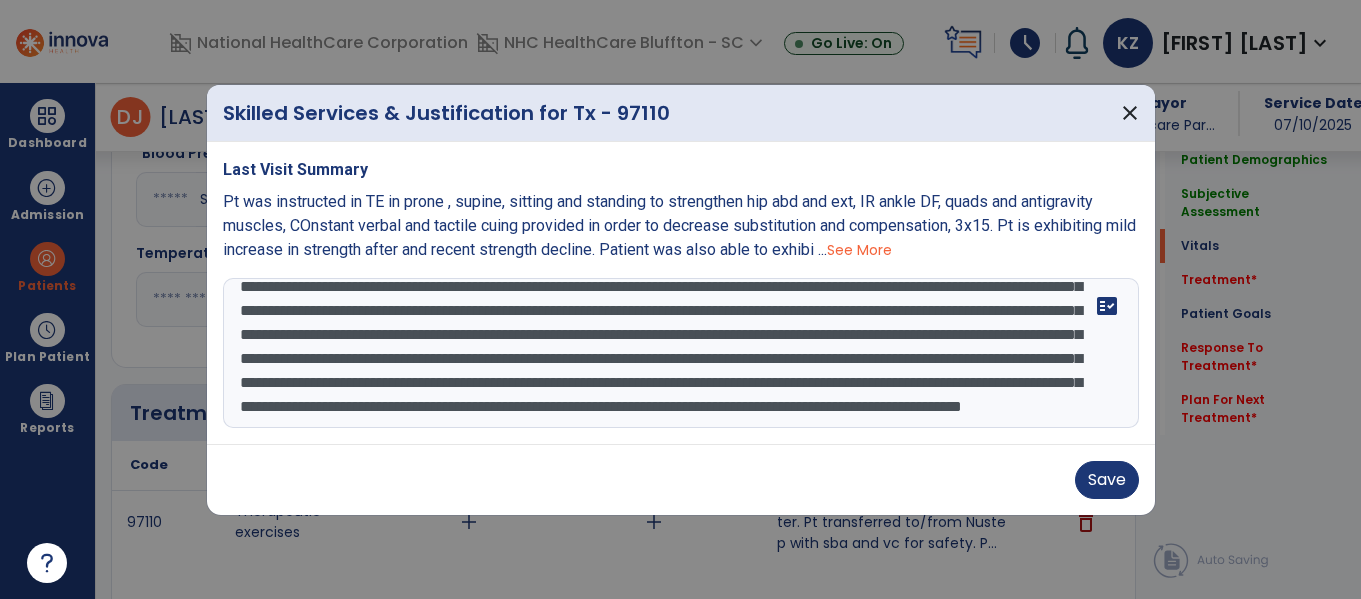 scroll, scrollTop: 168, scrollLeft: 0, axis: vertical 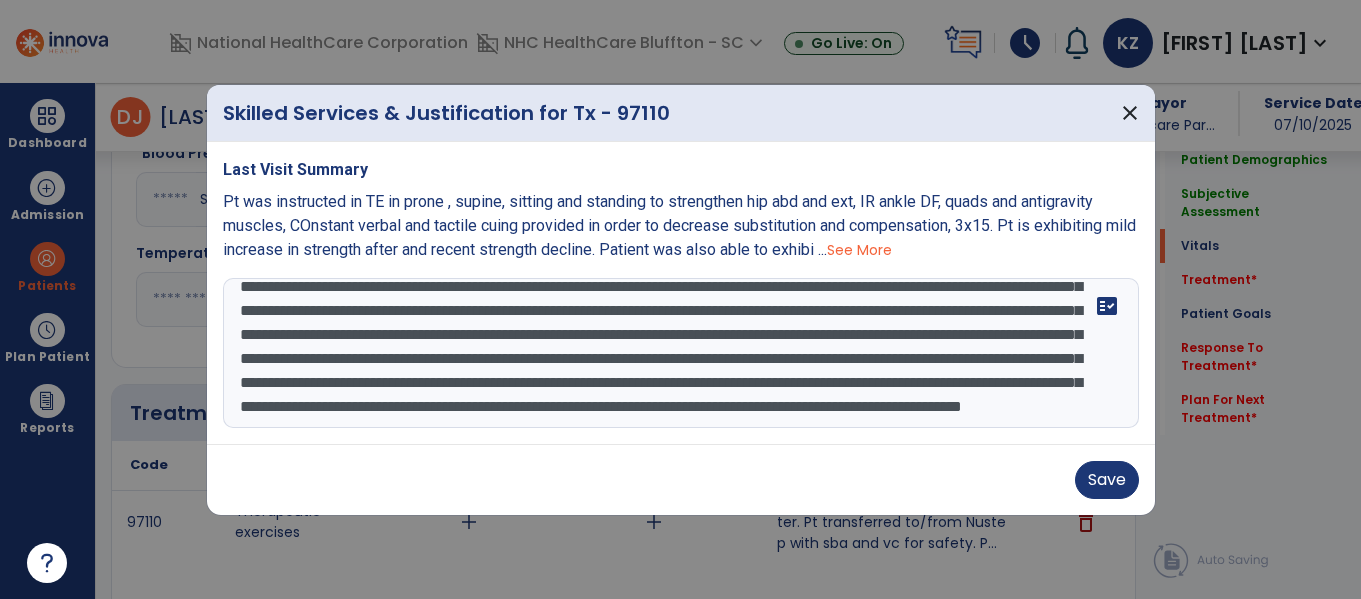 click on "**********" at bounding box center [681, 353] 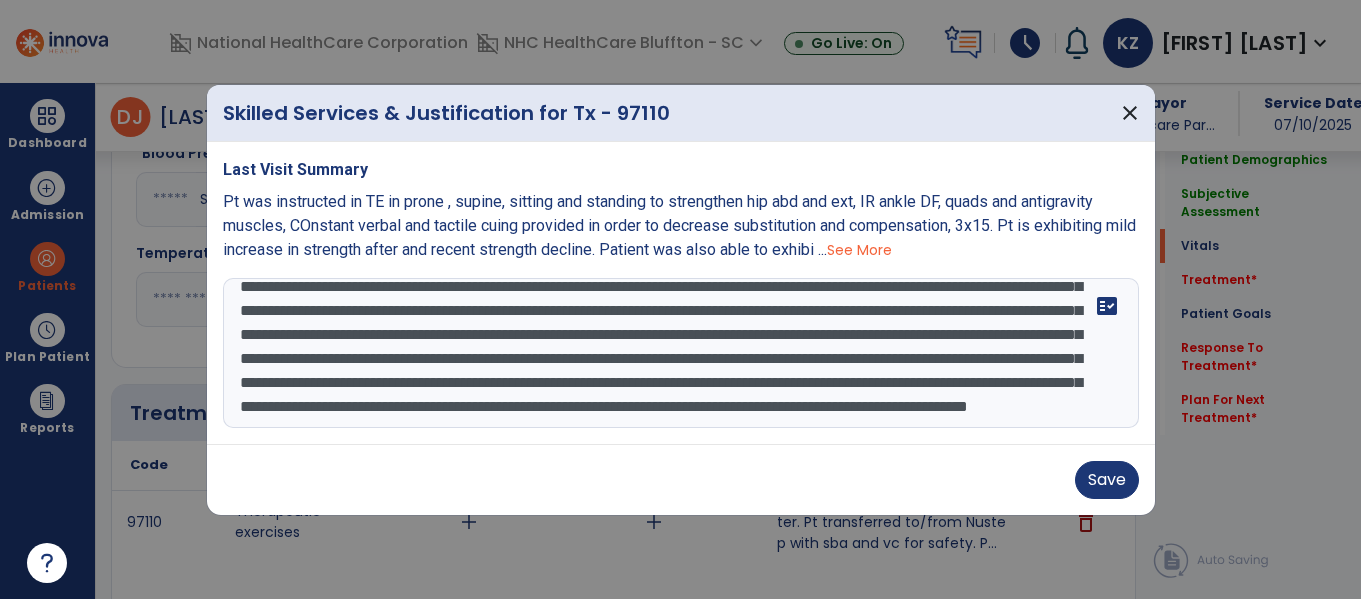 scroll, scrollTop: 127, scrollLeft: 0, axis: vertical 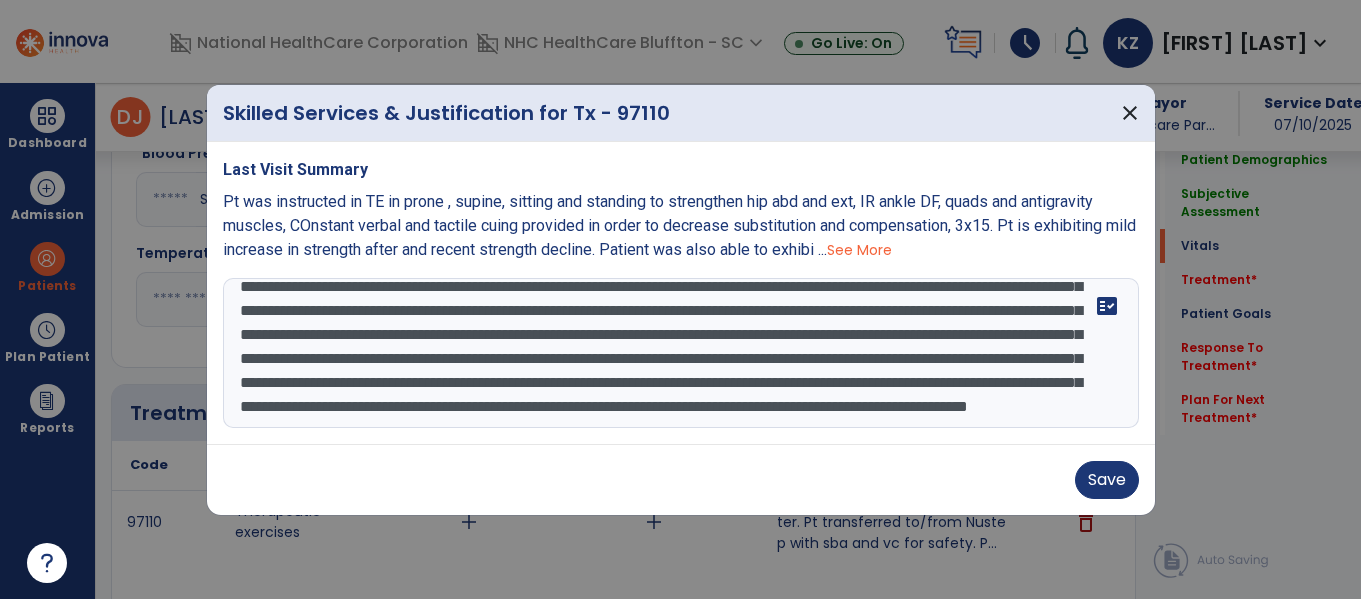 click on "**********" at bounding box center [681, 353] 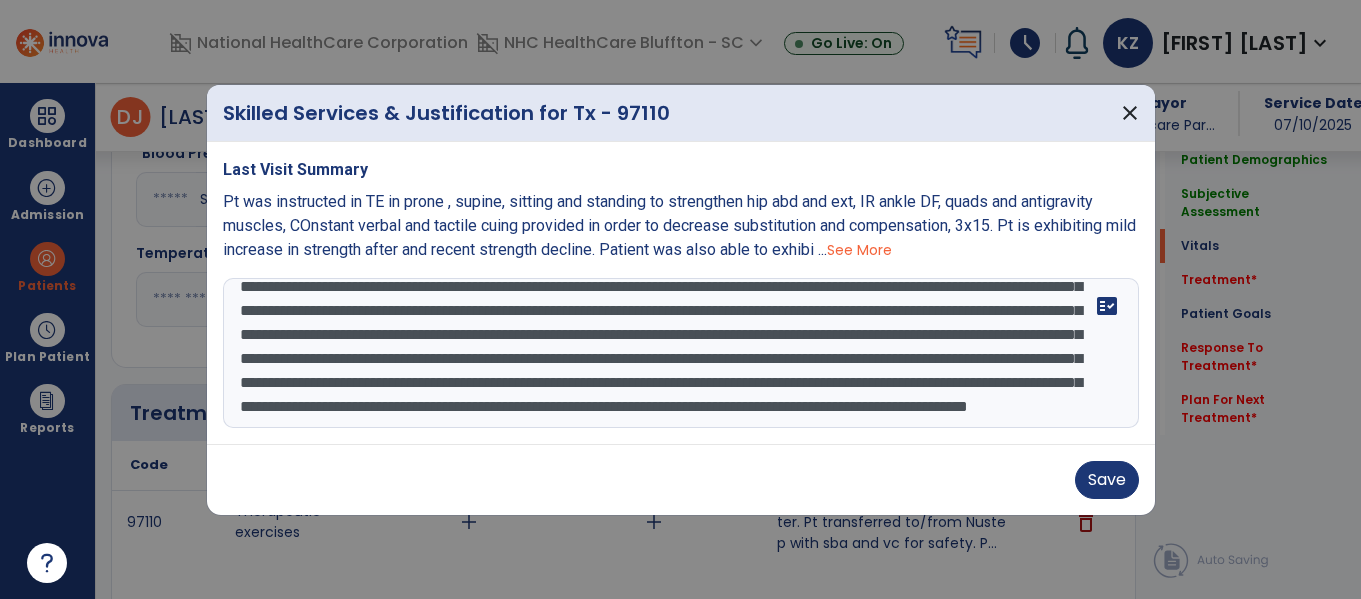 click on "**********" at bounding box center [681, 353] 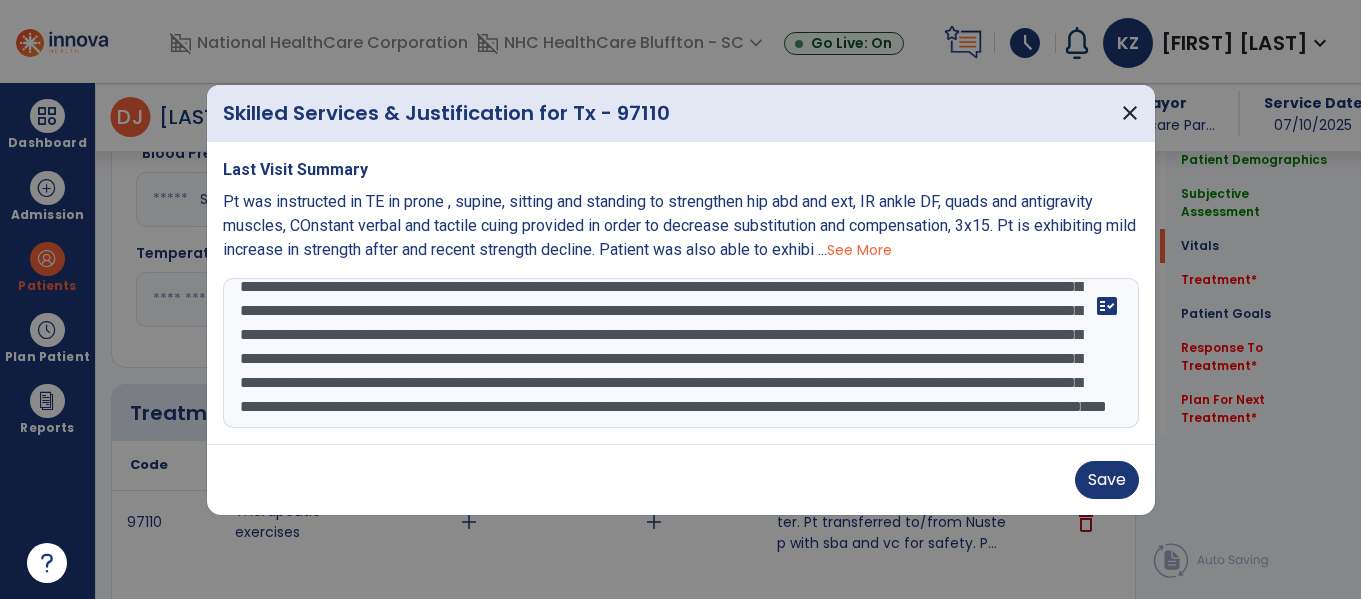 click on "**********" at bounding box center (681, 353) 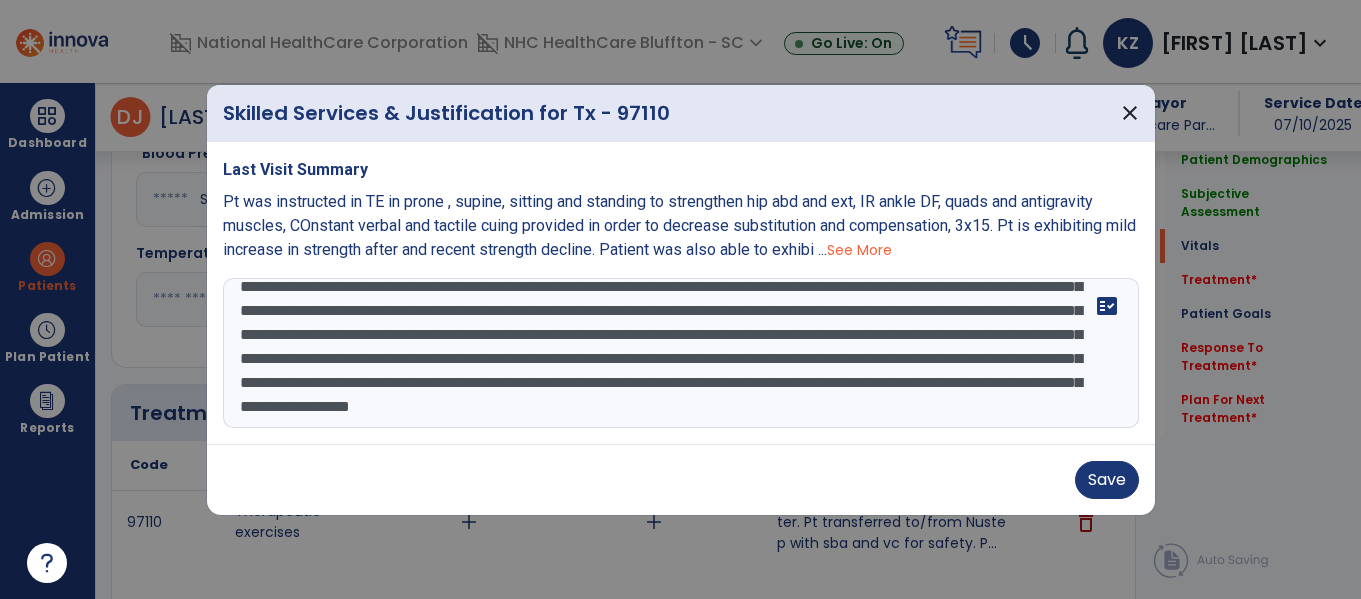 click on "**********" at bounding box center [681, 353] 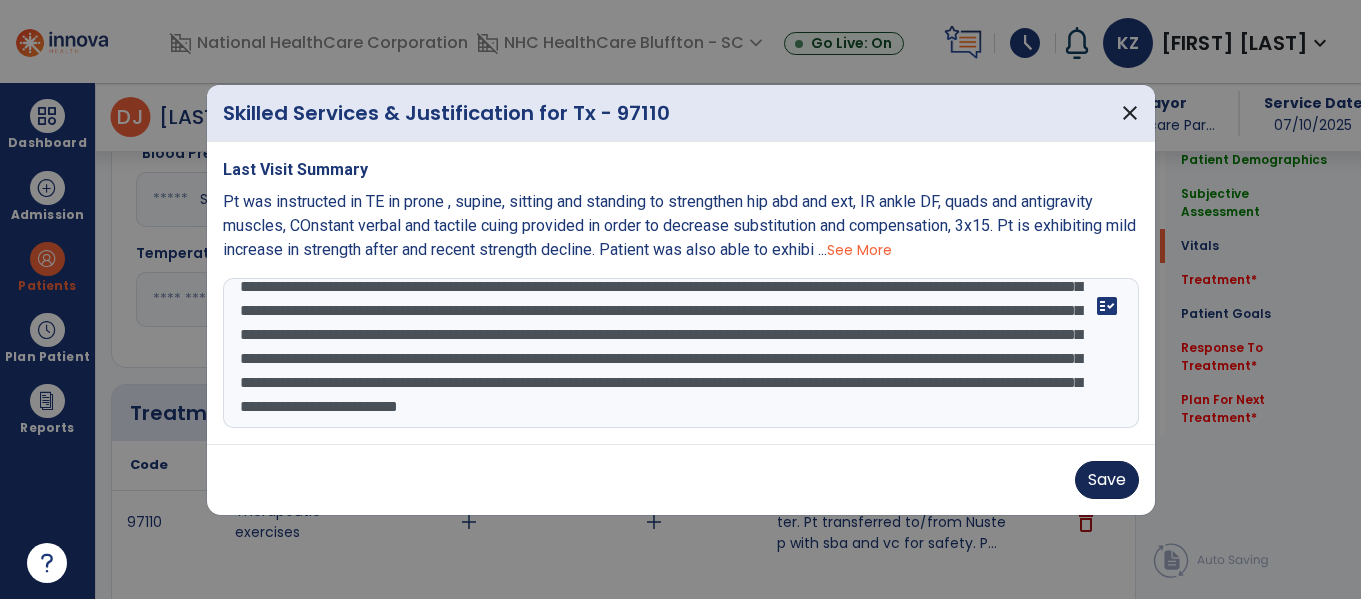 type on "**********" 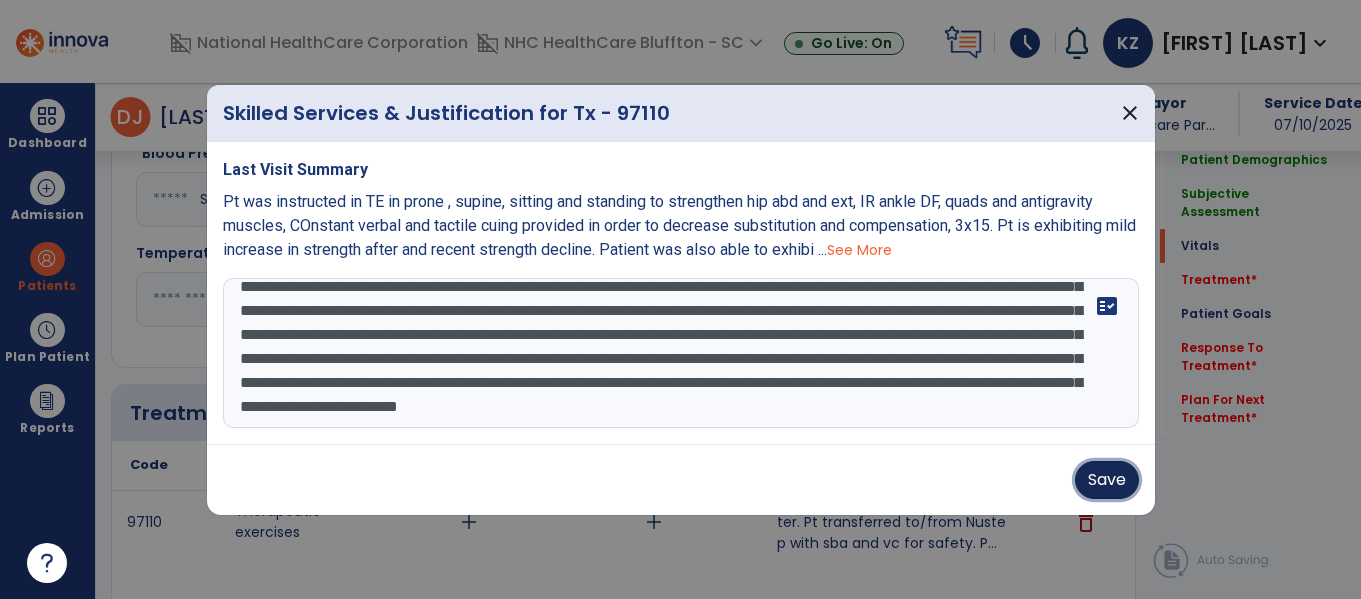 click on "Save" at bounding box center (1107, 480) 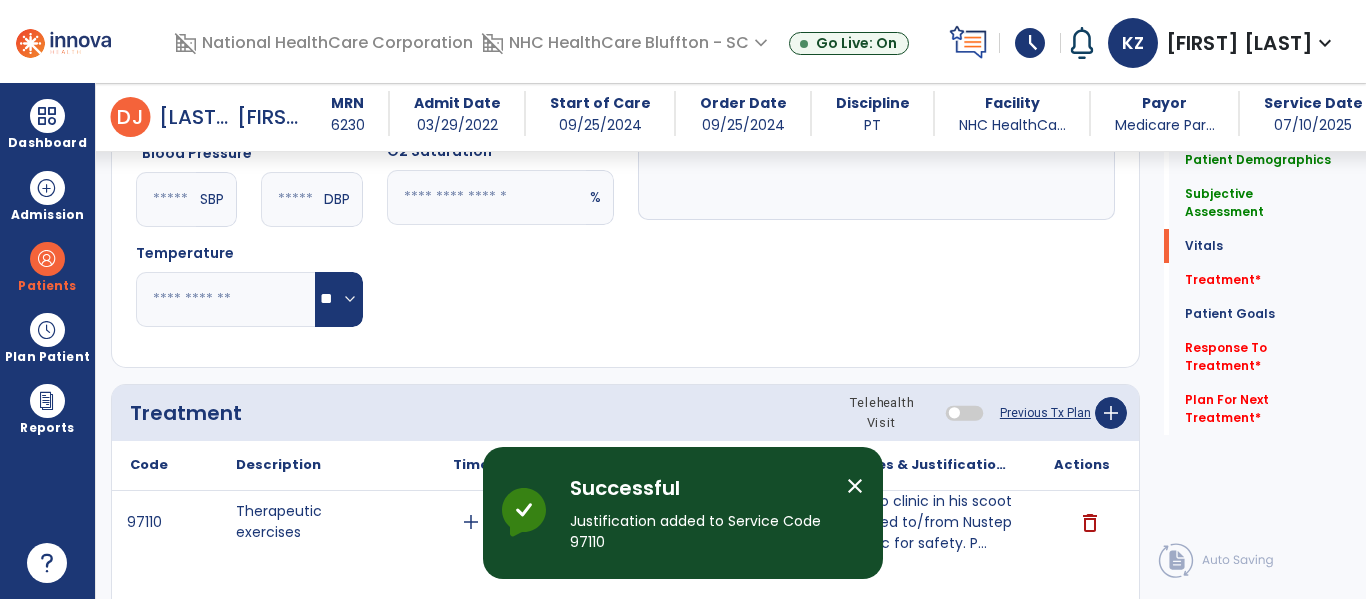 click on "close" at bounding box center [855, 486] 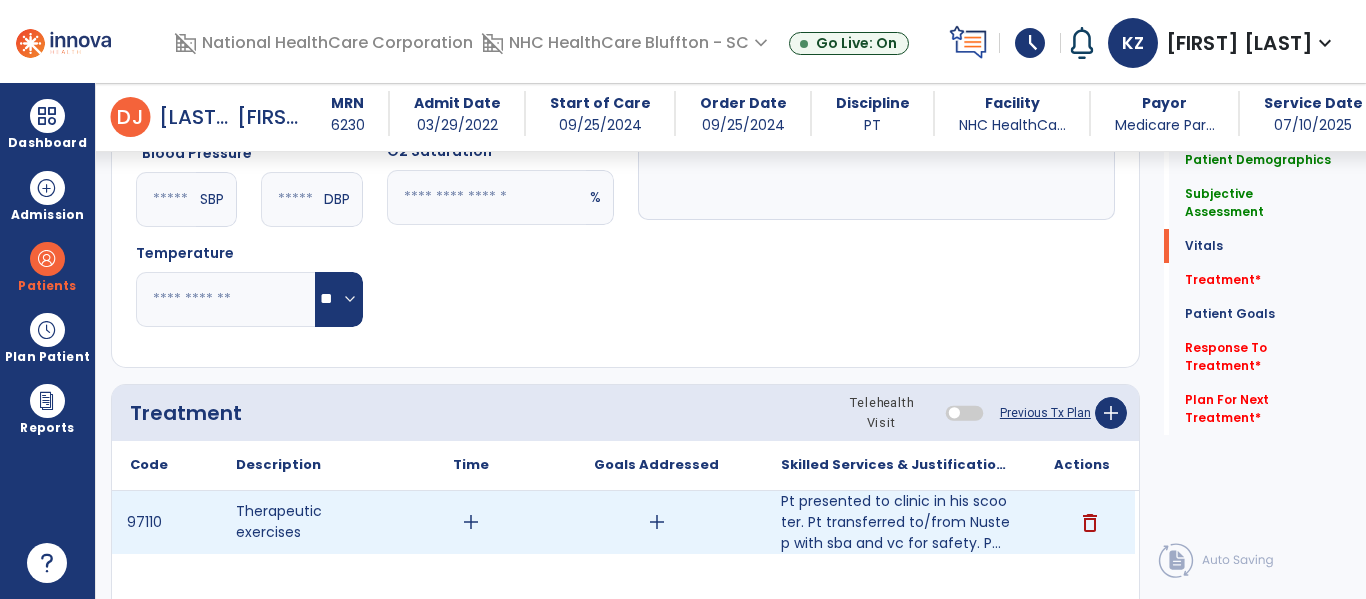click on "add" at bounding box center [471, 522] 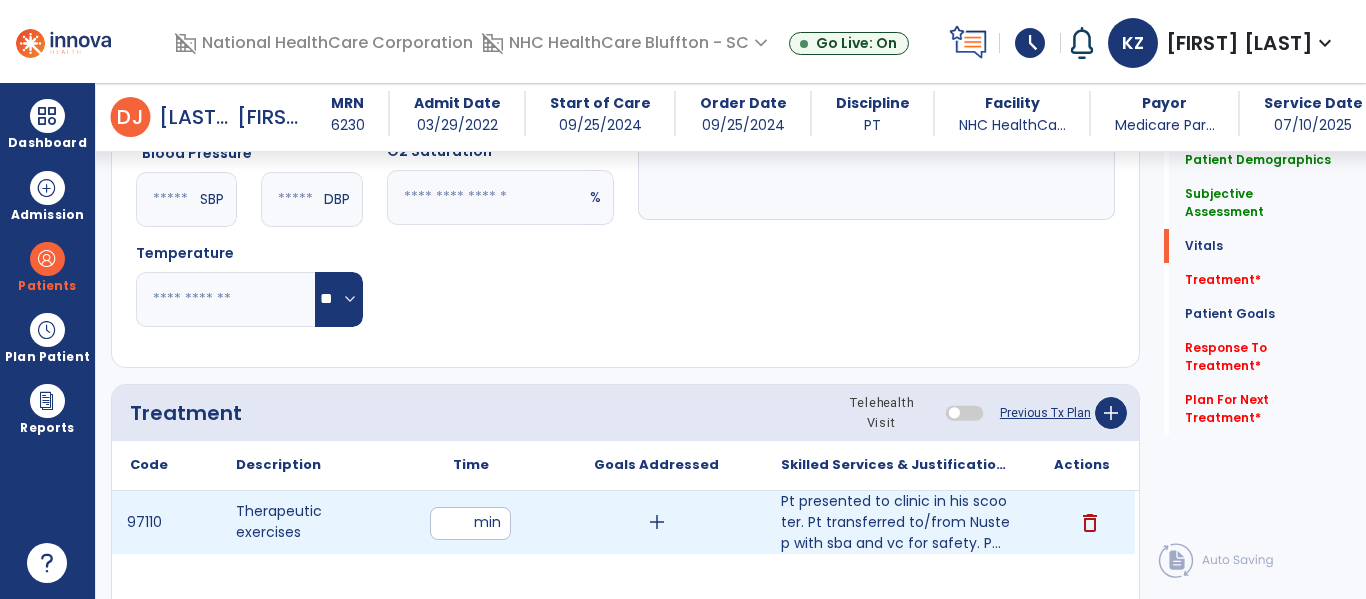 type on "**" 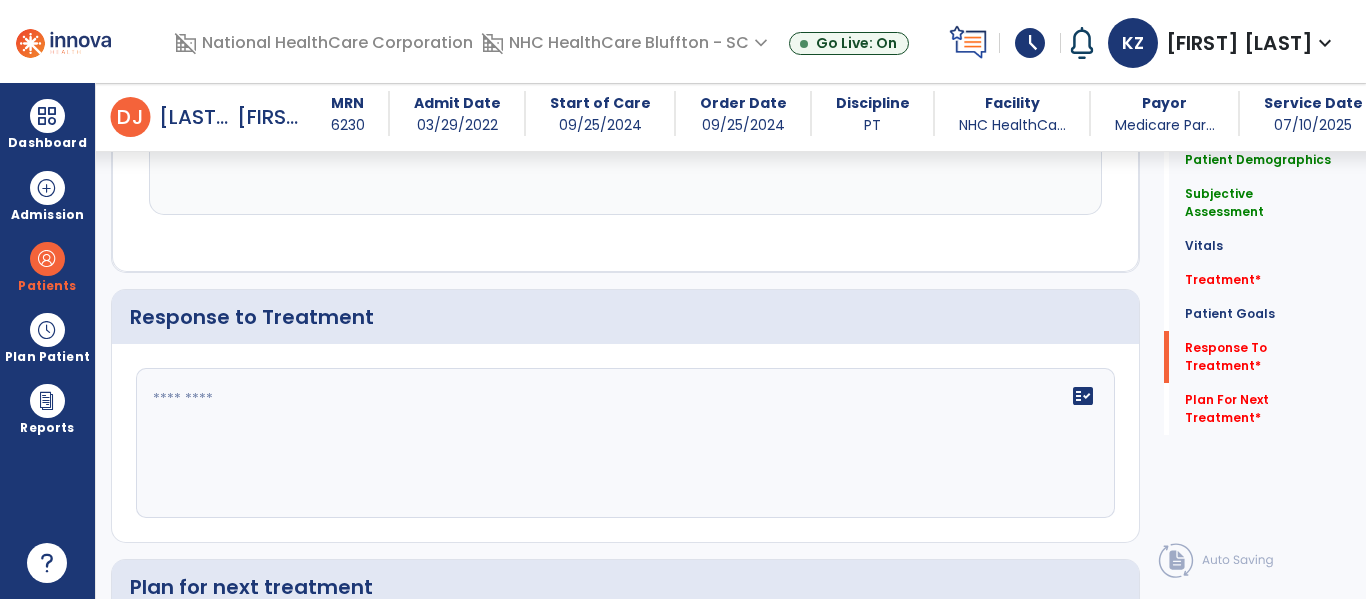 scroll, scrollTop: 3180, scrollLeft: 0, axis: vertical 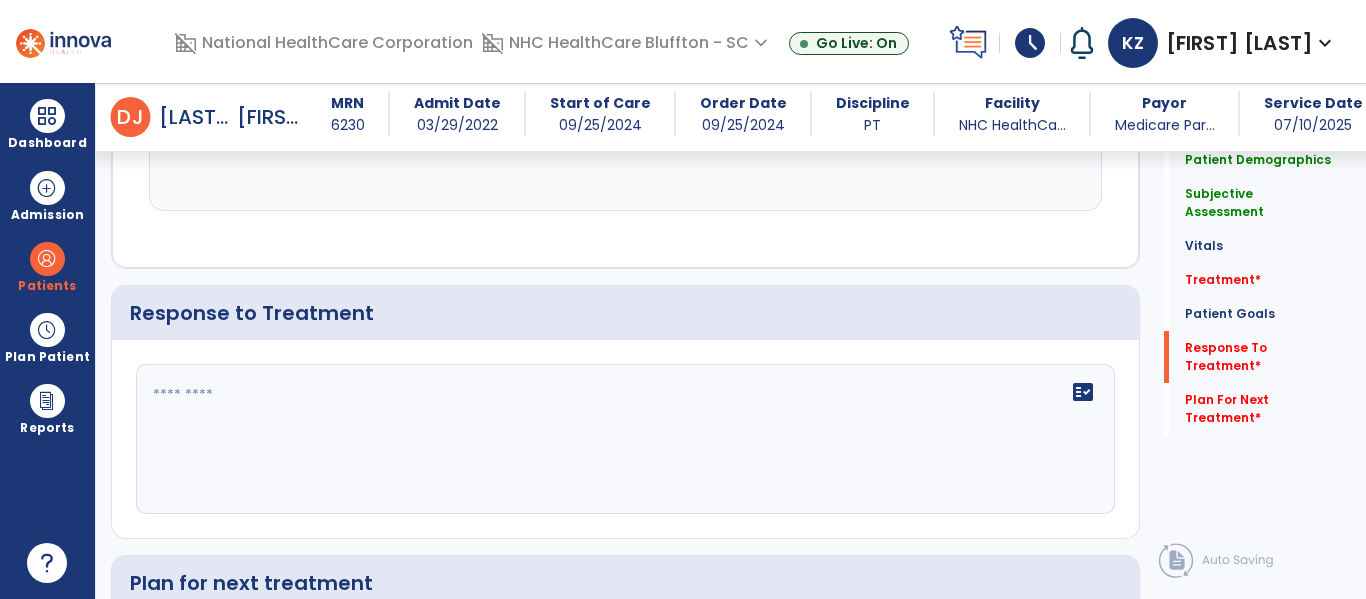 click on "fact_check" 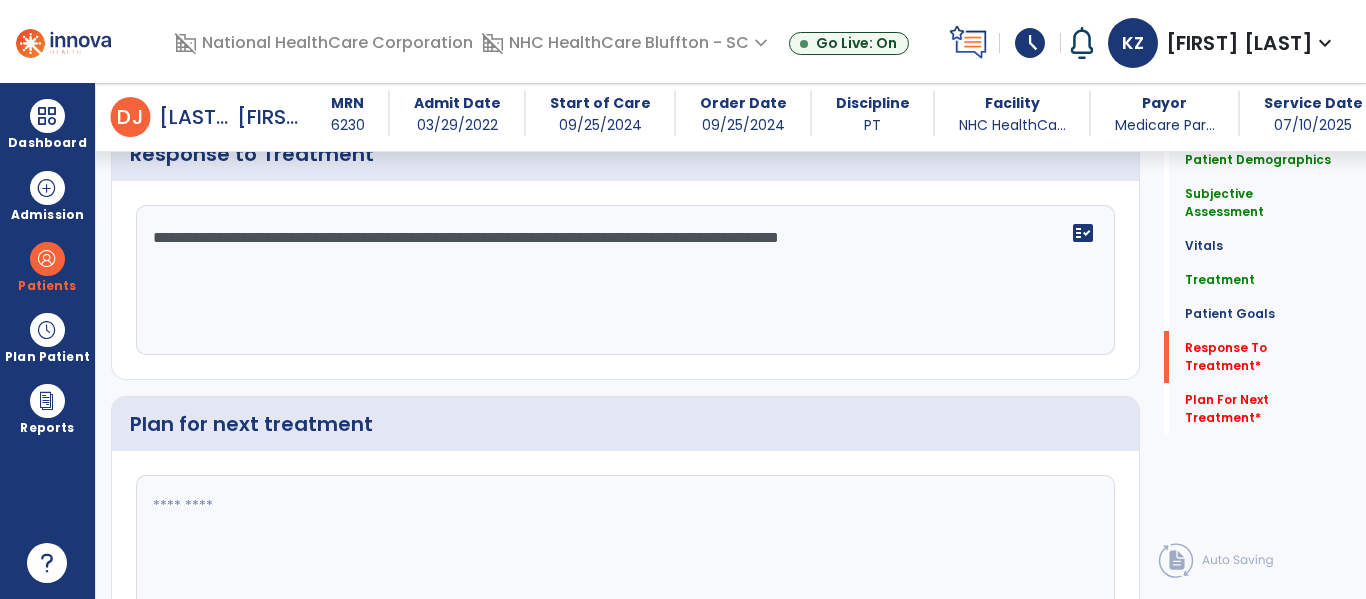 scroll, scrollTop: 3340, scrollLeft: 0, axis: vertical 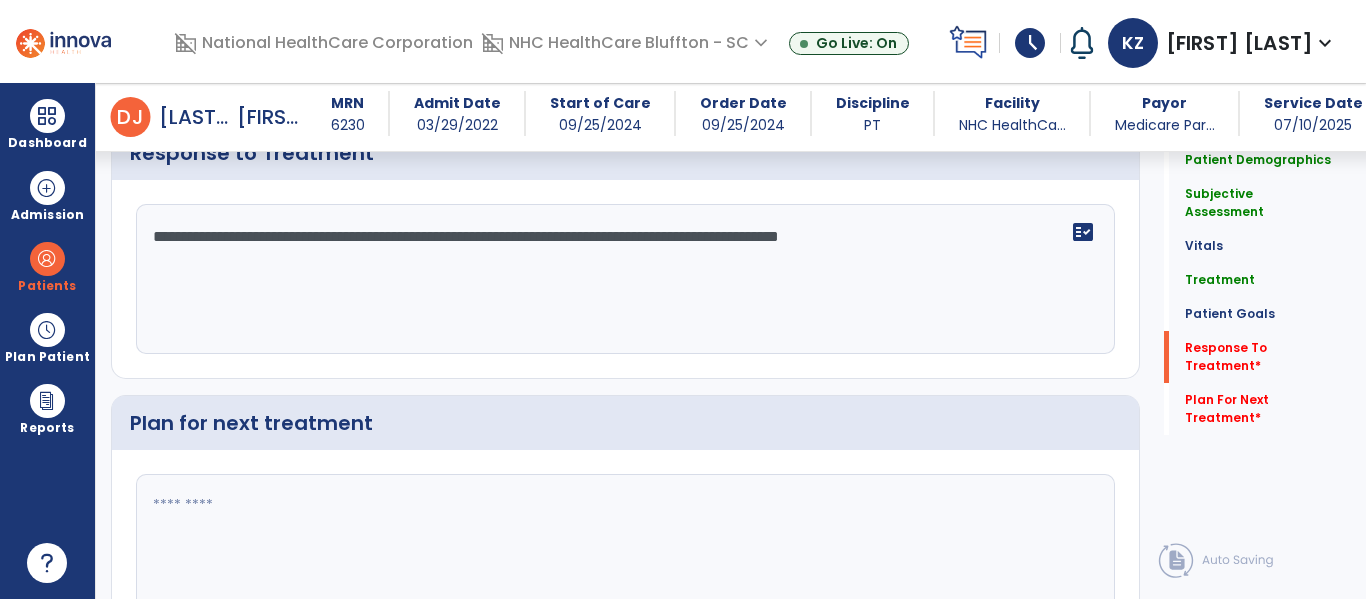 type on "**********" 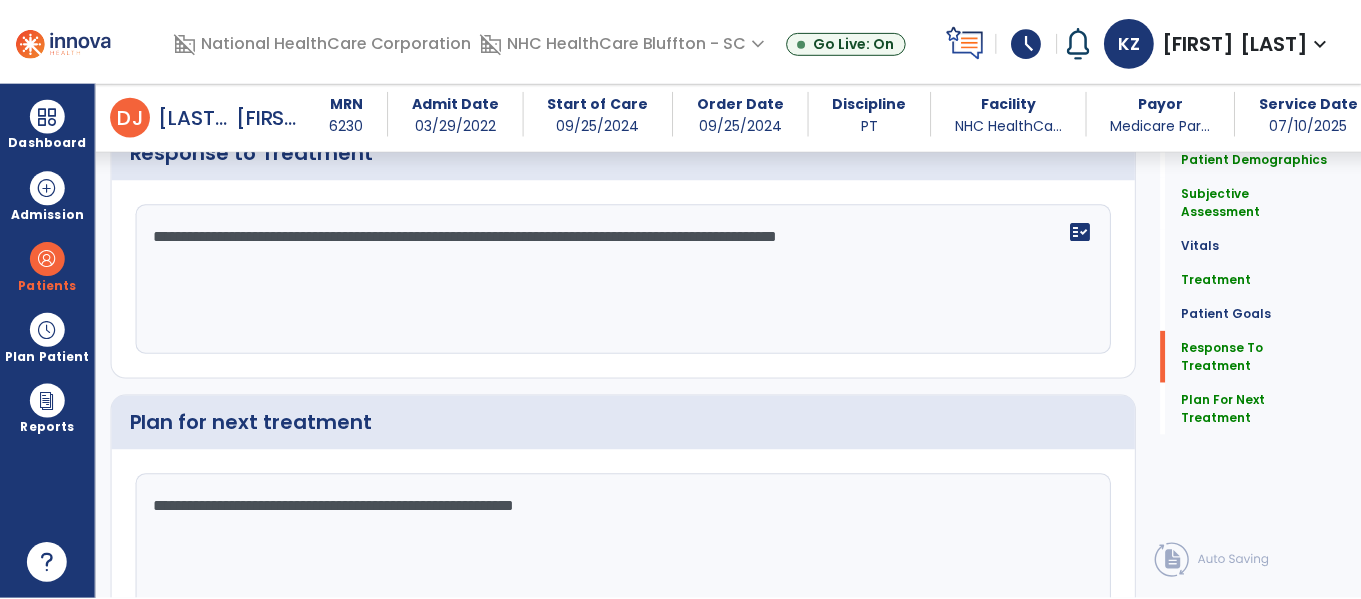 scroll, scrollTop: 3373, scrollLeft: 0, axis: vertical 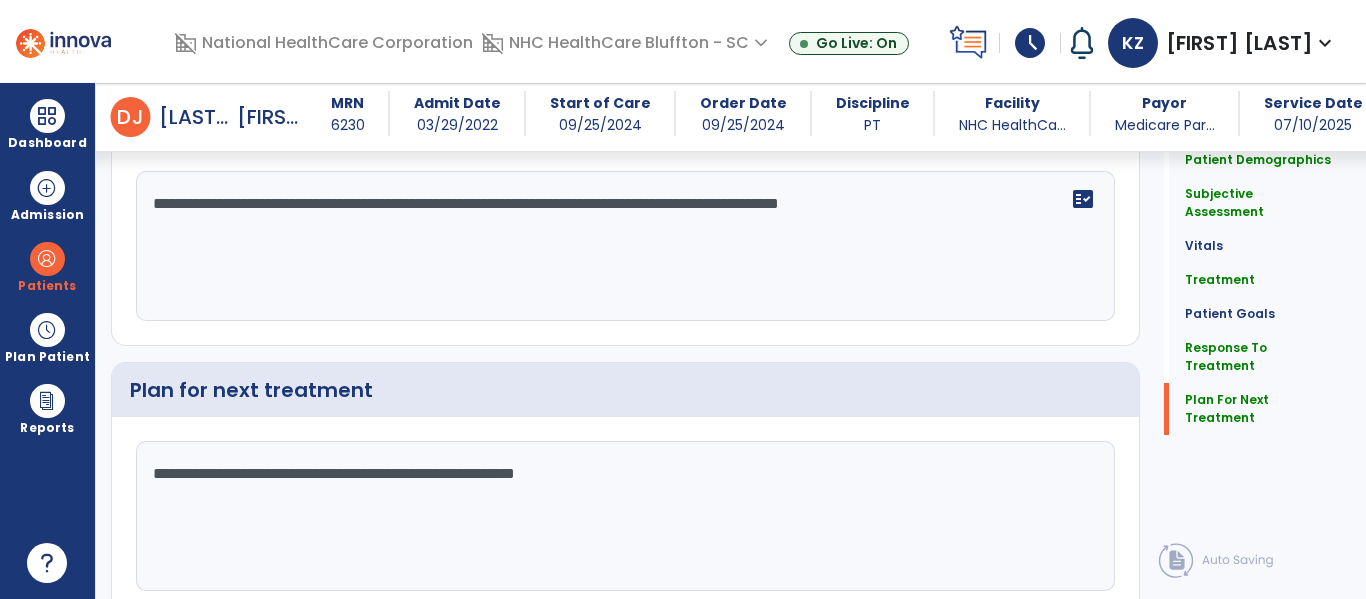 type on "**********" 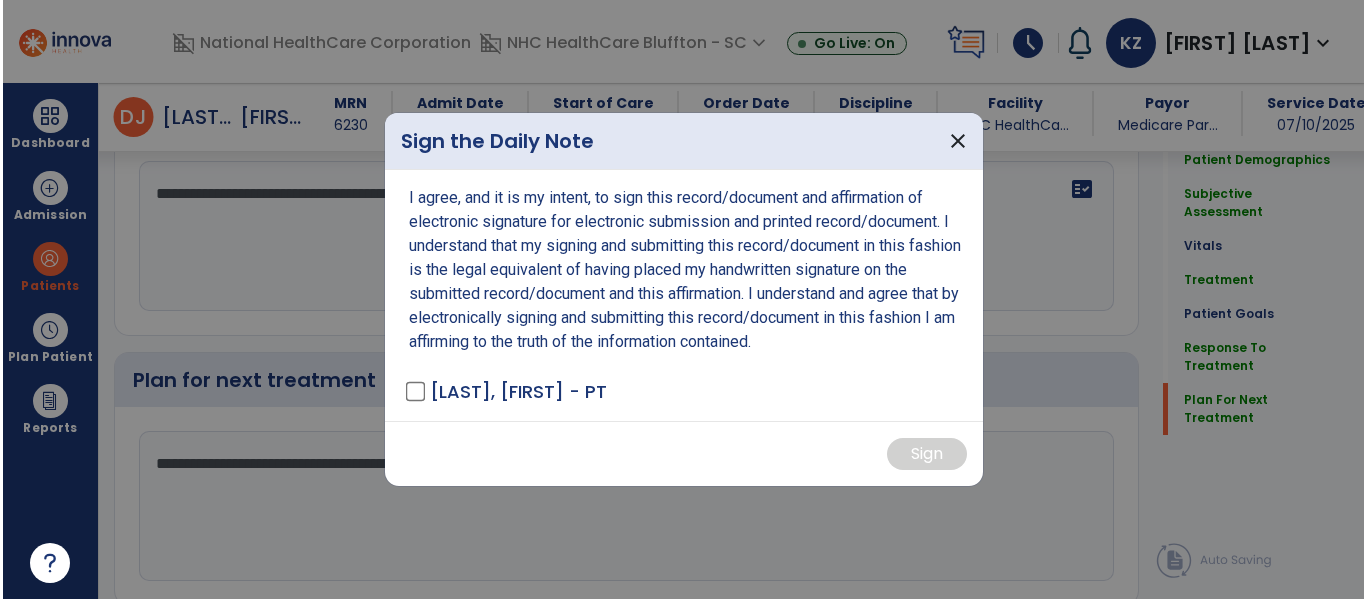 scroll, scrollTop: 3373, scrollLeft: 0, axis: vertical 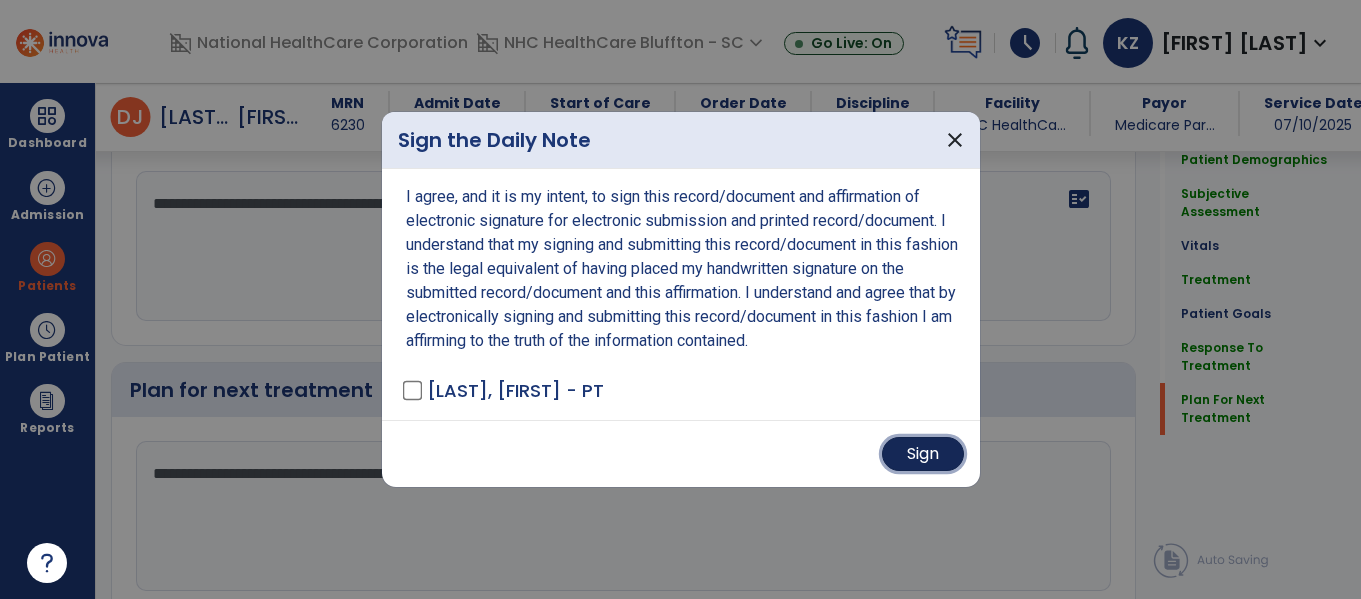 click on "Sign" at bounding box center [923, 454] 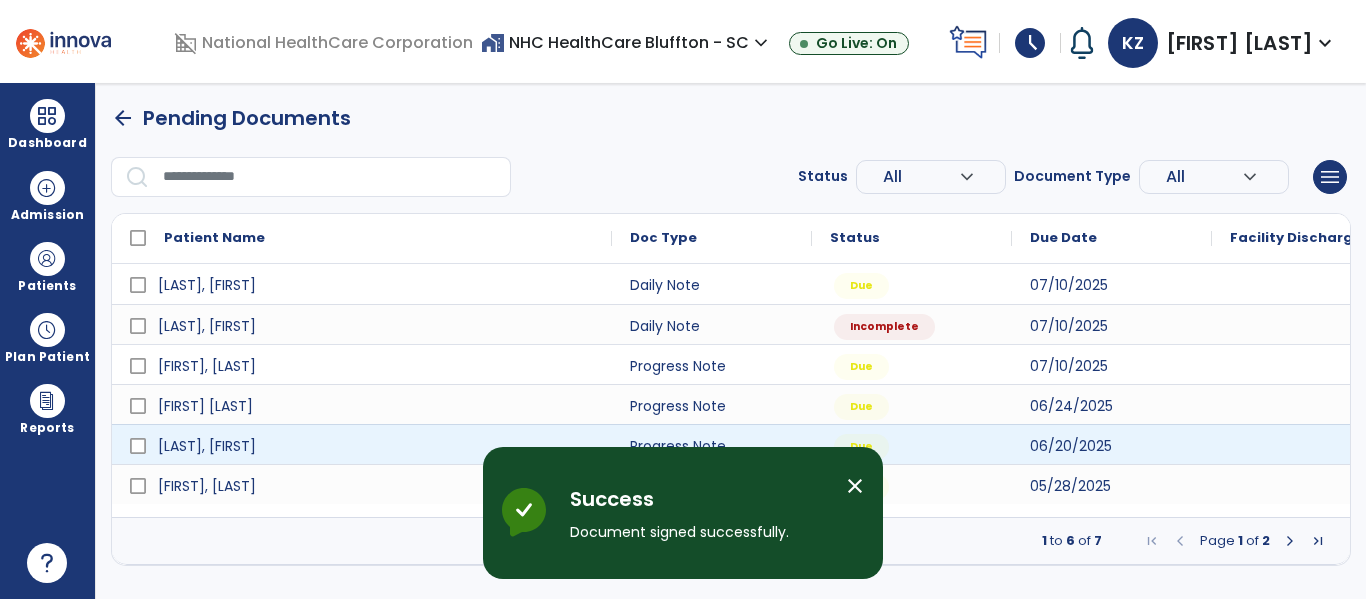scroll, scrollTop: 0, scrollLeft: 0, axis: both 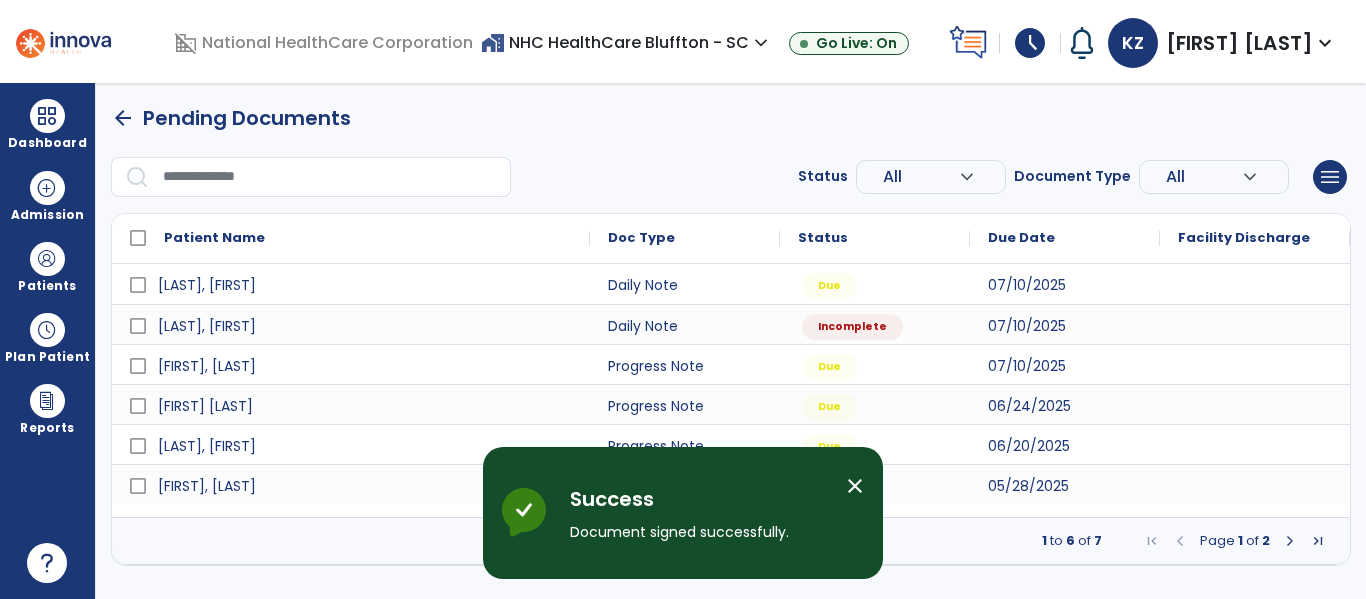 click on "close" at bounding box center [855, 486] 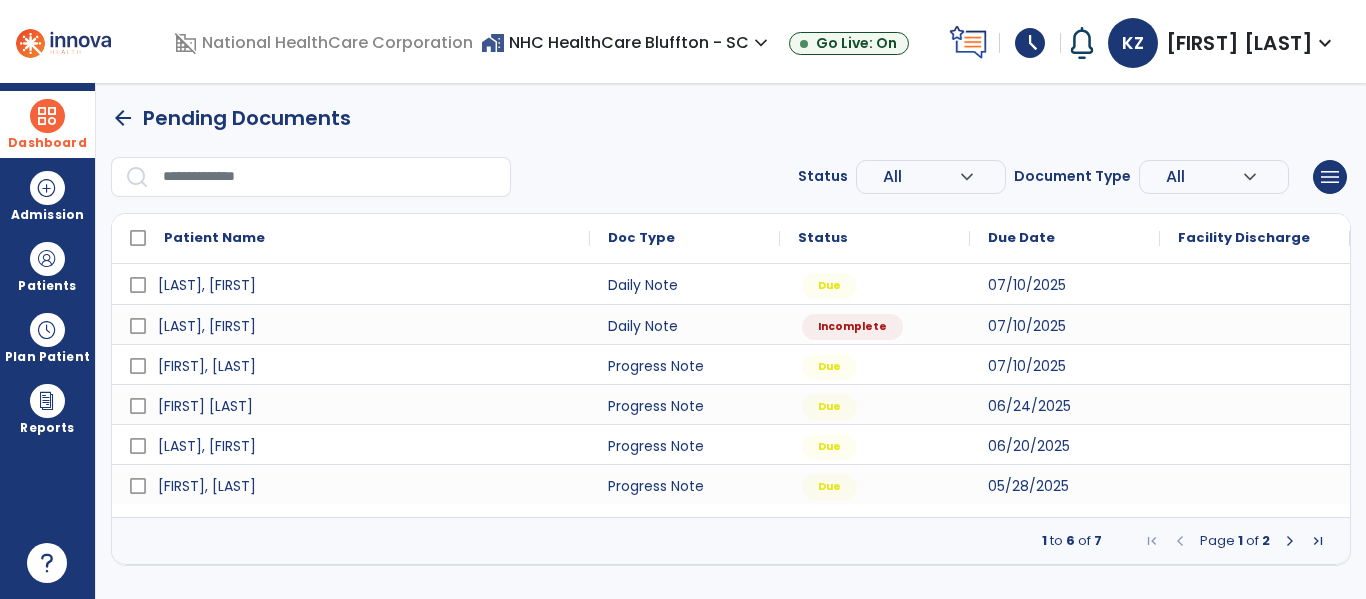 click at bounding box center (47, 116) 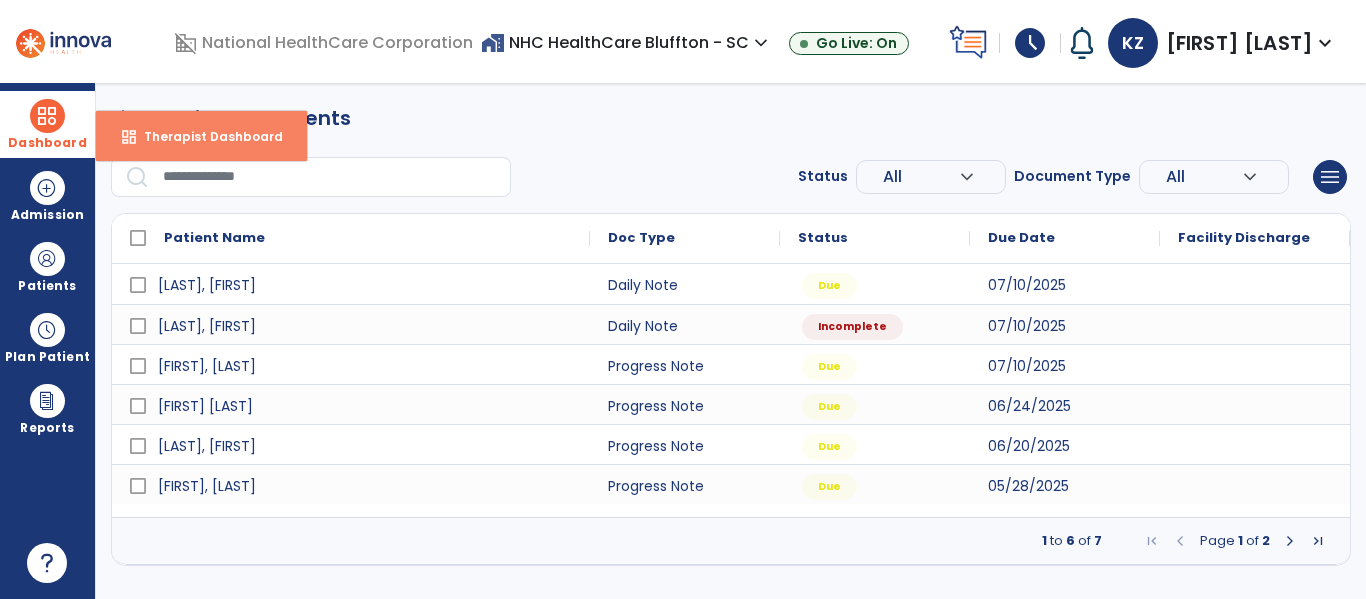 click on "dashboard" at bounding box center [129, 137] 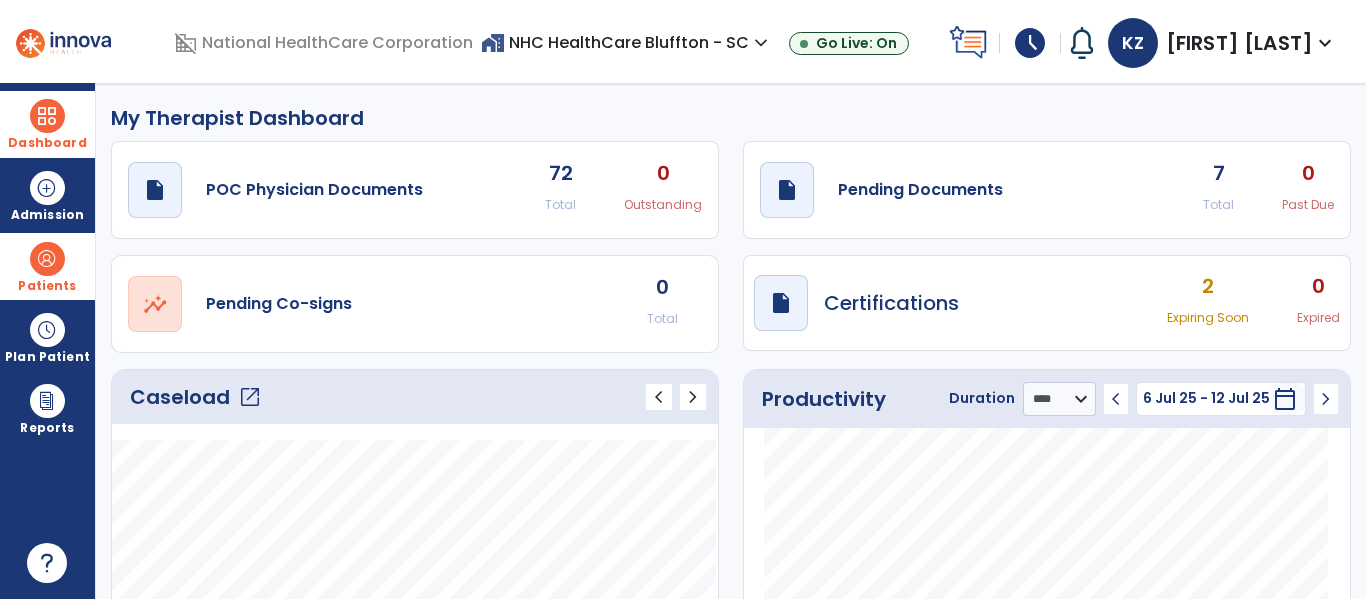 drag, startPoint x: 1209, startPoint y: 178, endPoint x: 43, endPoint y: 255, distance: 1168.5397 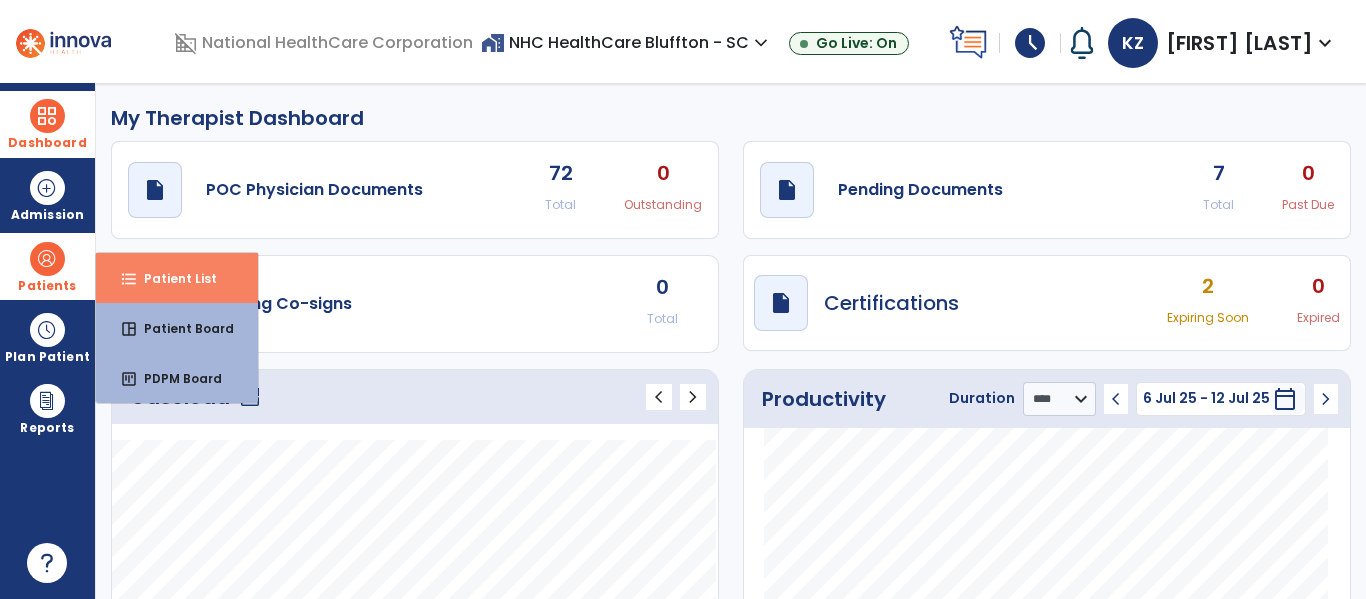 click on "format_list_bulleted  Patient List" at bounding box center (177, 278) 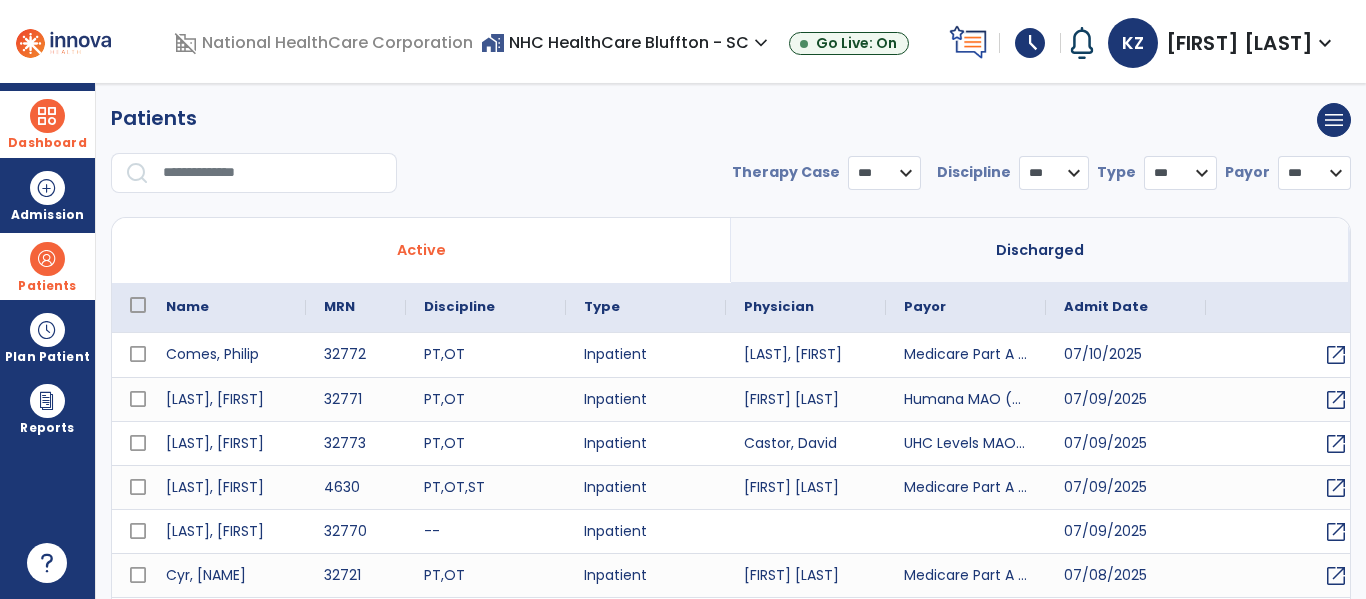 select on "***" 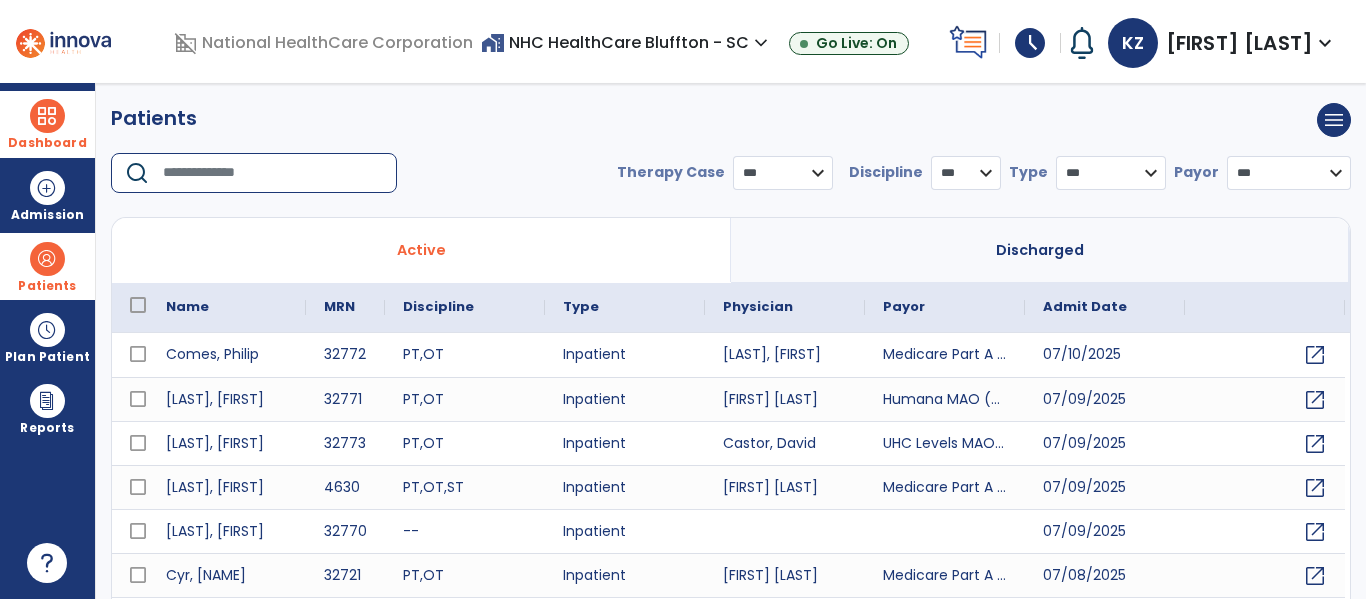 click at bounding box center [273, 173] 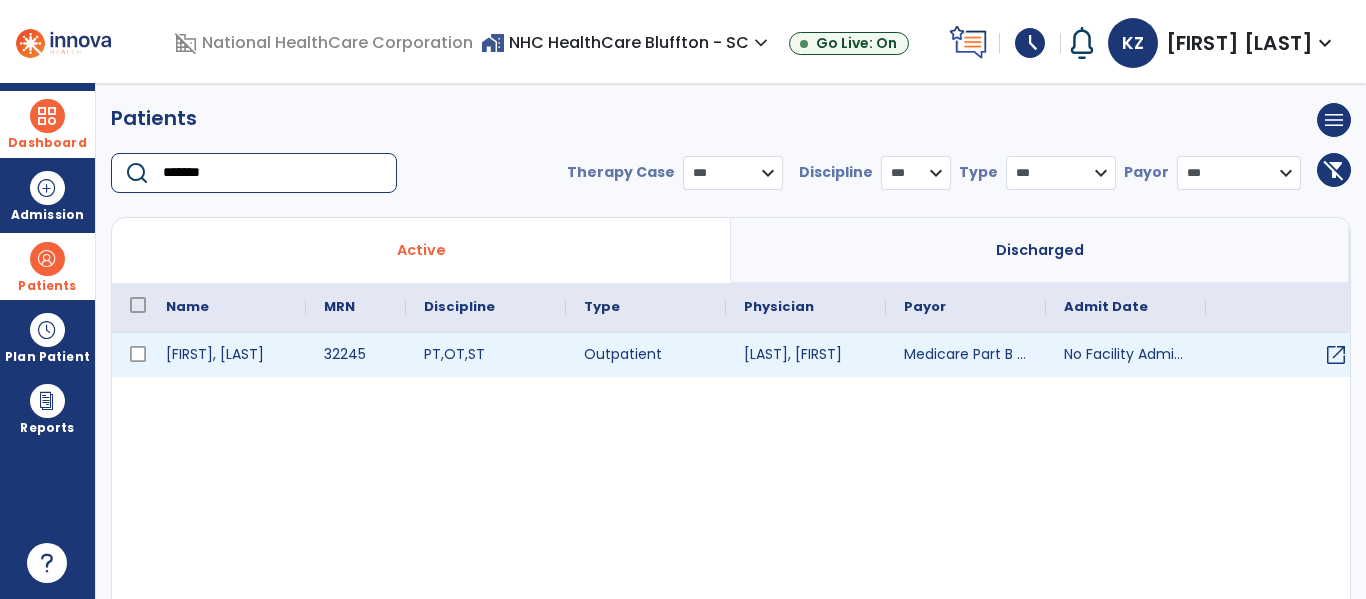 type on "*******" 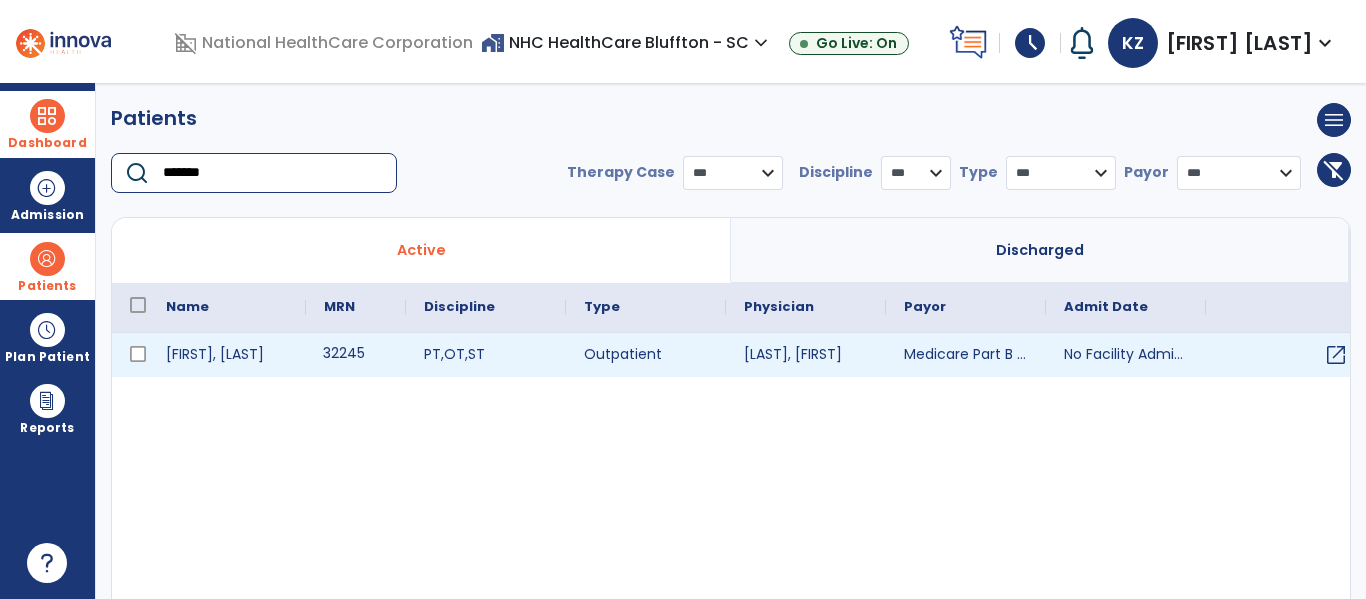 click on "32245" at bounding box center (356, 355) 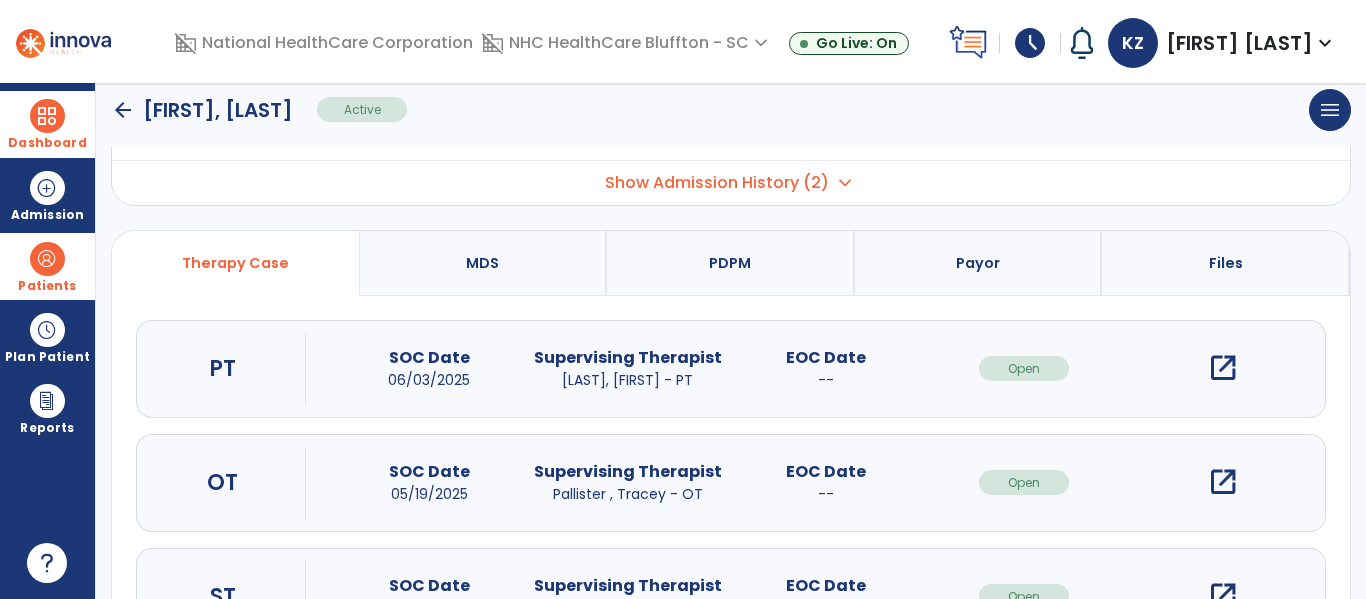 scroll, scrollTop: 115, scrollLeft: 0, axis: vertical 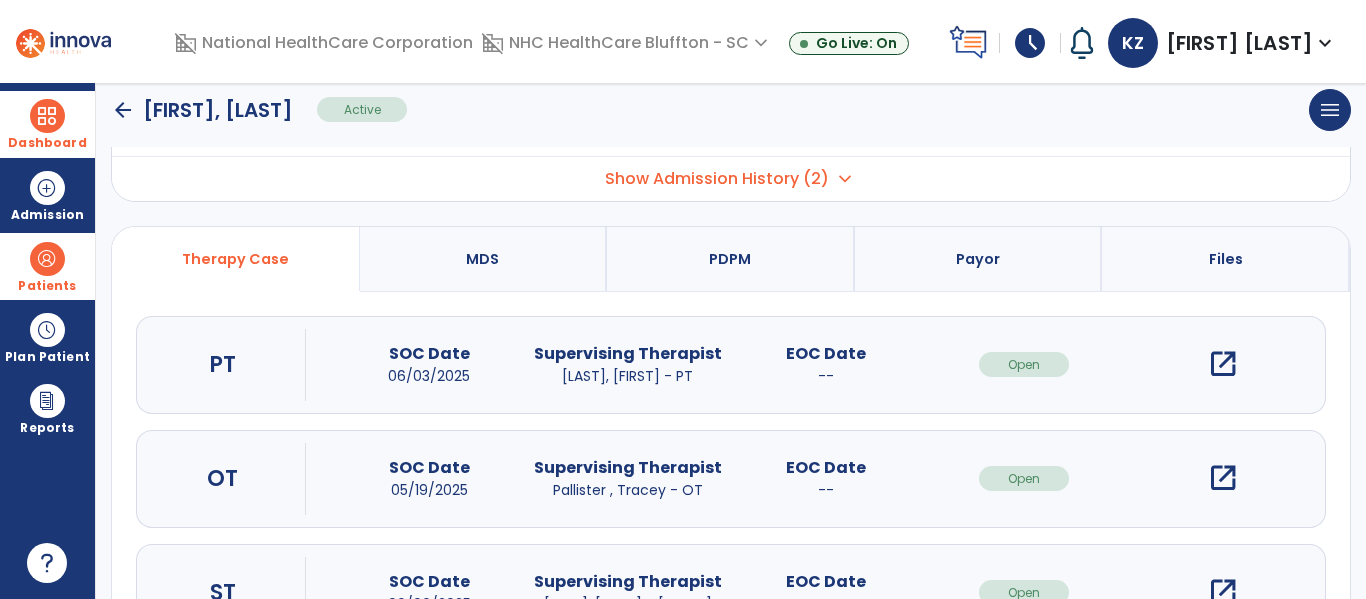 click on "open_in_new" at bounding box center [1223, 364] 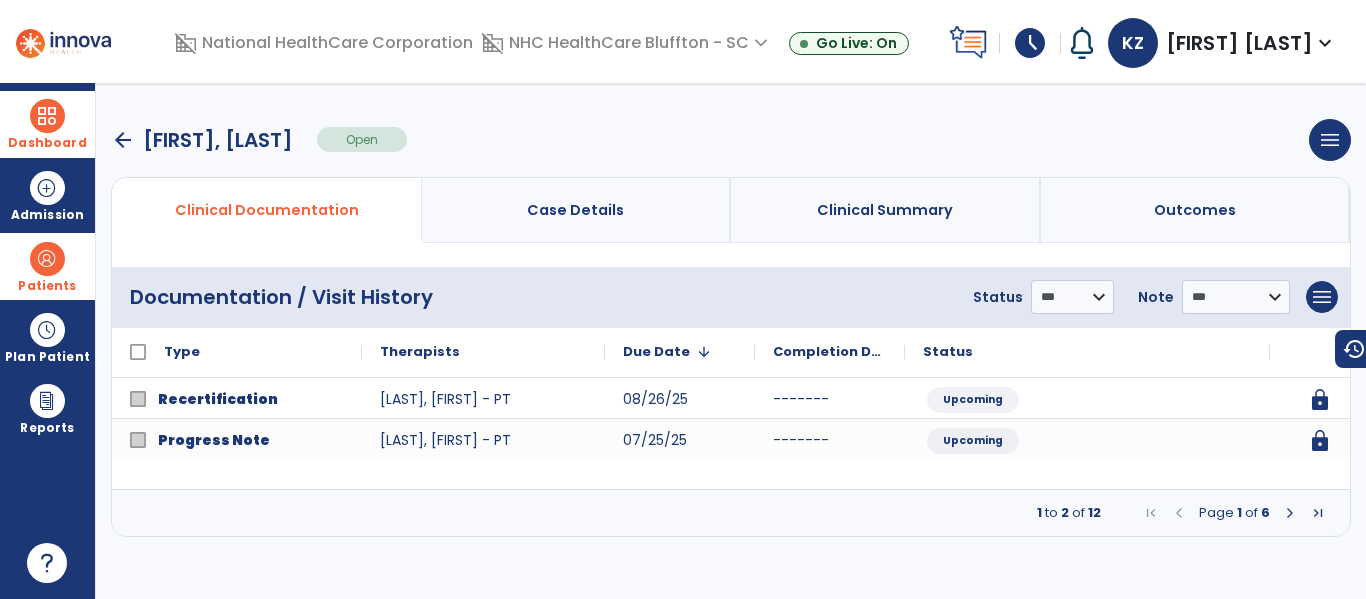click at bounding box center (1290, 513) 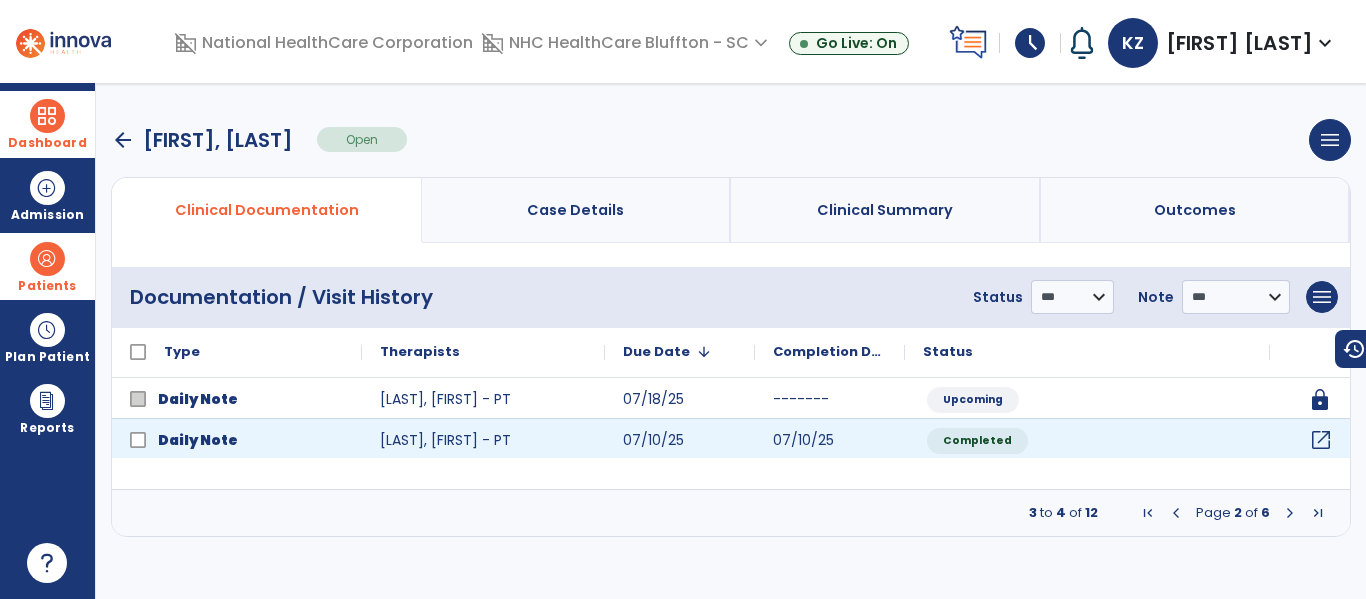 click on "open_in_new" 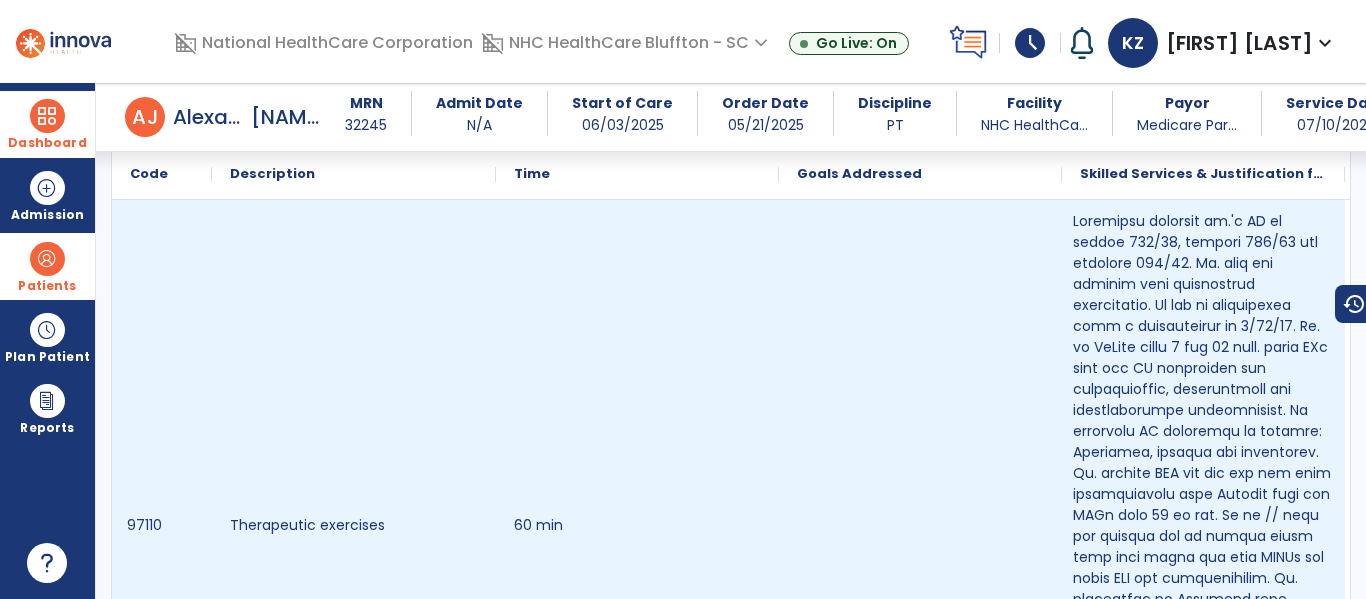 scroll, scrollTop: 1254, scrollLeft: 0, axis: vertical 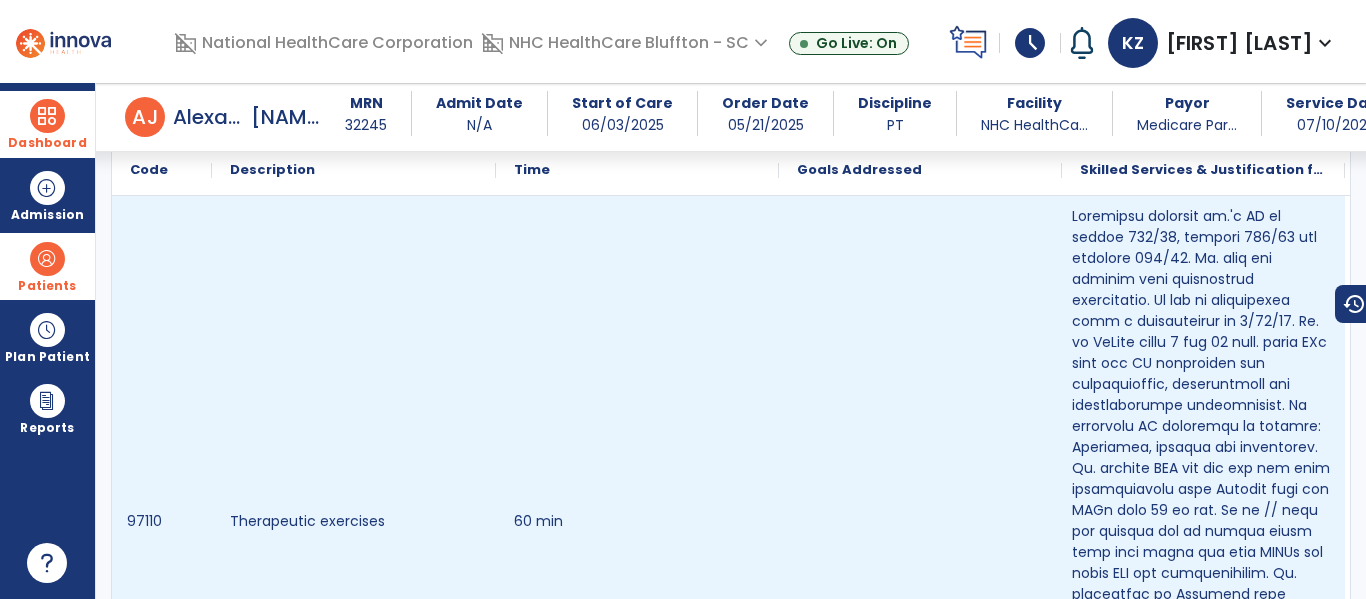 click at bounding box center [1203, 531] 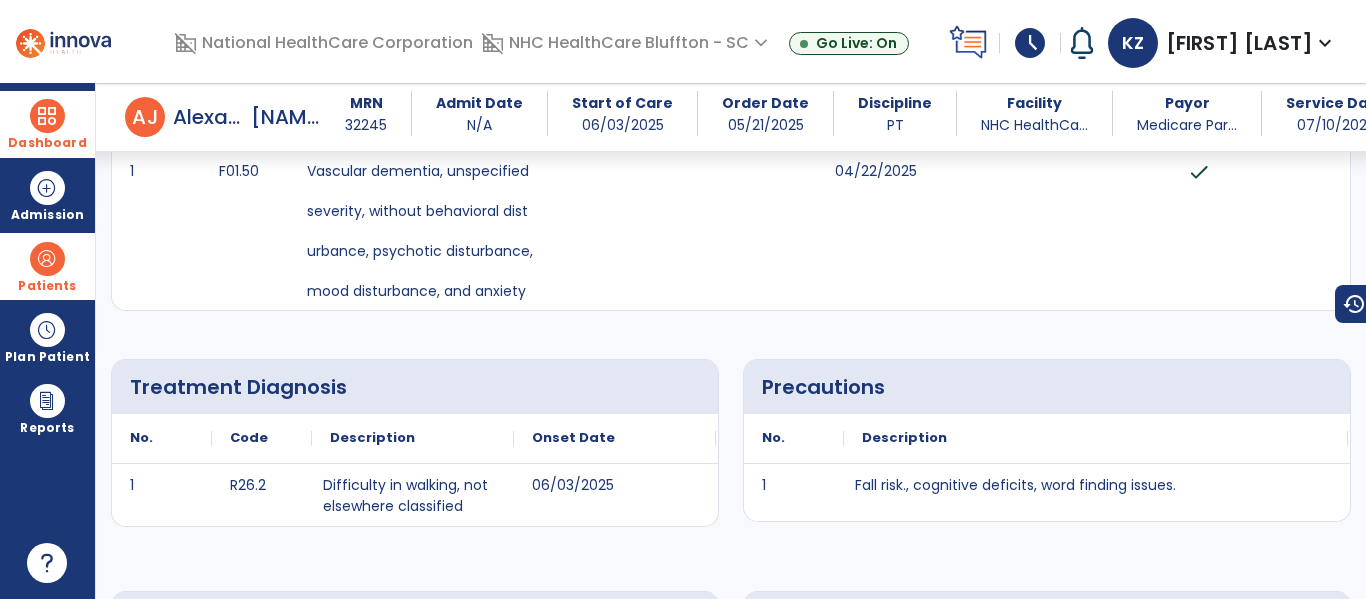 scroll, scrollTop: 0, scrollLeft: 0, axis: both 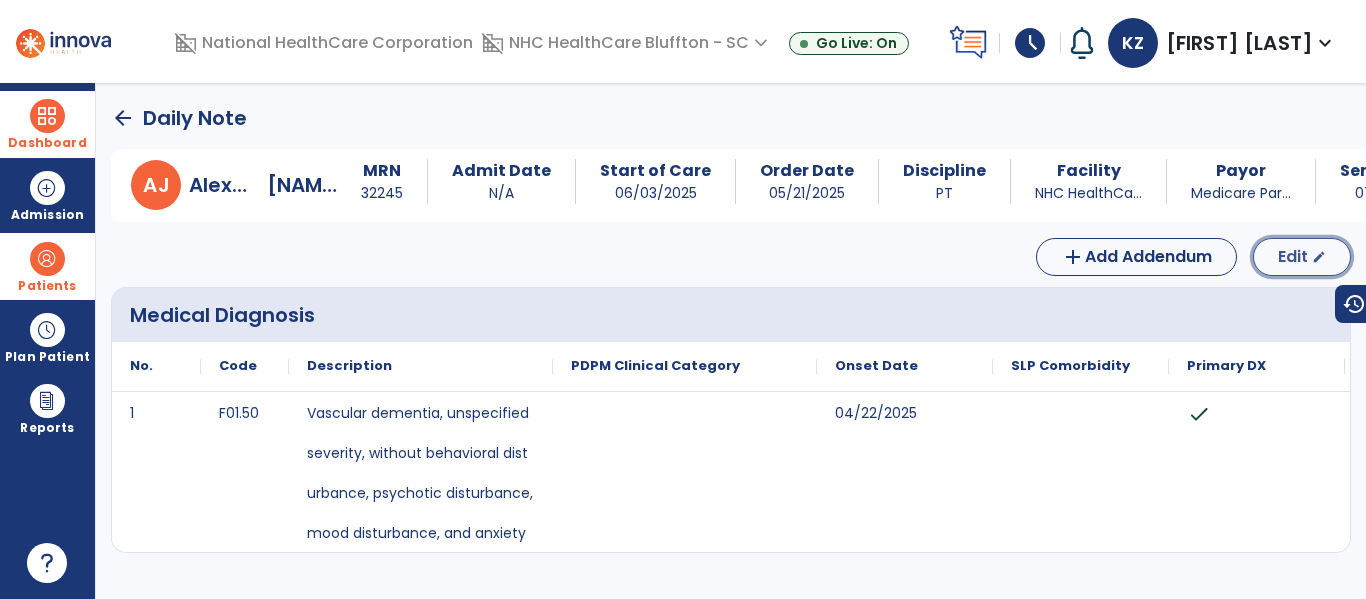 click on "Edit" 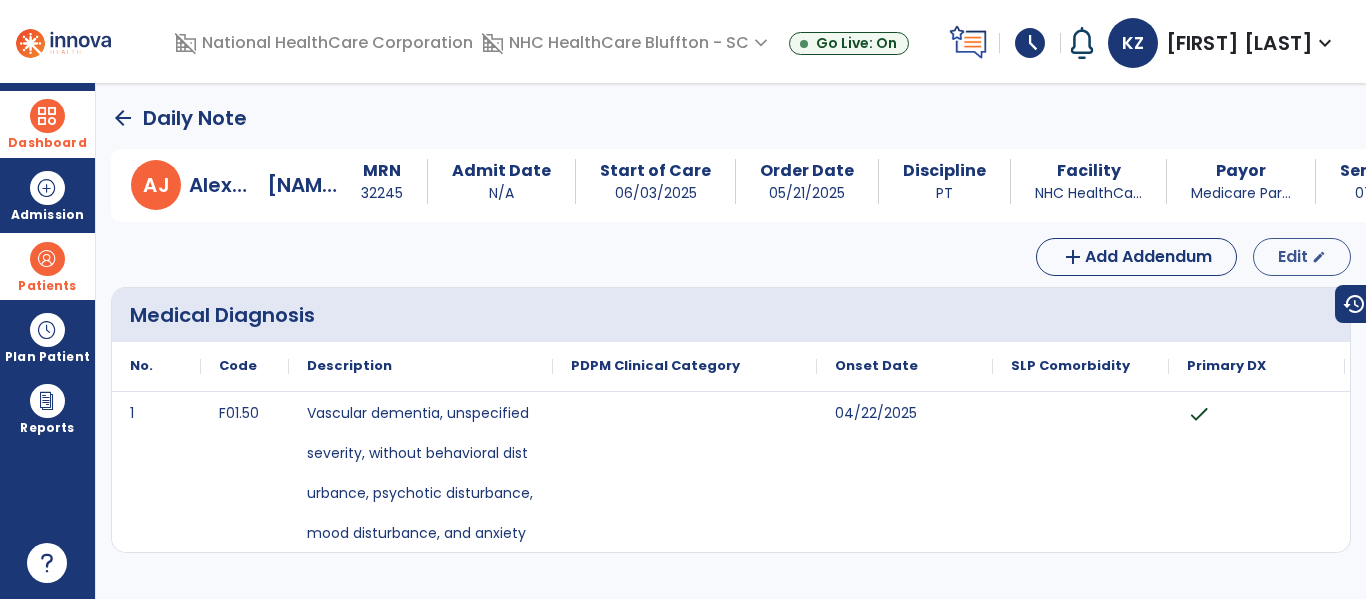 select on "*" 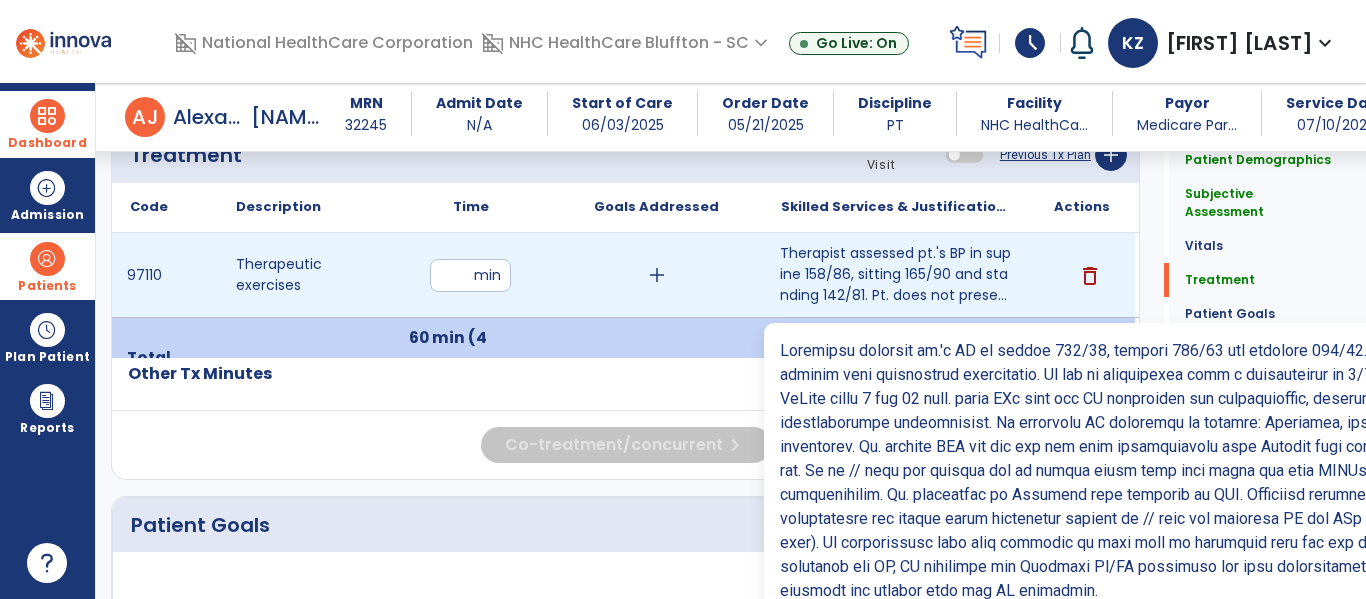 click on "Therapist assessed pt.'s BP in supine 158/86, sitting 165/90 and standing 142/81. Pt. does not prese..." at bounding box center (896, 274) 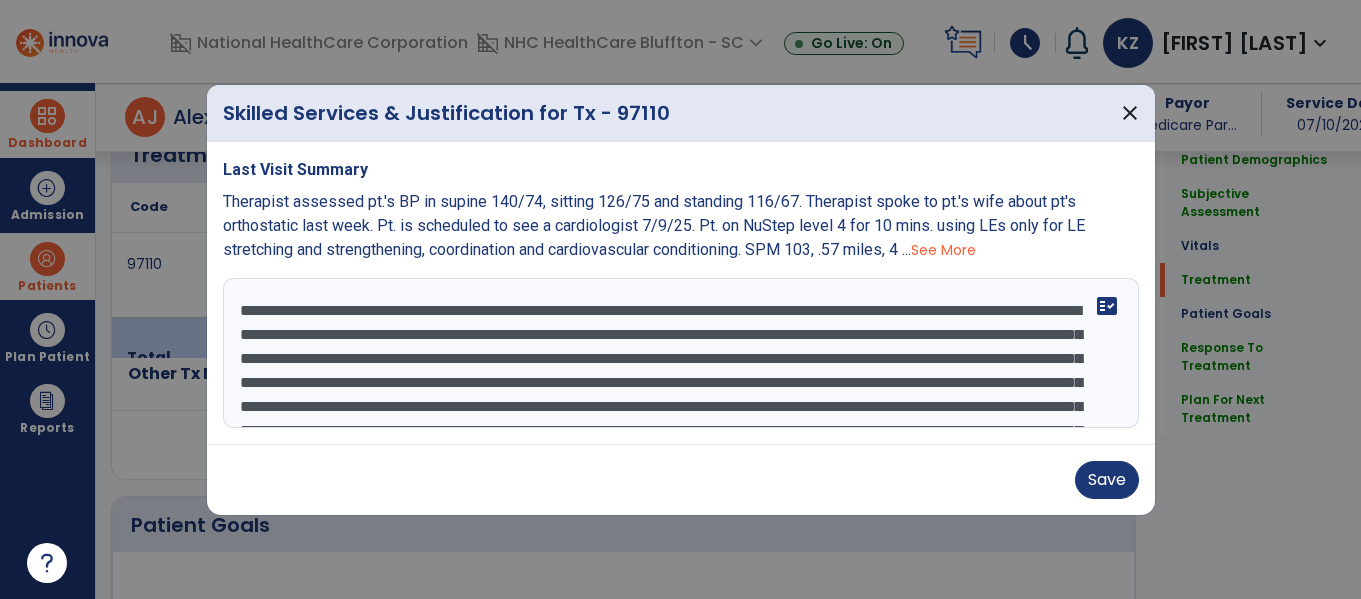 scroll, scrollTop: 1123, scrollLeft: 0, axis: vertical 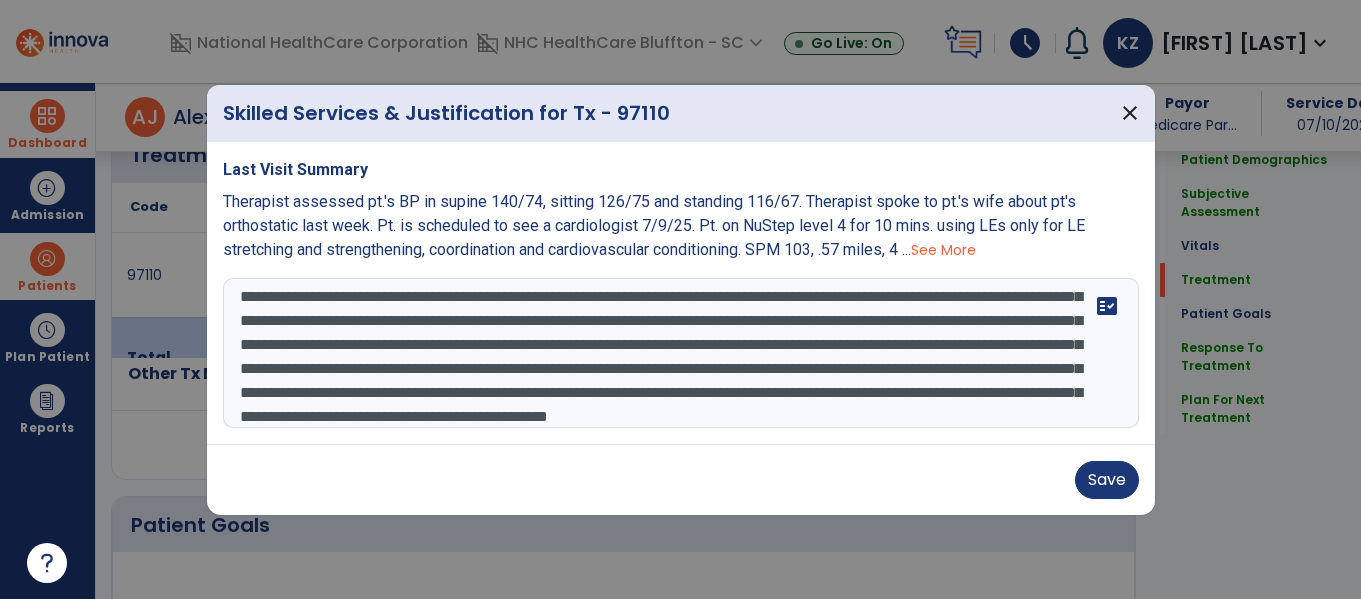 click at bounding box center (681, 353) 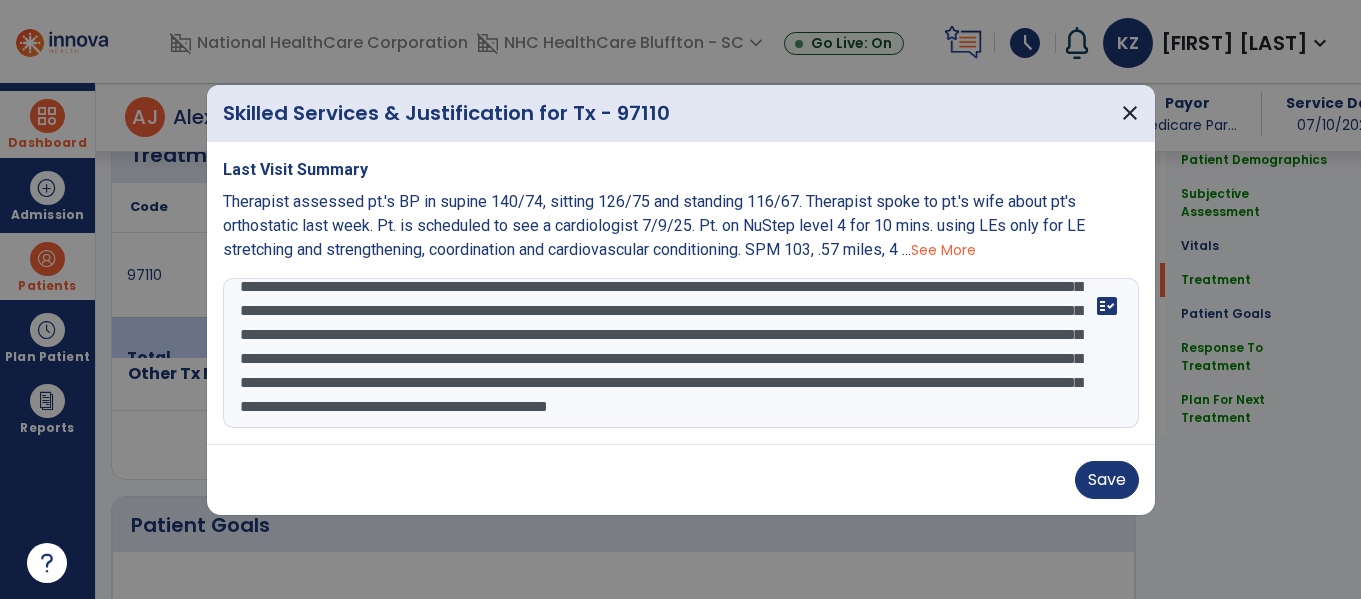 drag, startPoint x: 560, startPoint y: 357, endPoint x: 476, endPoint y: 374, distance: 85.70297 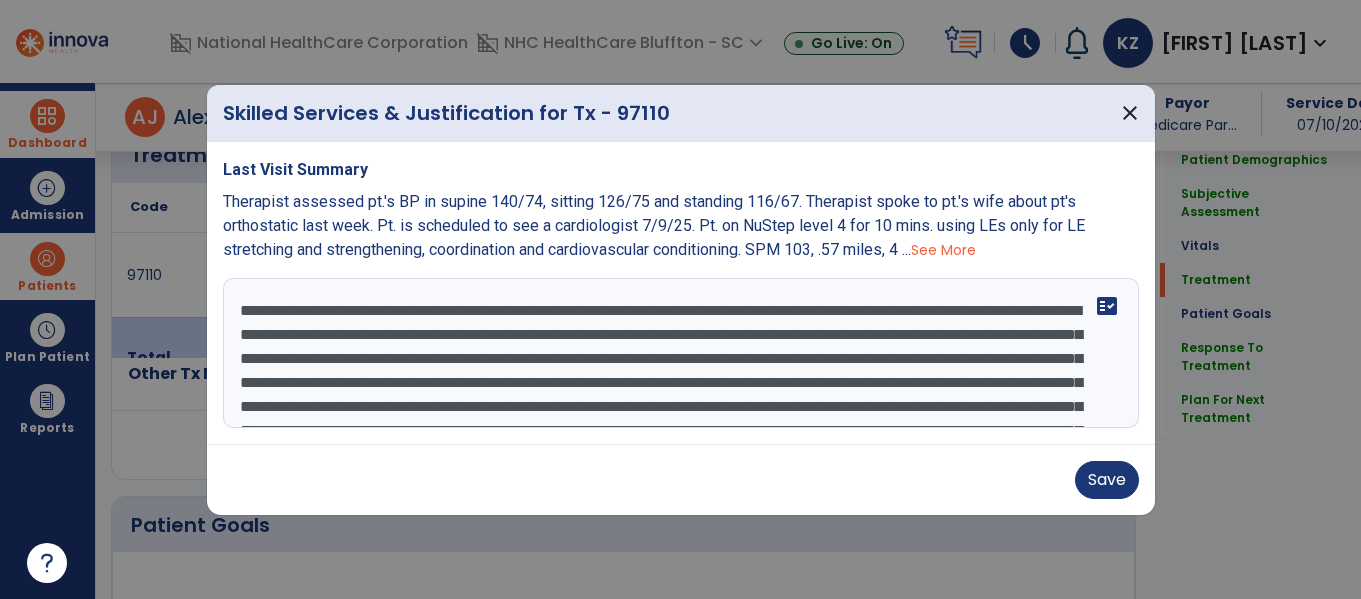 drag, startPoint x: 893, startPoint y: 418, endPoint x: 142, endPoint y: 56, distance: 833.6936 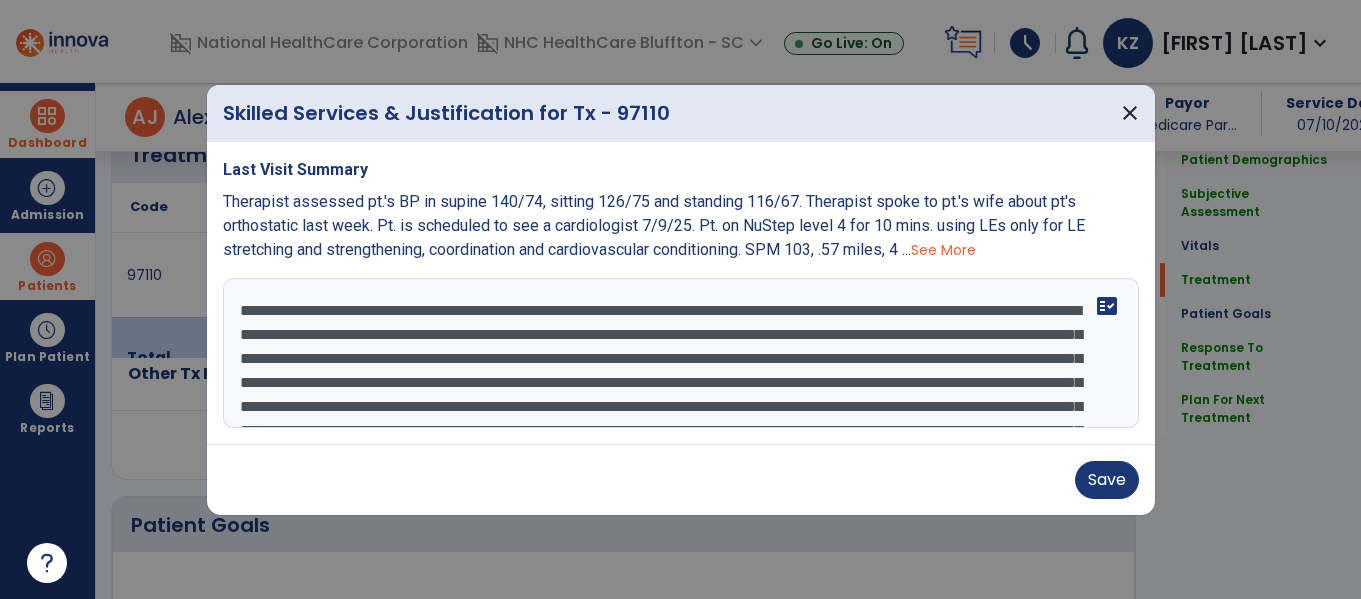 click at bounding box center [681, 353] 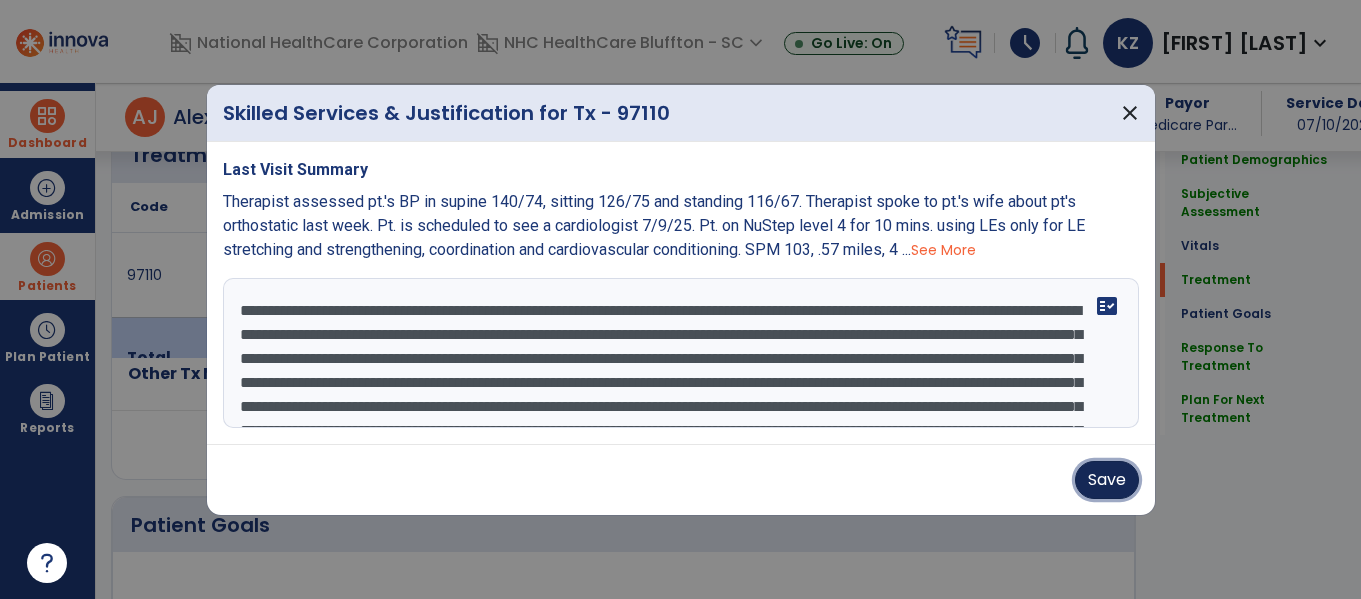 click on "Save" at bounding box center [1107, 480] 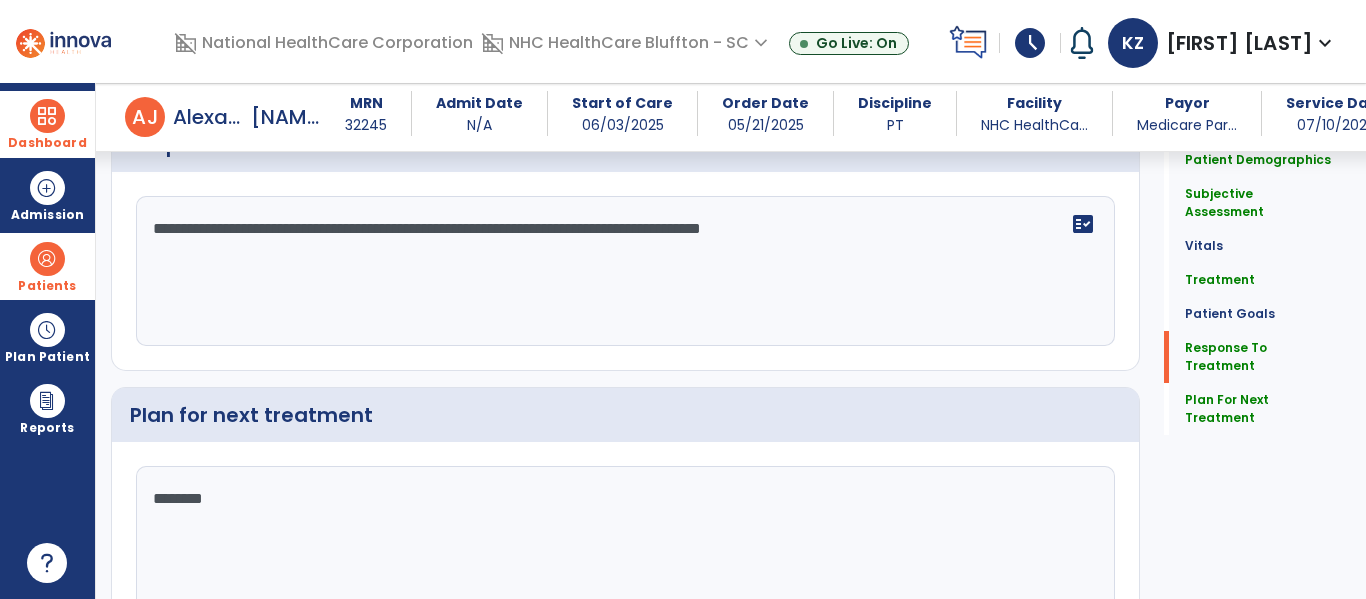 click on "********" 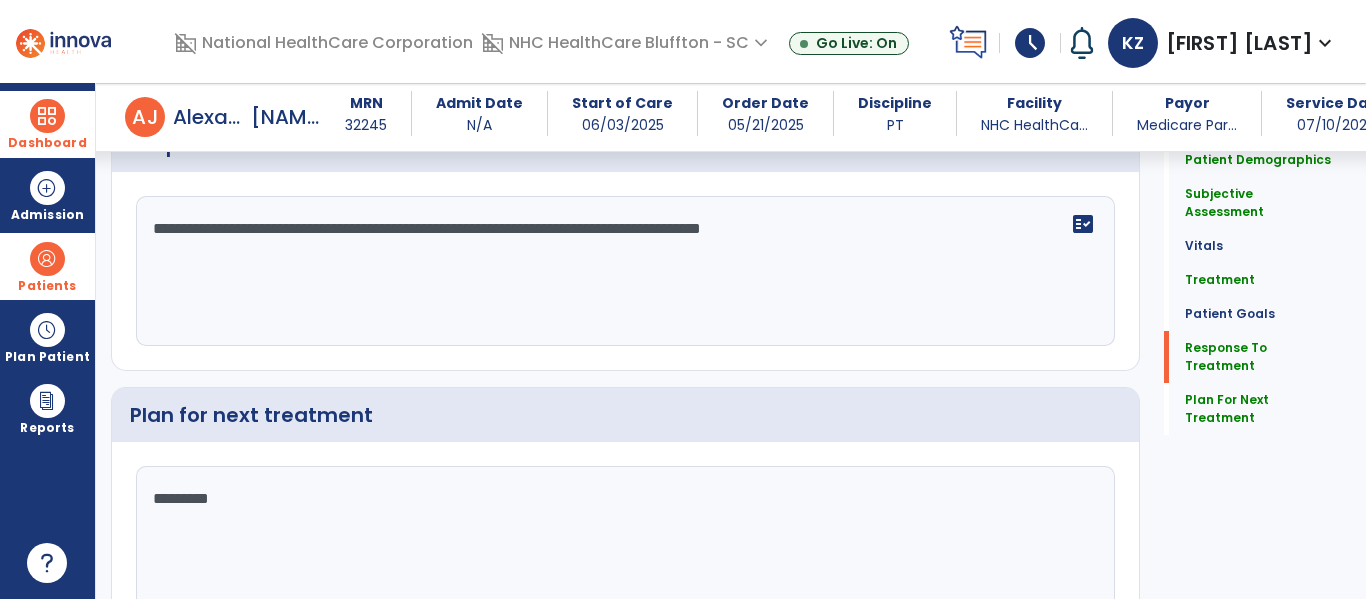 type on "*********" 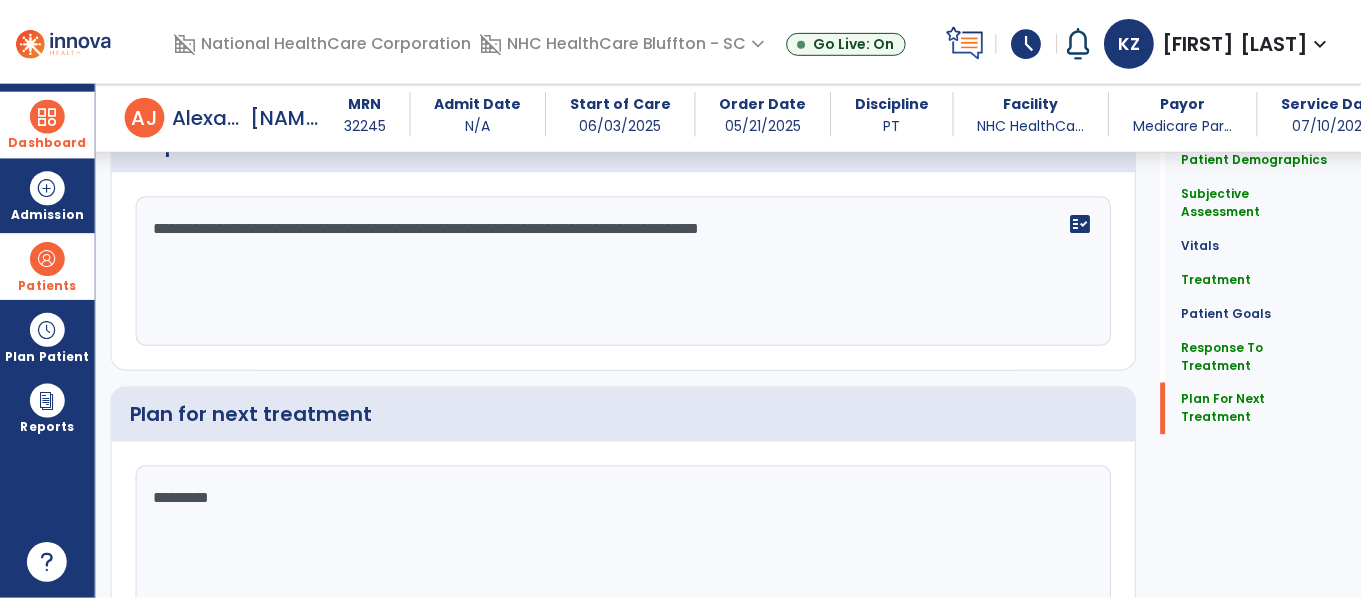 scroll, scrollTop: 2403, scrollLeft: 0, axis: vertical 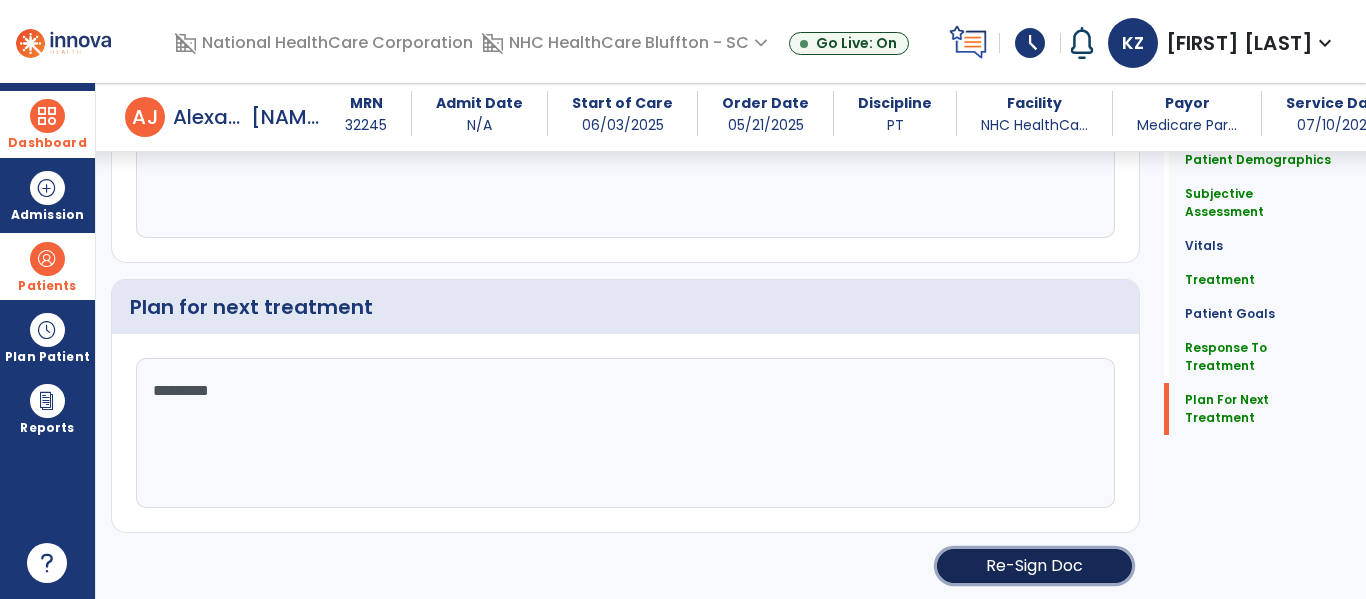 click on "Re-Sign Doc" 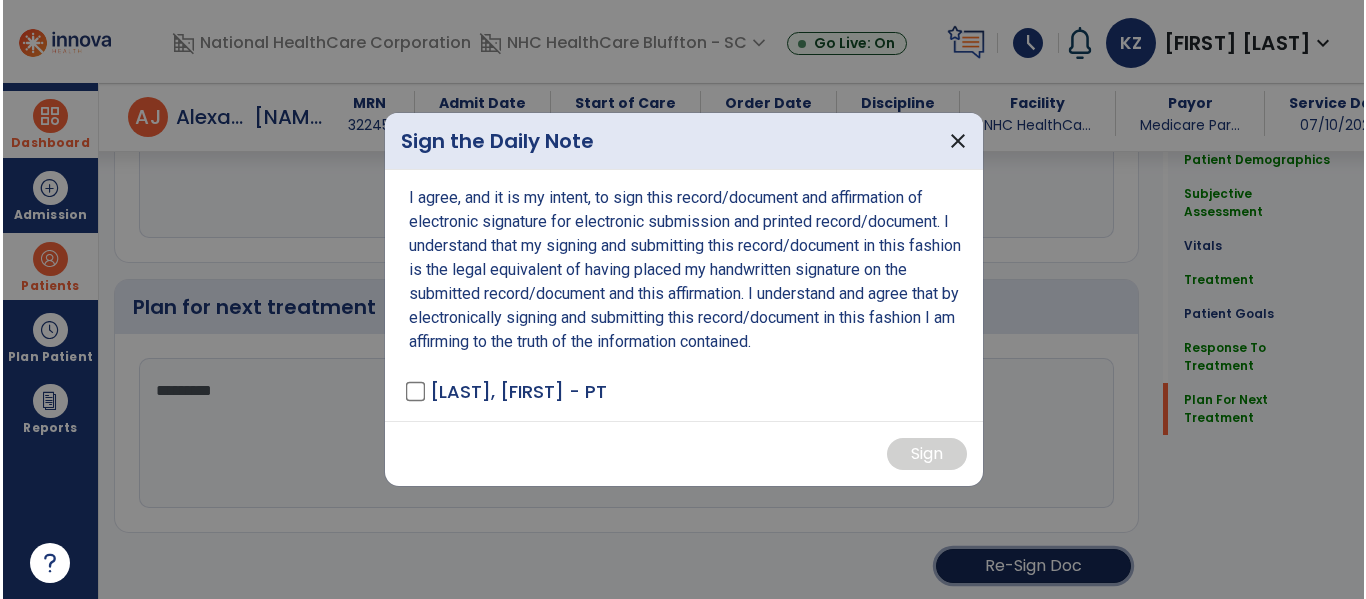 scroll, scrollTop: 2424, scrollLeft: 0, axis: vertical 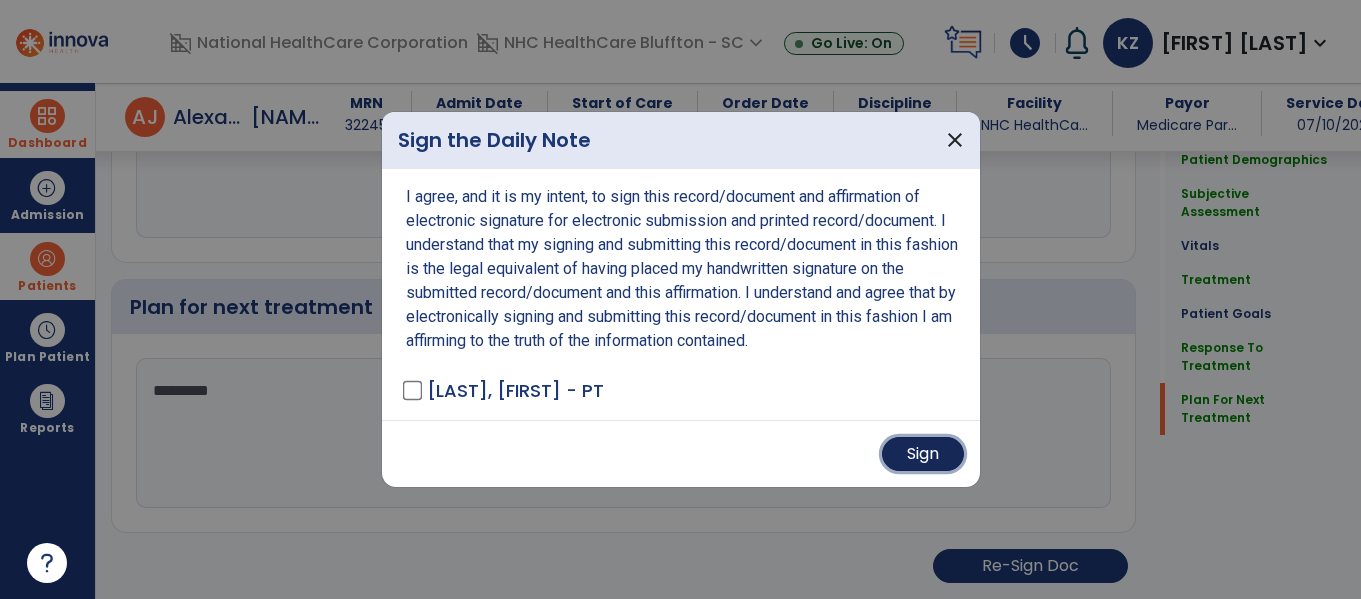 click on "Sign" at bounding box center [923, 454] 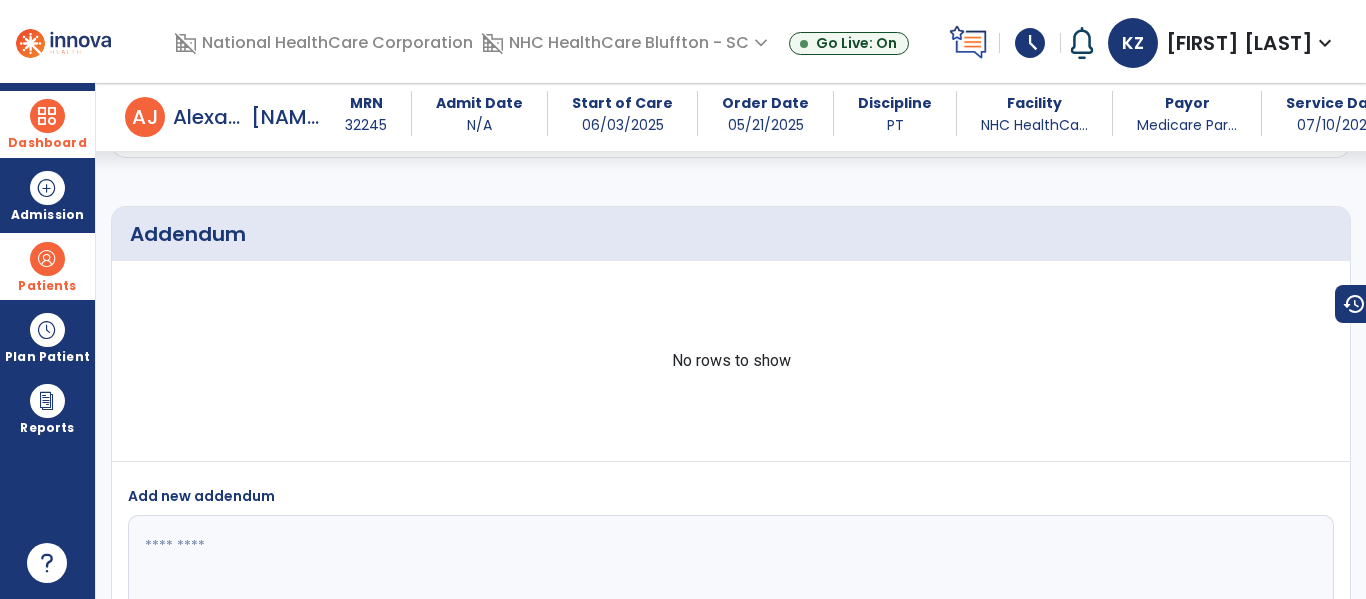 scroll, scrollTop: 3613, scrollLeft: 0, axis: vertical 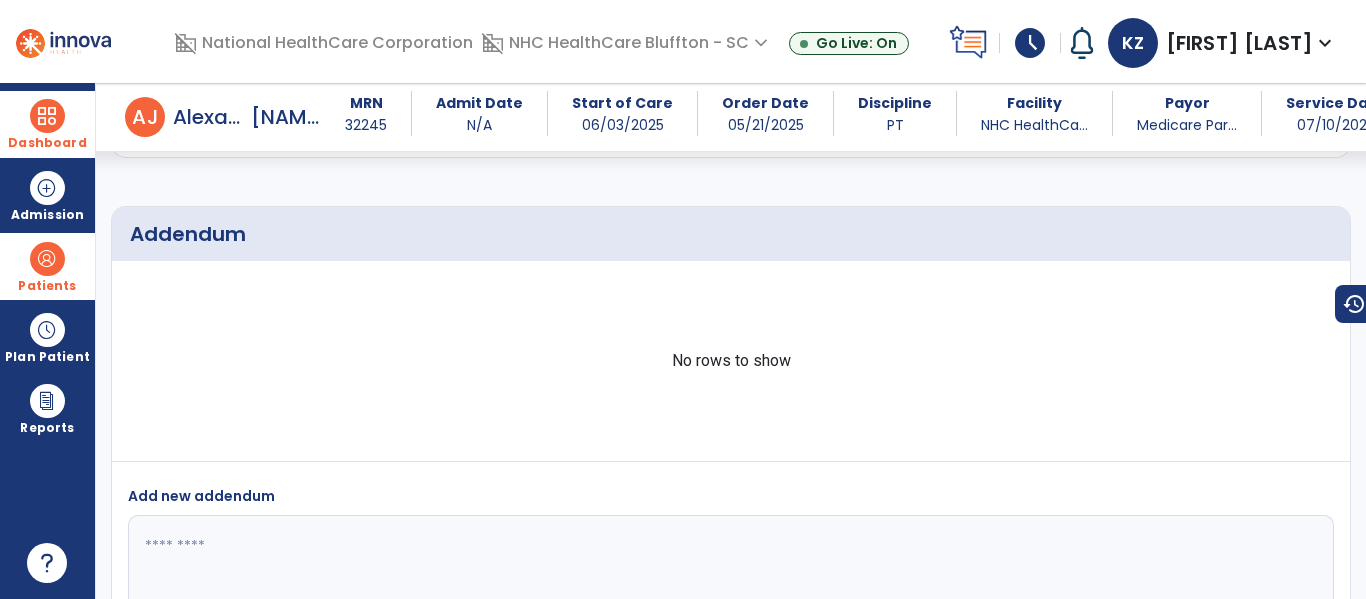 click at bounding box center [47, 116] 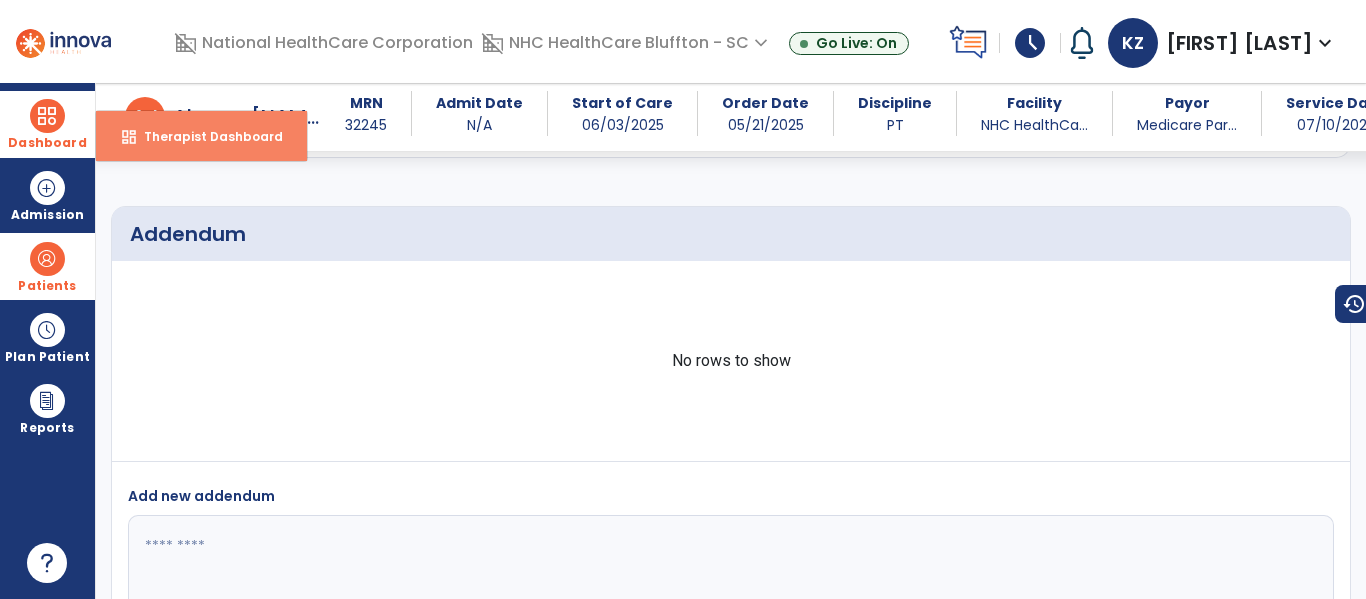 click on "dashboard  Therapist Dashboard" at bounding box center (201, 136) 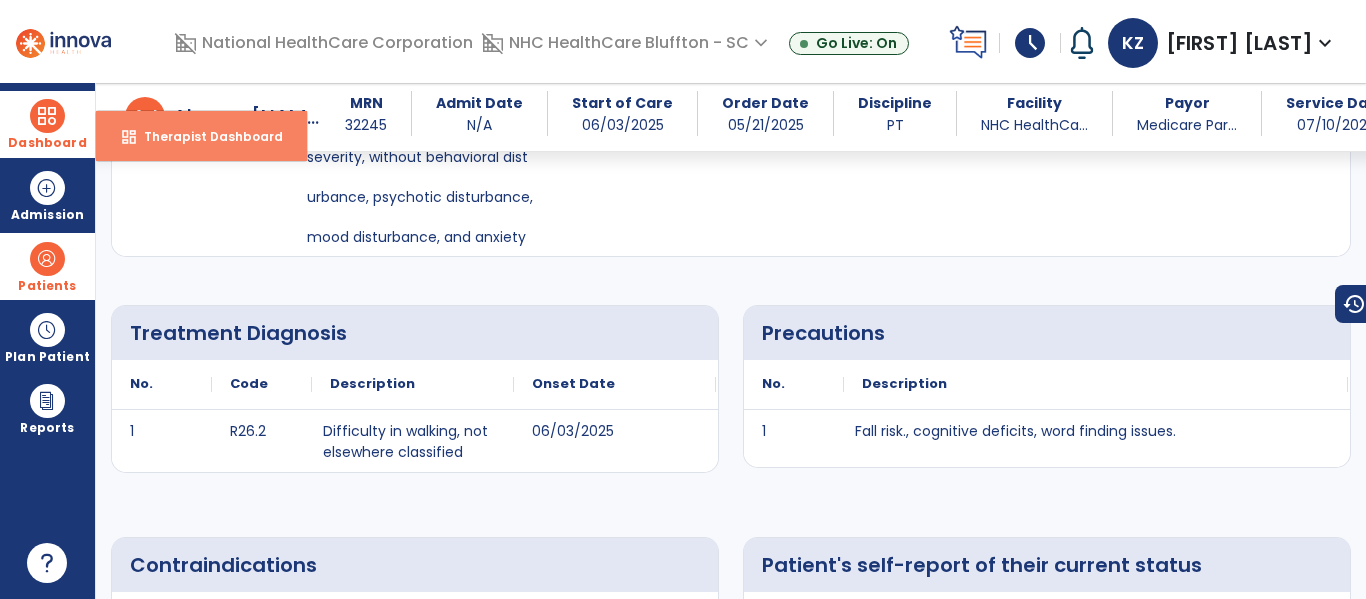 select on "****" 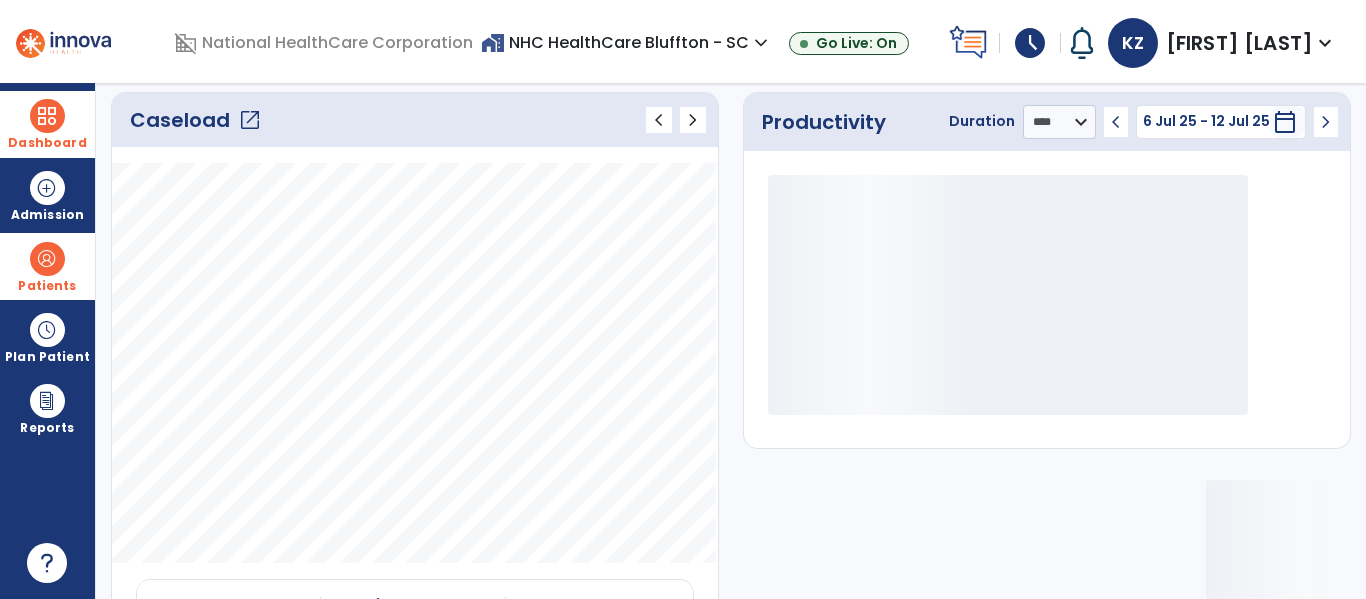 scroll, scrollTop: 0, scrollLeft: 0, axis: both 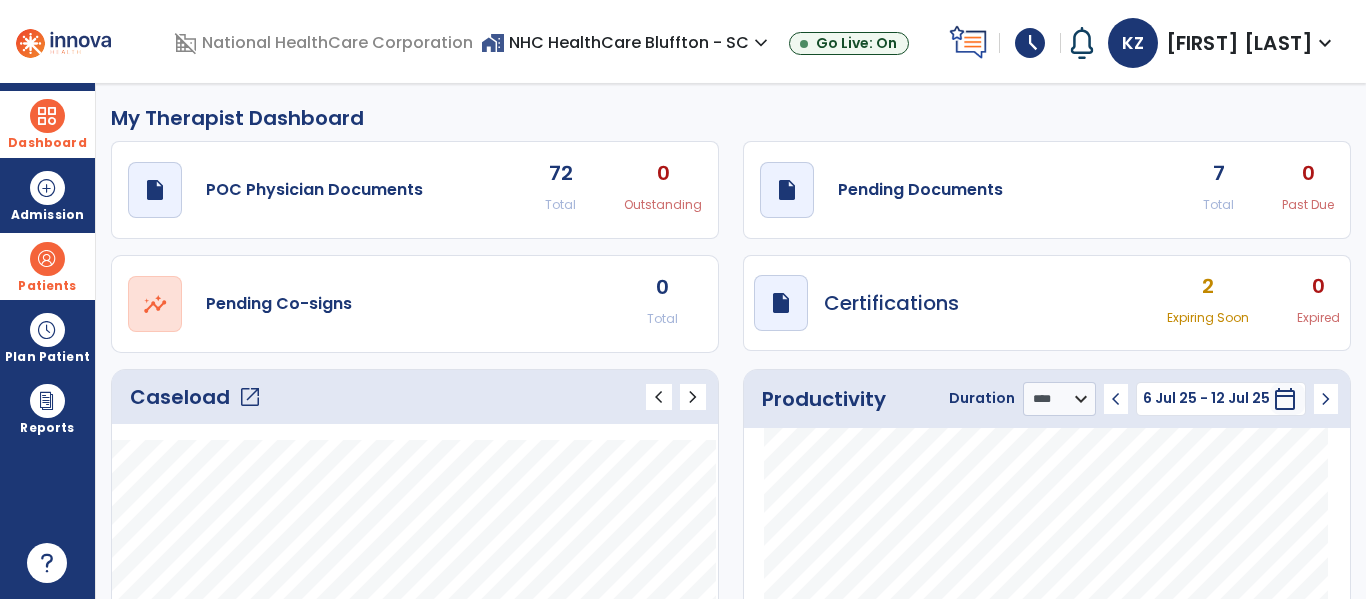 click on "Total" 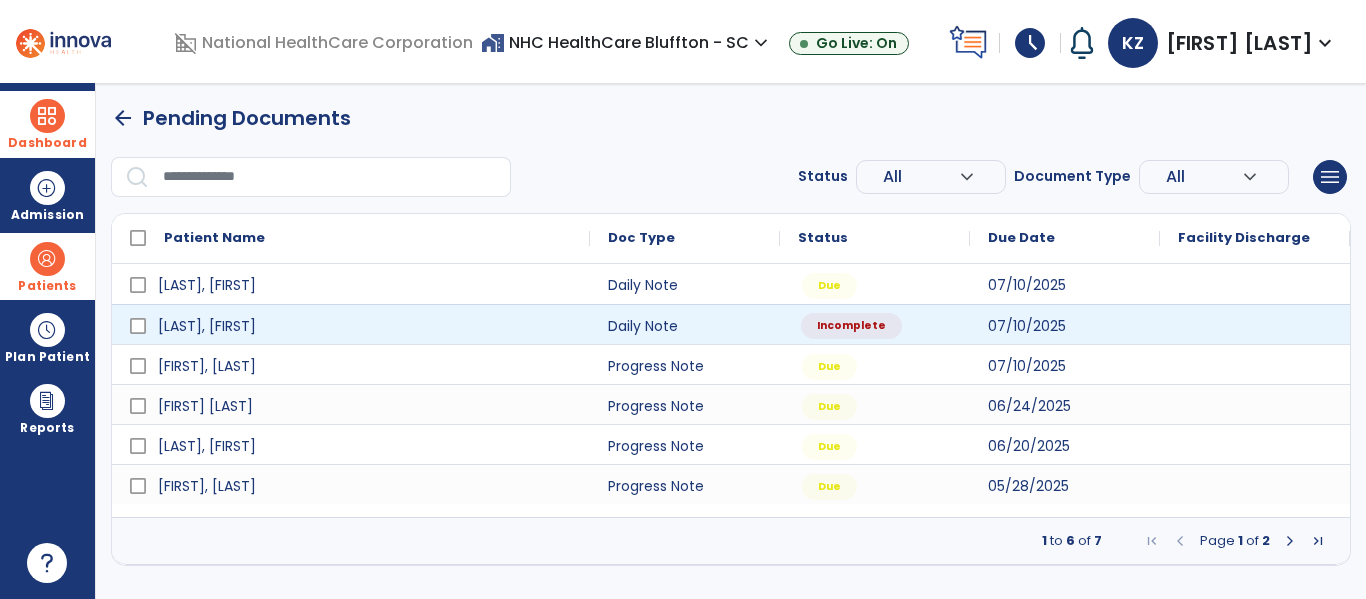click on "Incomplete" at bounding box center (851, 326) 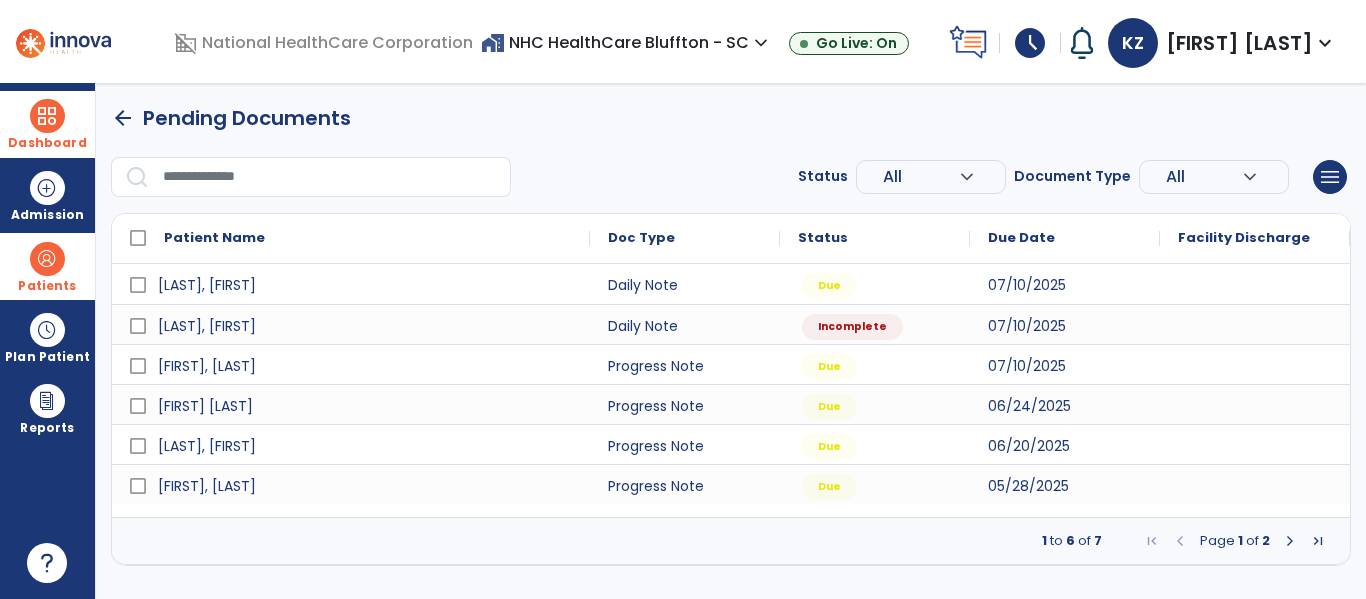 select on "*" 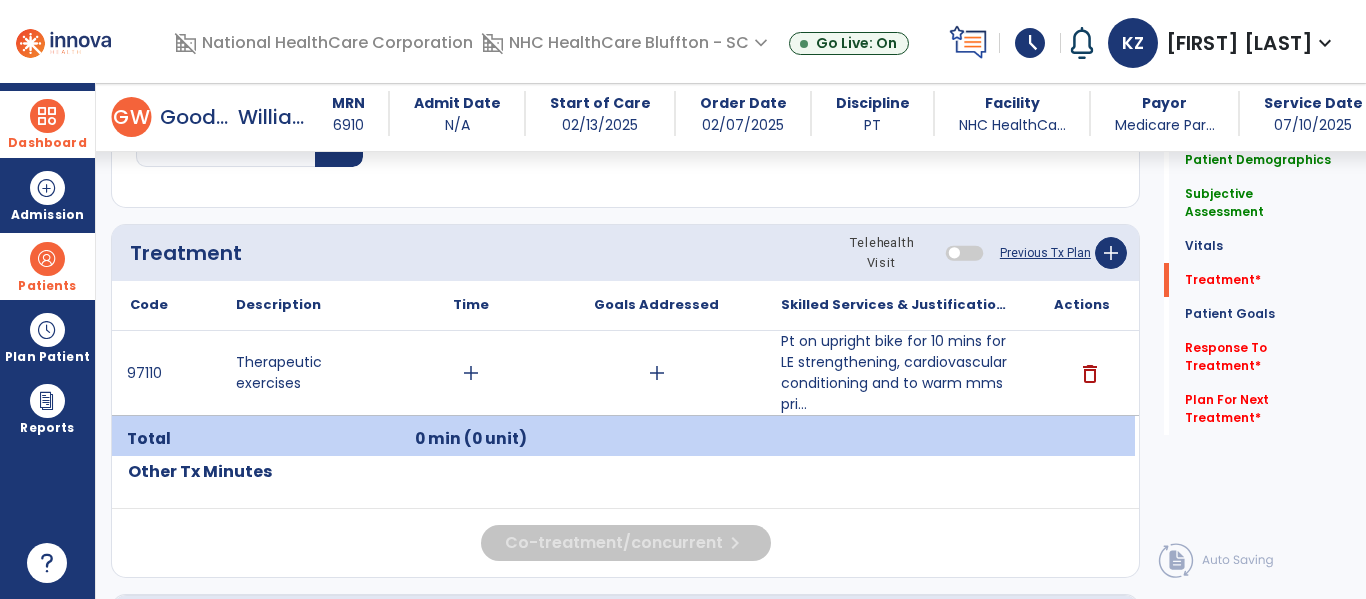 scroll, scrollTop: 1026, scrollLeft: 0, axis: vertical 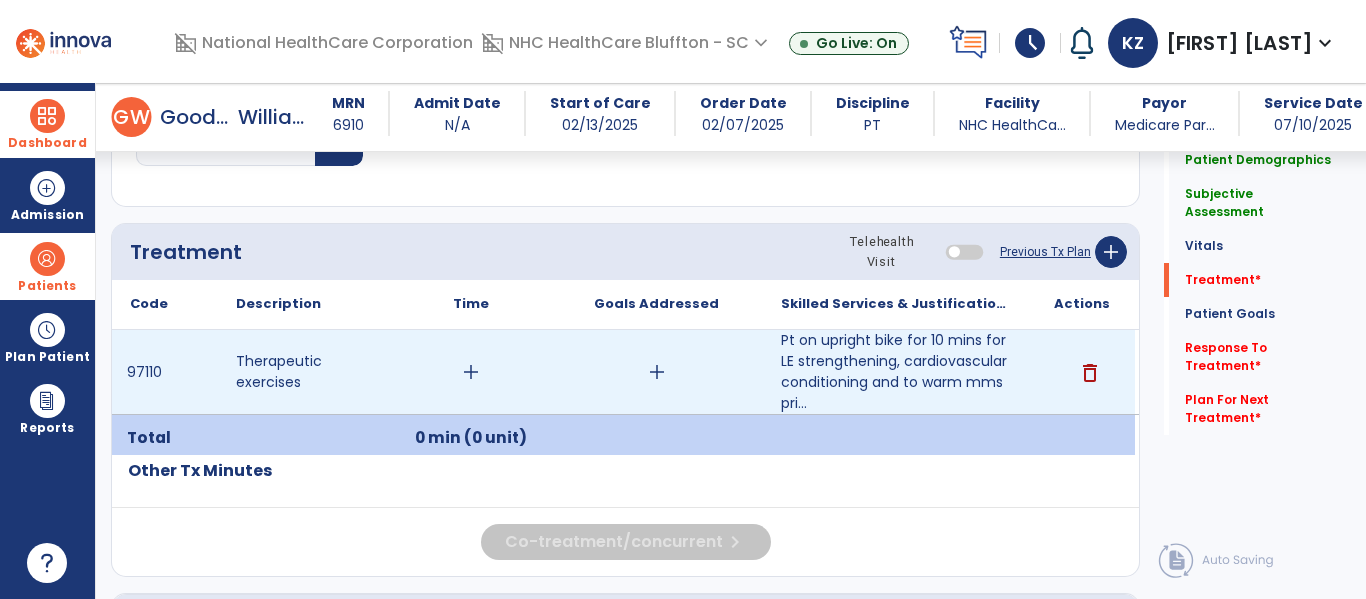 click on "add" at bounding box center [471, 372] 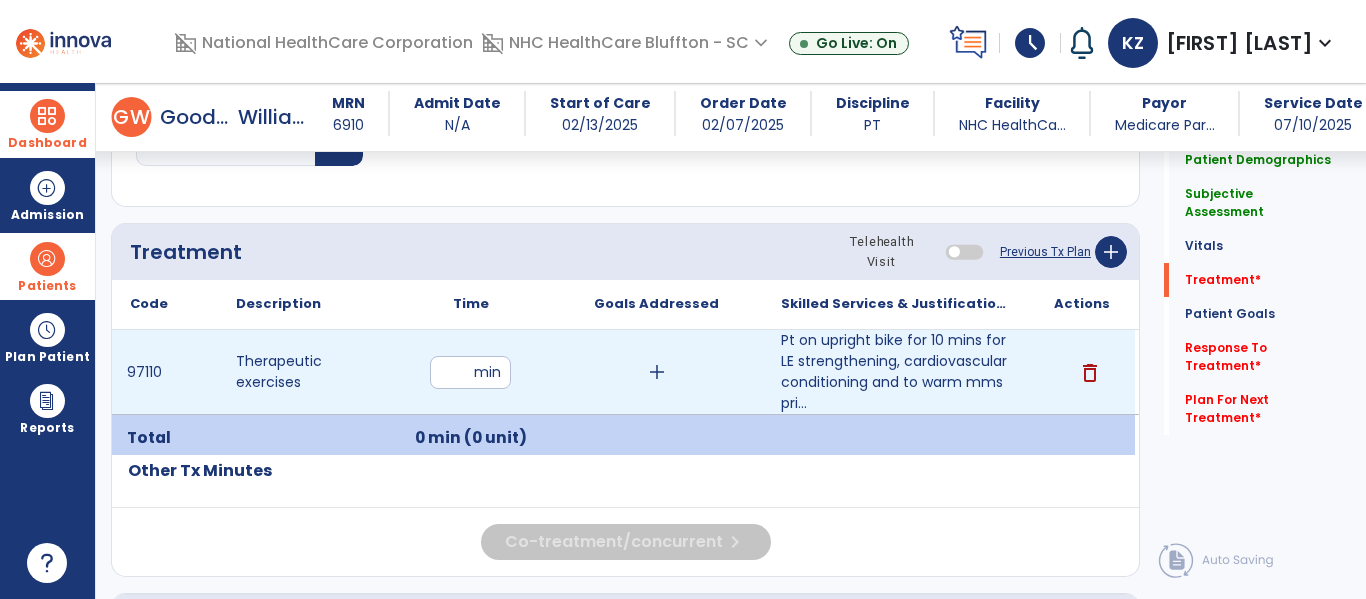 type on "**" 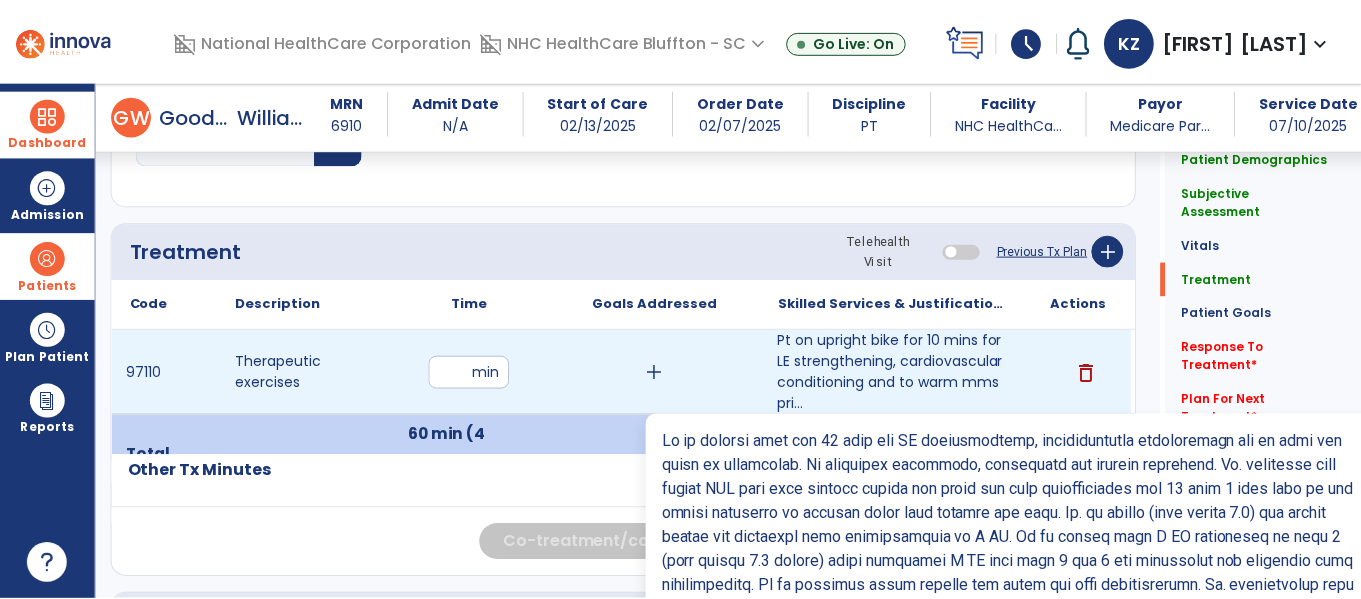 scroll, scrollTop: 1113, scrollLeft: 0, axis: vertical 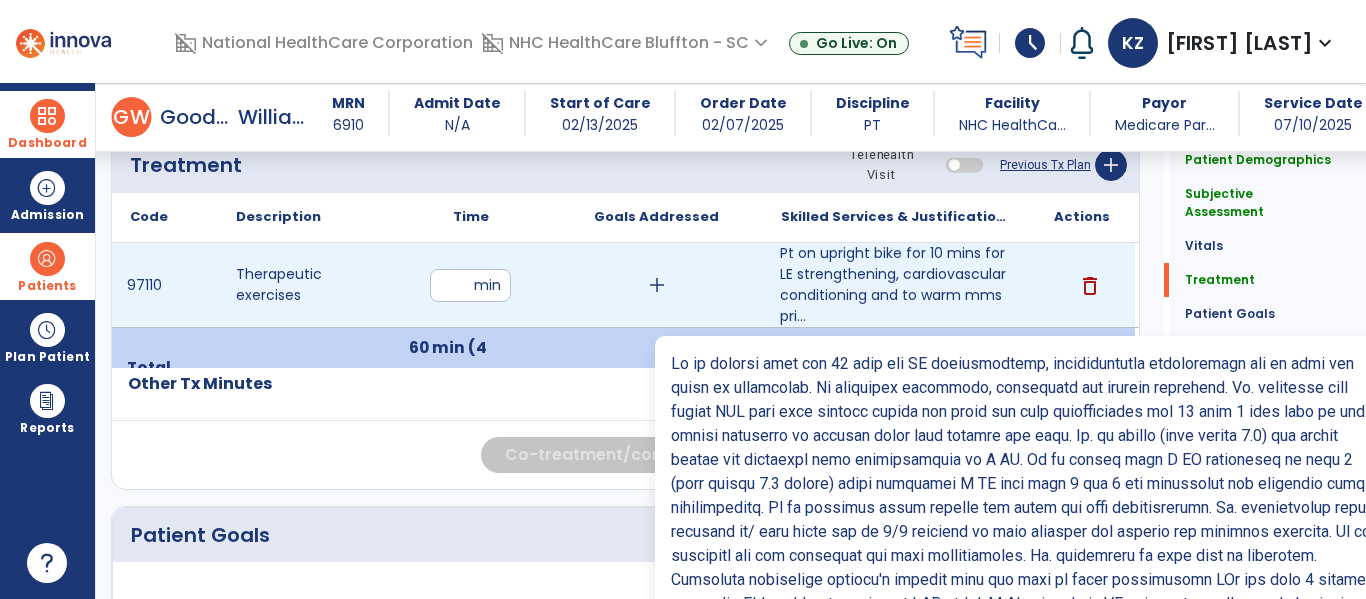 click on "Pt on upright bike for 10 mins for LE strengthening, cardiovascular conditioning and to warm mms pri..." at bounding box center (896, 285) 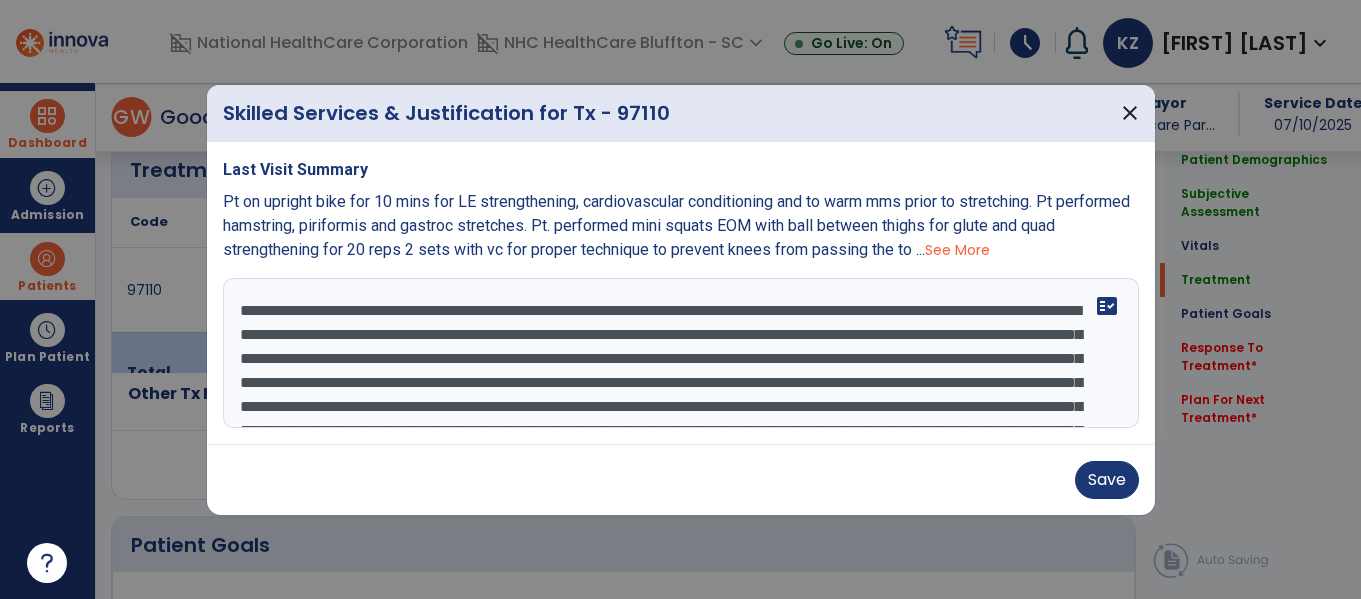 scroll, scrollTop: 1113, scrollLeft: 0, axis: vertical 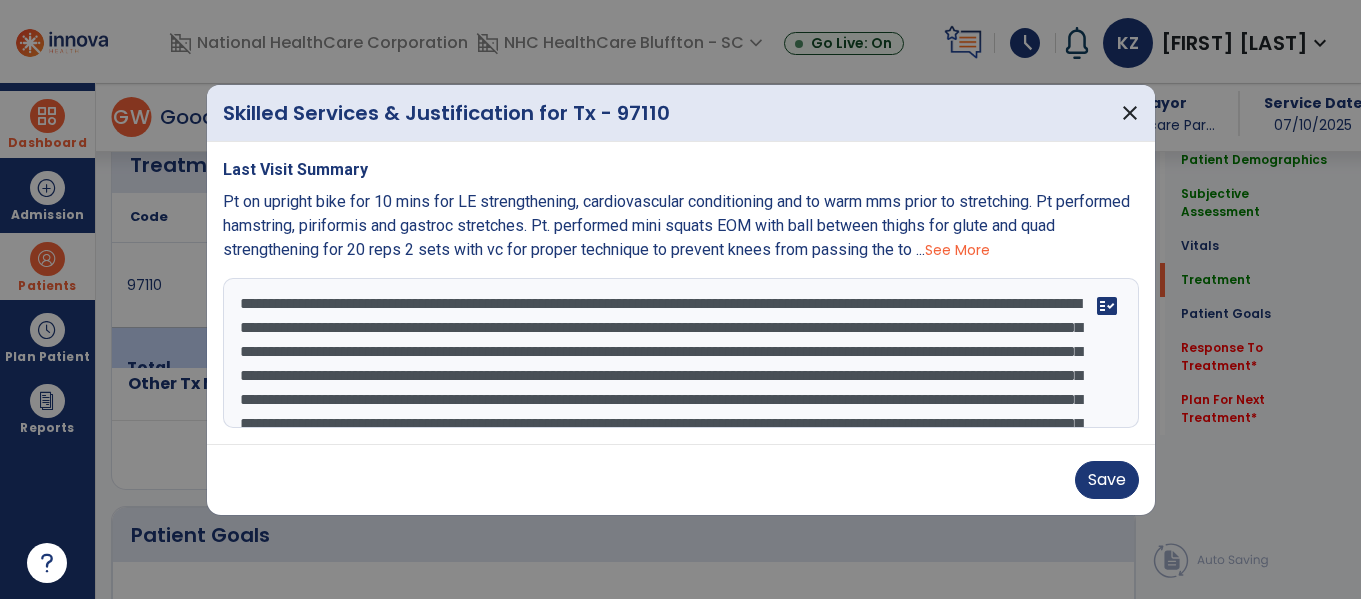 click at bounding box center [681, 353] 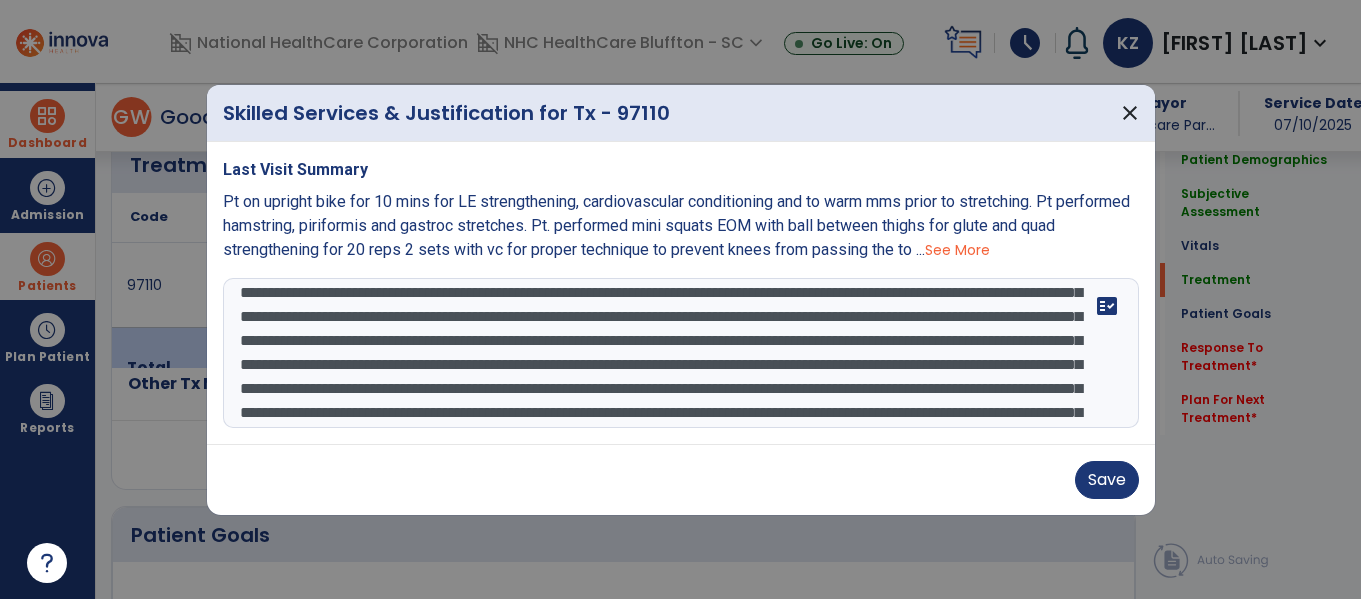 scroll, scrollTop: 43, scrollLeft: 0, axis: vertical 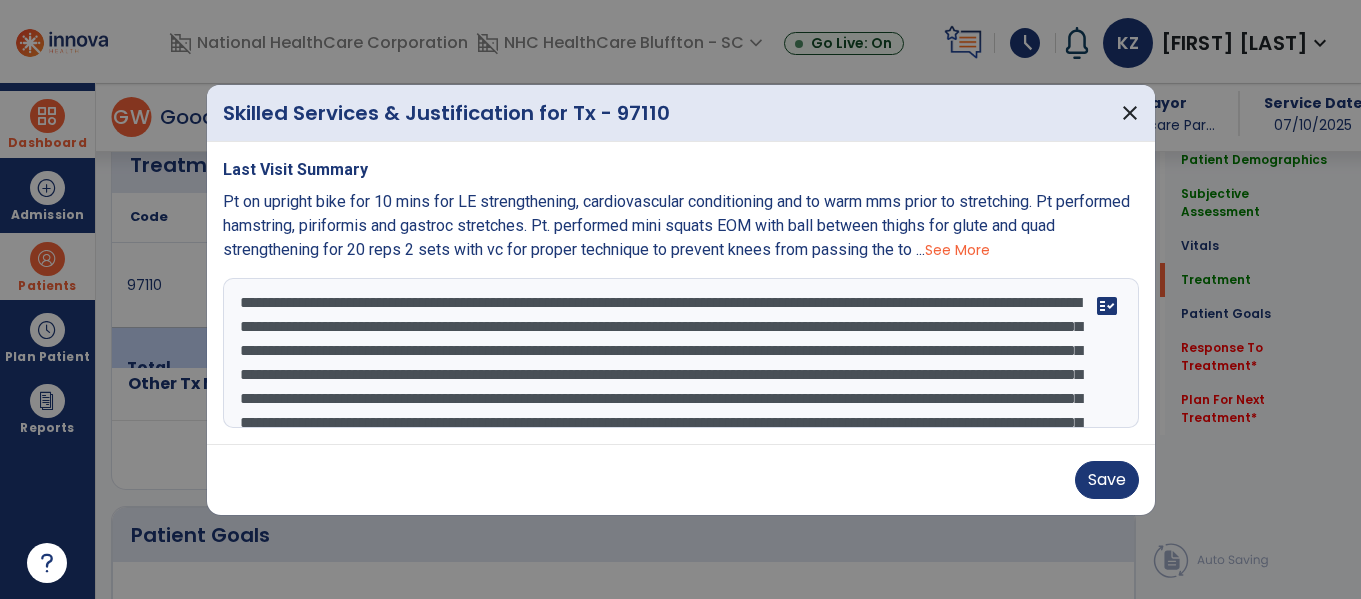 click at bounding box center (681, 353) 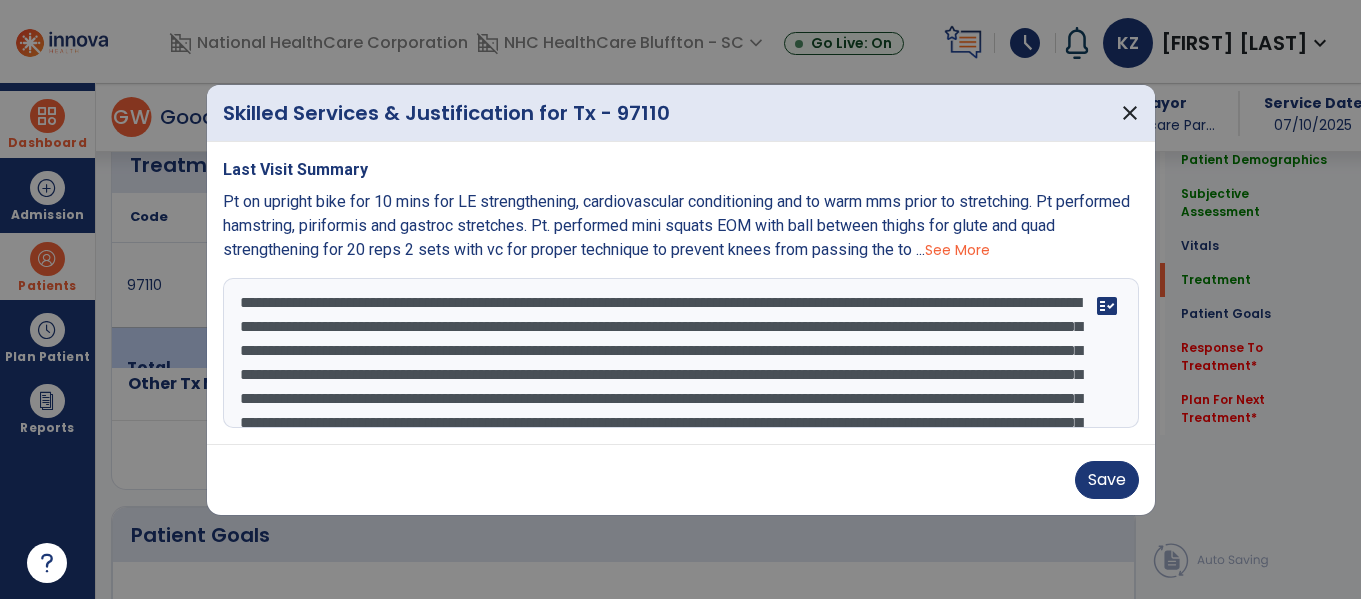click at bounding box center [681, 353] 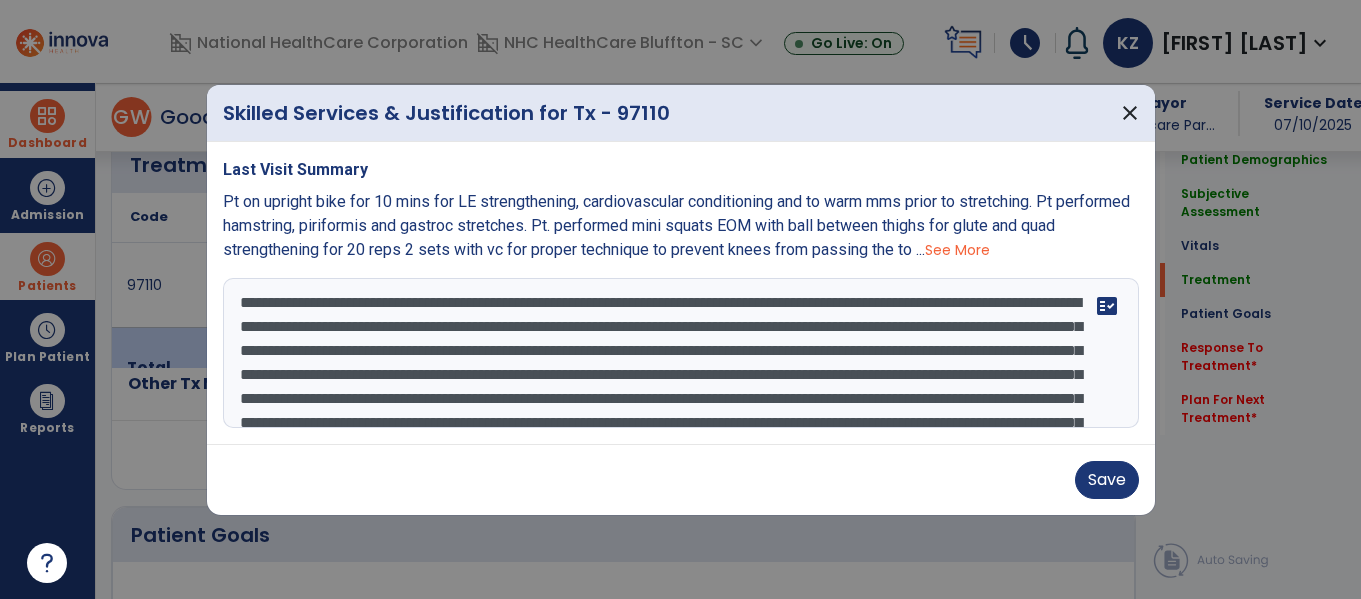 click at bounding box center [681, 353] 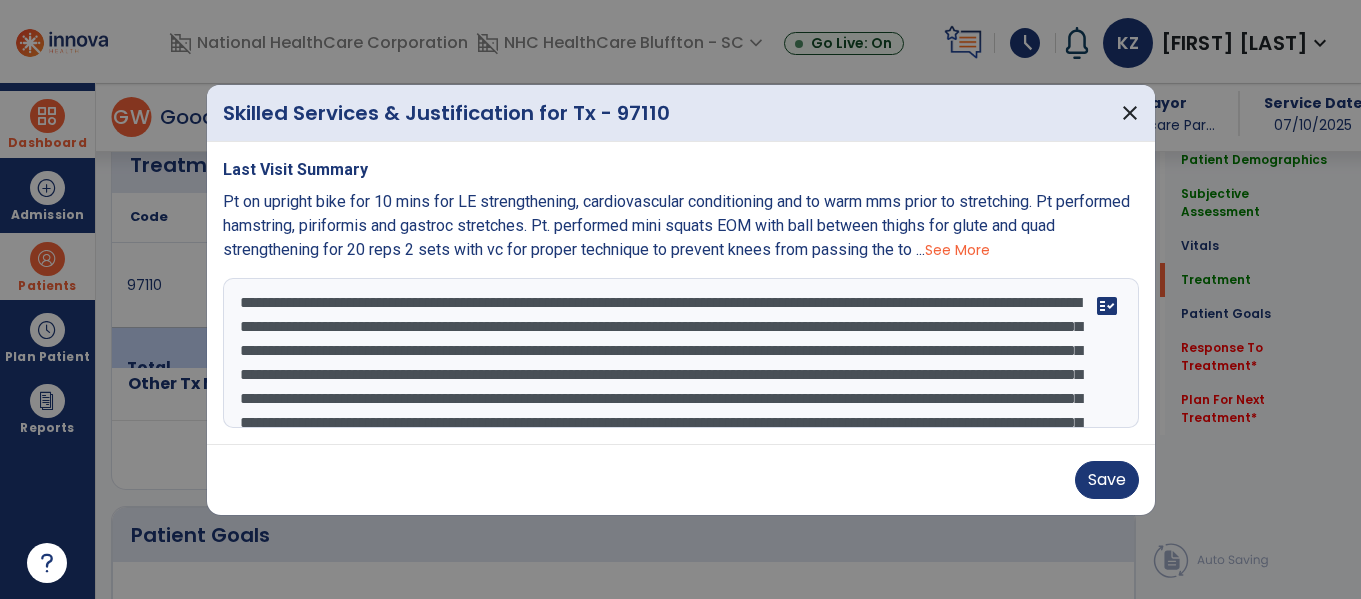 click at bounding box center (681, 353) 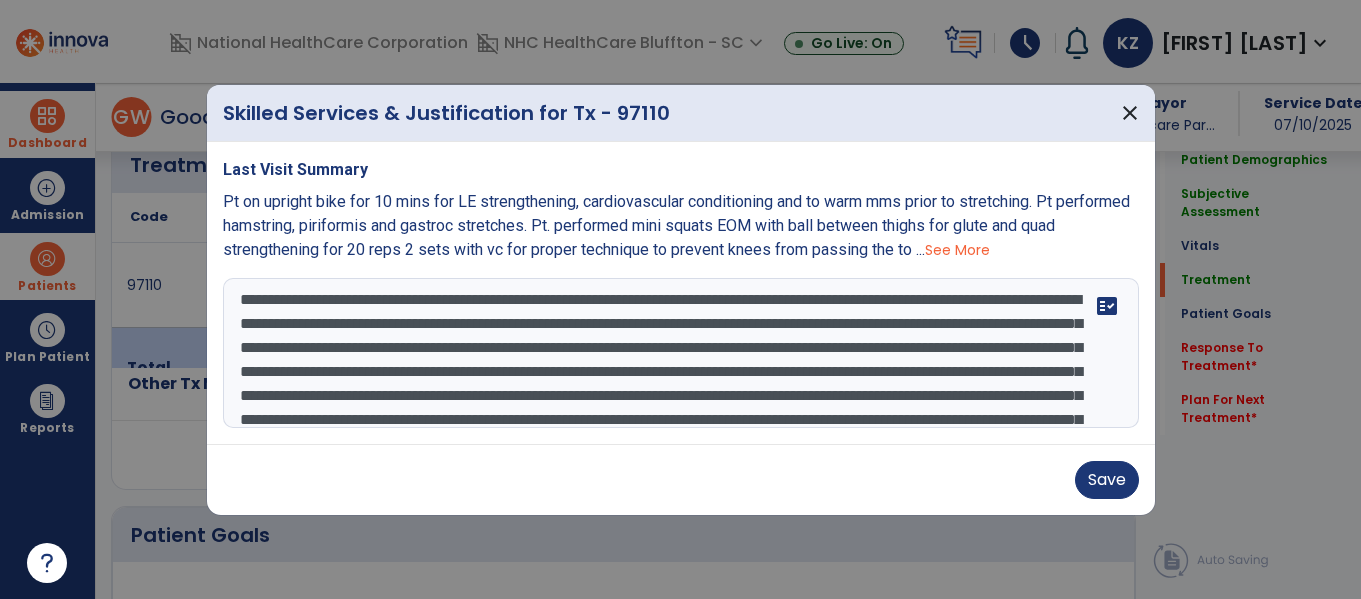 scroll, scrollTop: 13, scrollLeft: 0, axis: vertical 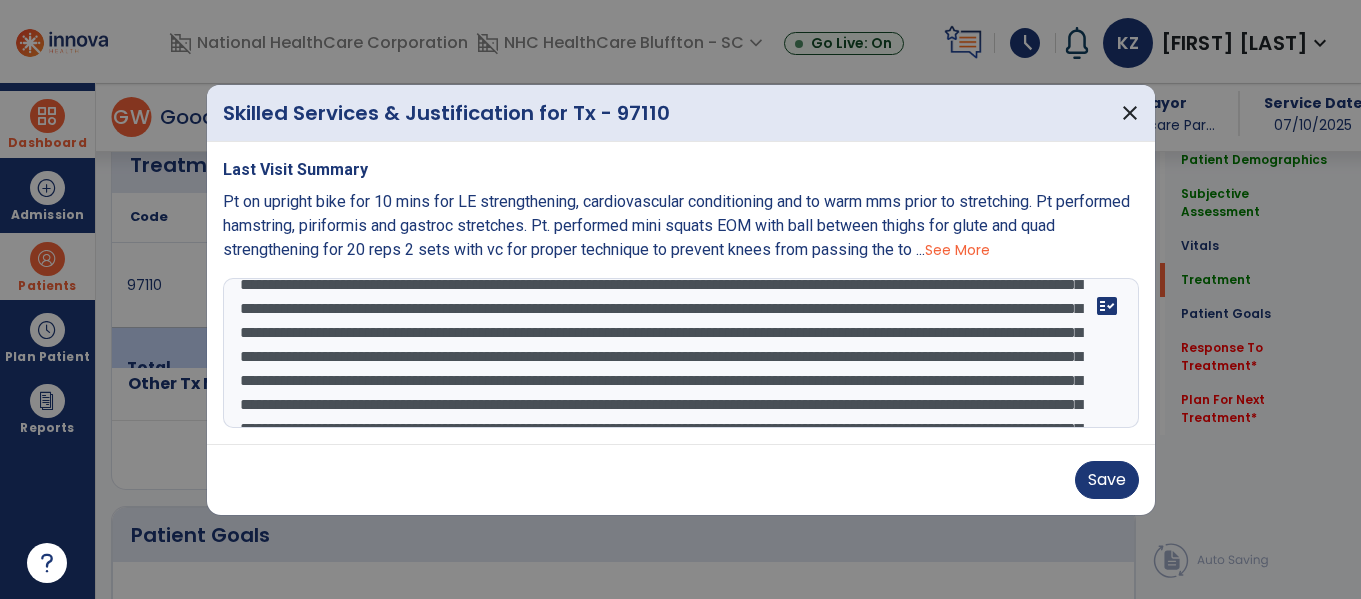 click at bounding box center [681, 353] 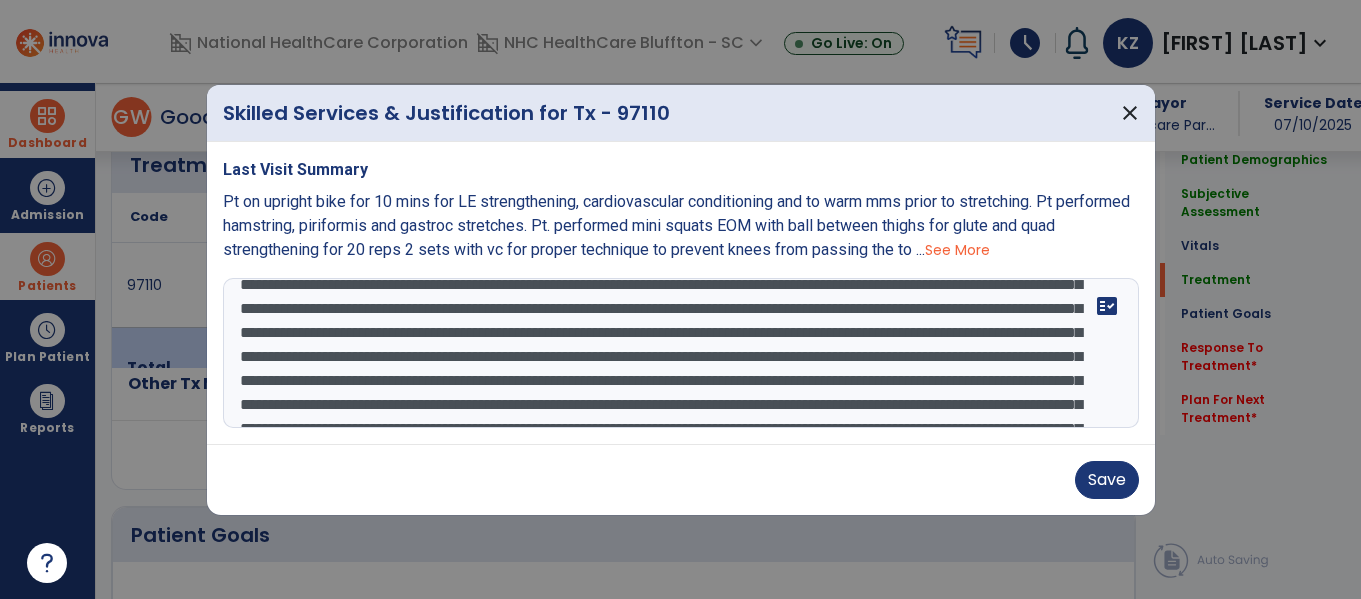 click at bounding box center [681, 353] 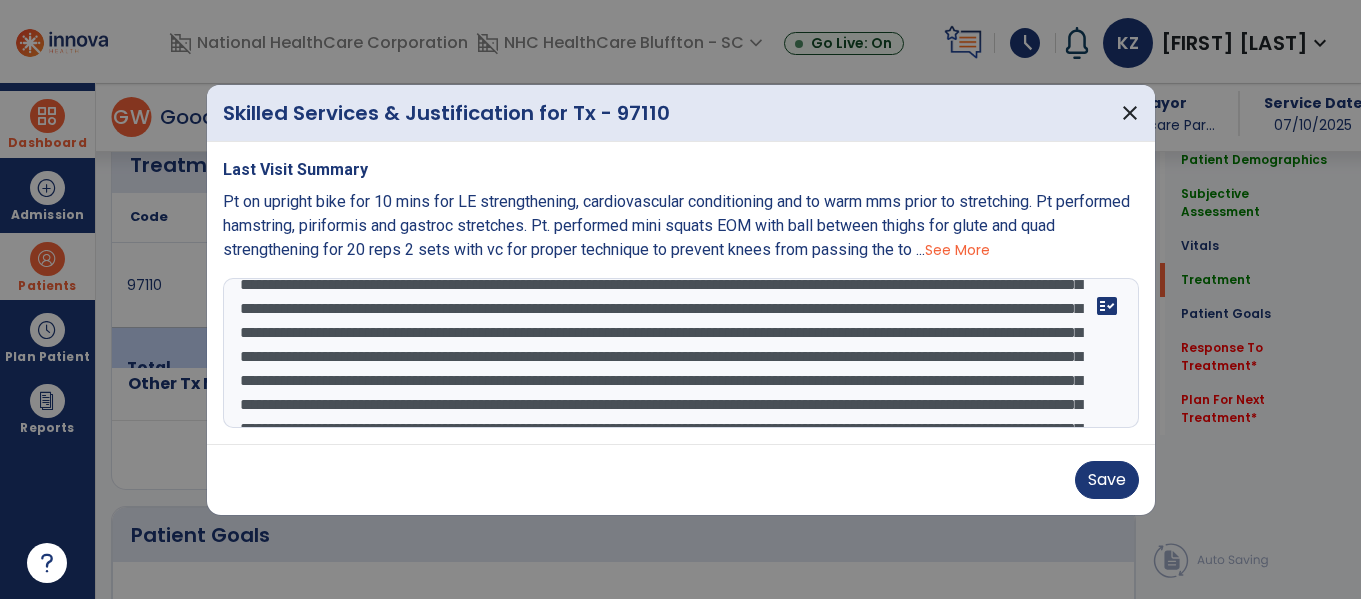 scroll, scrollTop: 69, scrollLeft: 0, axis: vertical 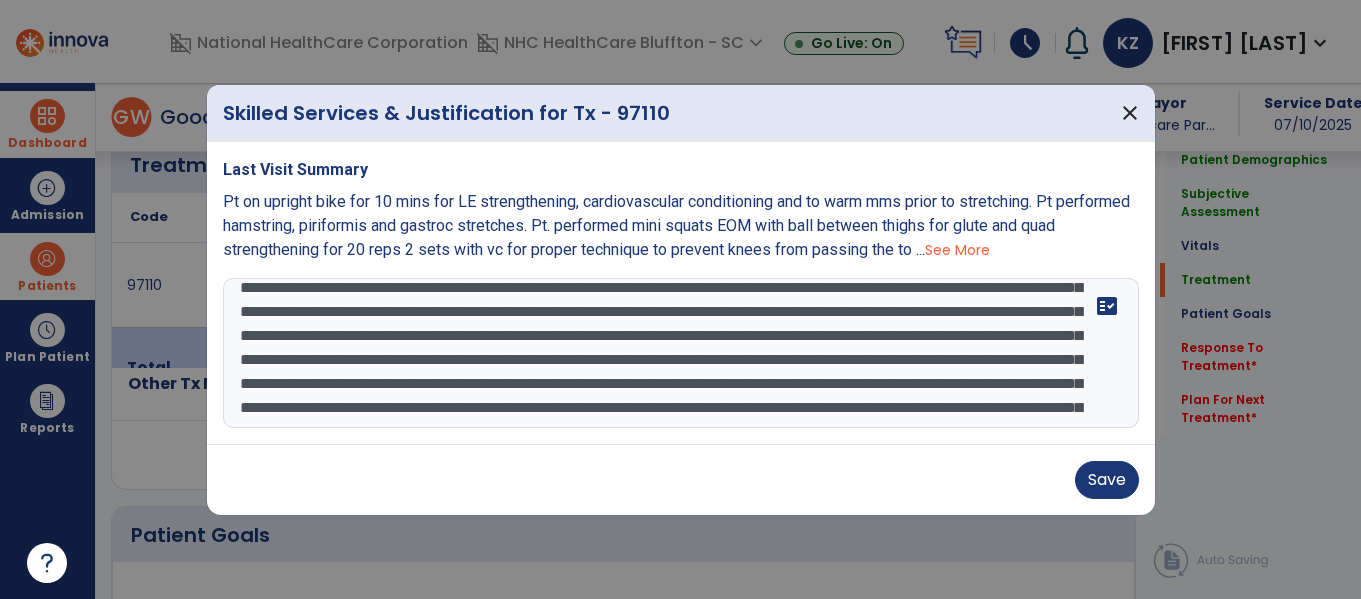 click at bounding box center [681, 353] 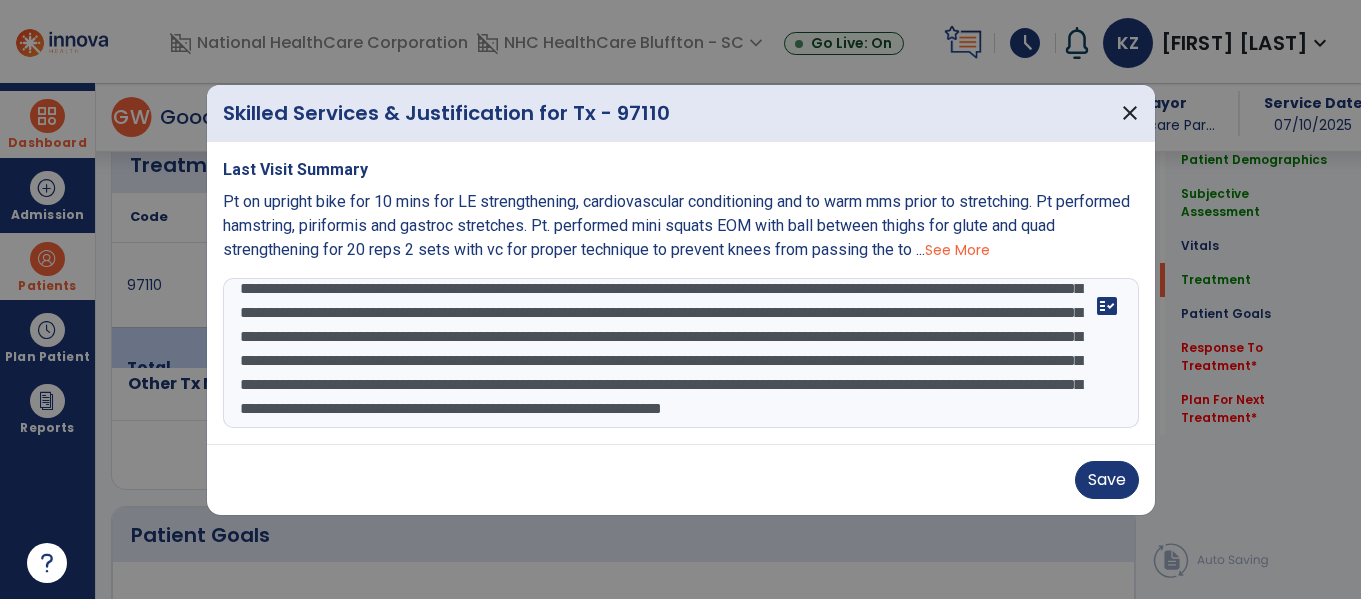 scroll, scrollTop: 156, scrollLeft: 0, axis: vertical 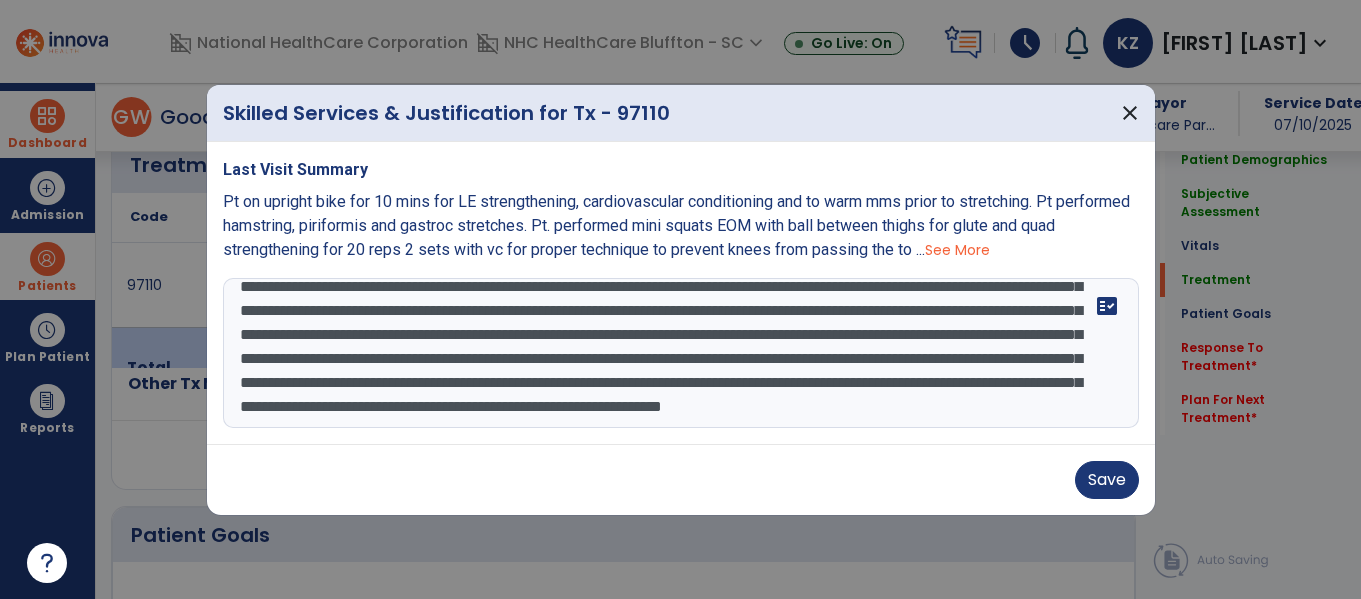 drag, startPoint x: 519, startPoint y: 316, endPoint x: 525, endPoint y: 339, distance: 23.769728 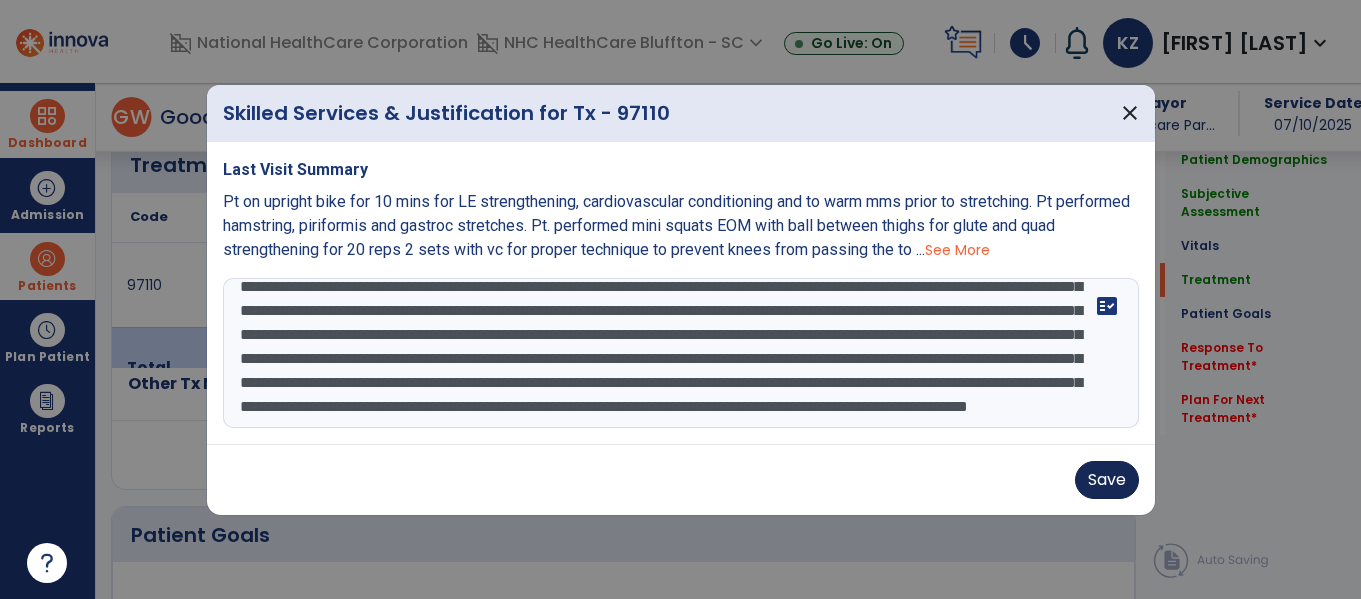 type on "**********" 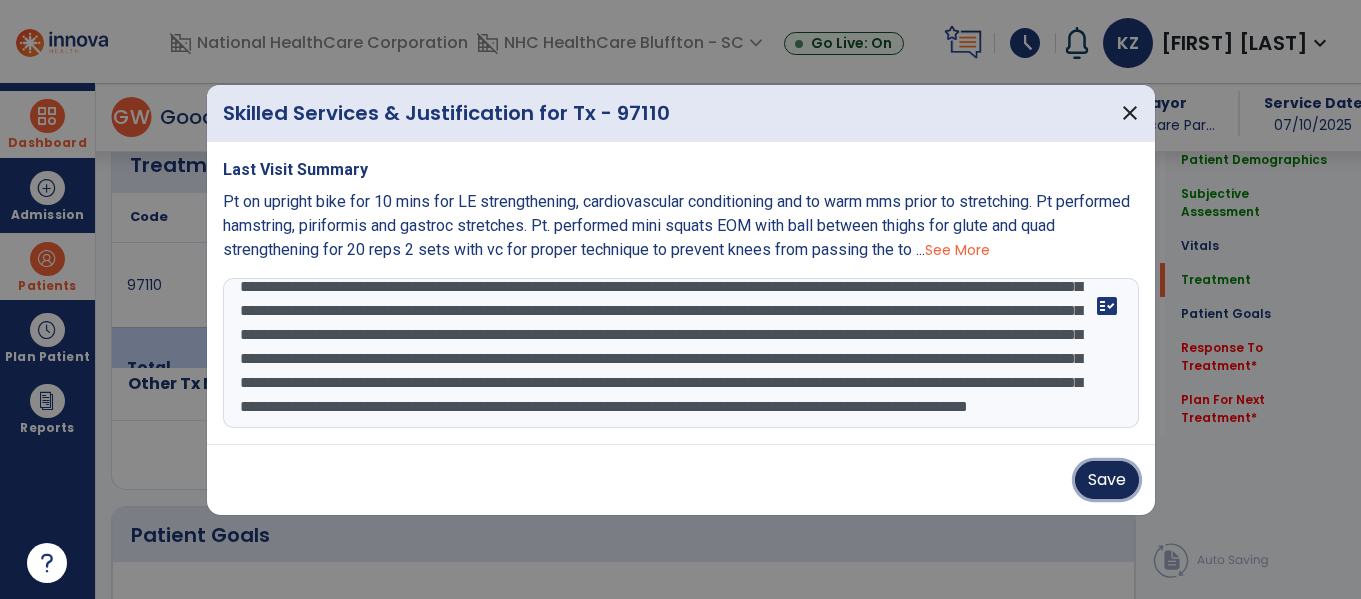 click on "Save" at bounding box center (1107, 480) 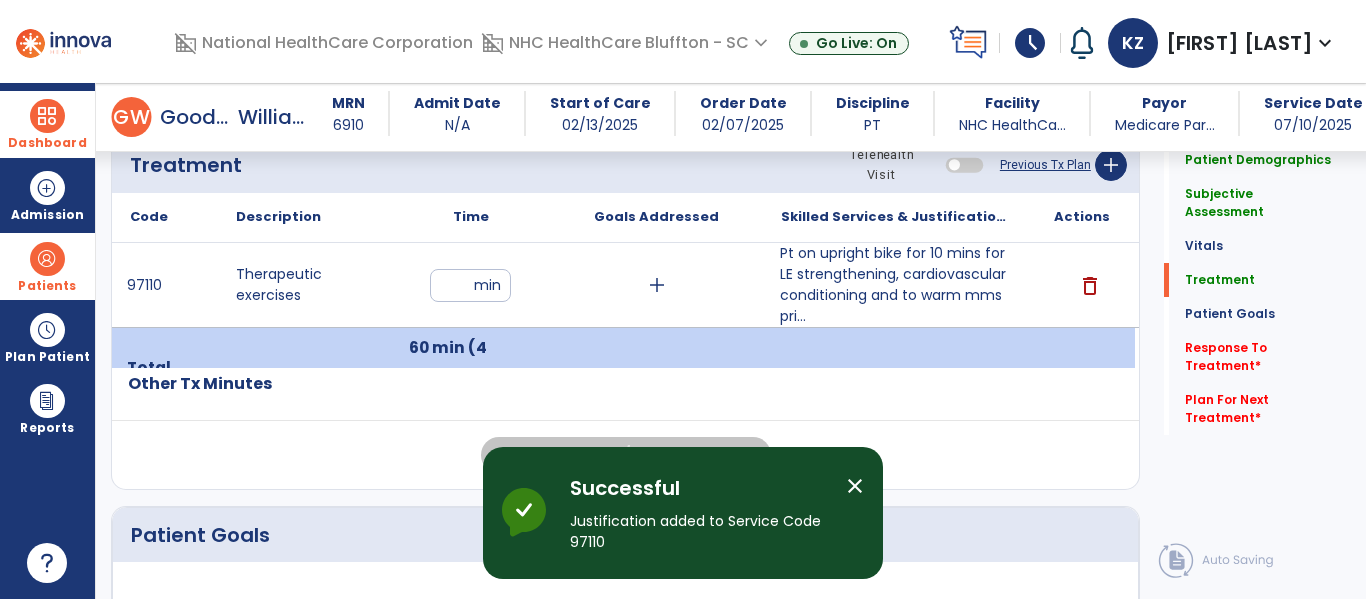 click on "close" at bounding box center [855, 486] 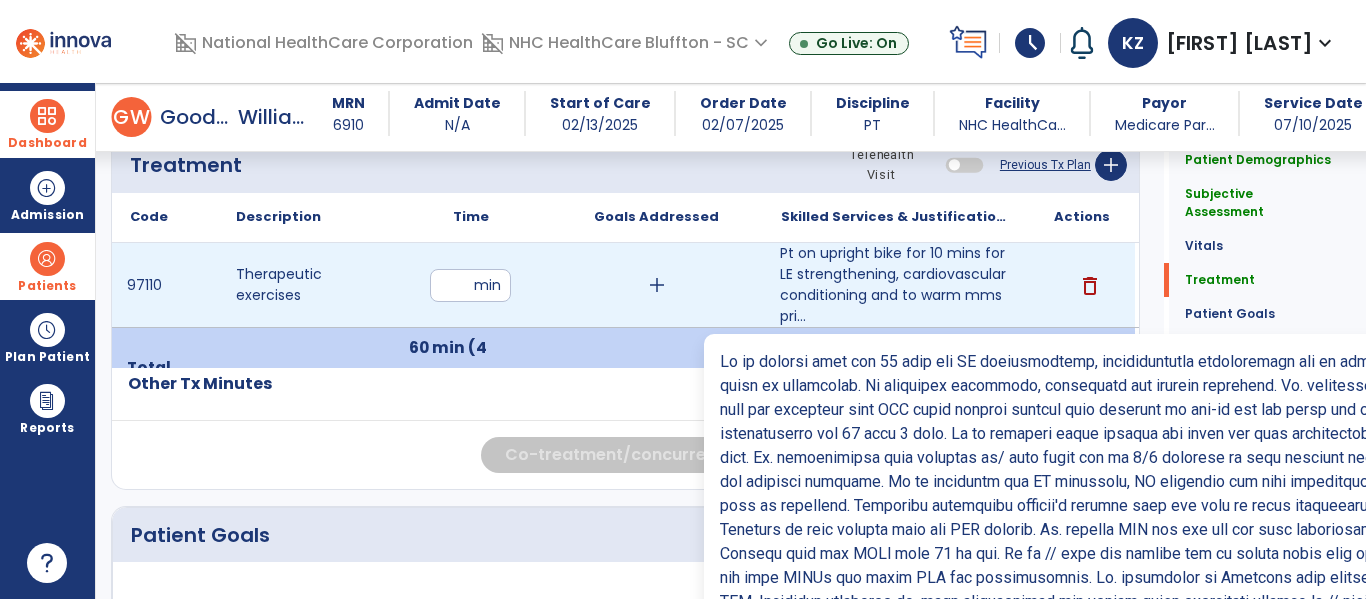click on "Pt on upright bike for 10 mins for LE strengthening, cardiovascular conditioning and to warm mms pri..." at bounding box center (896, 285) 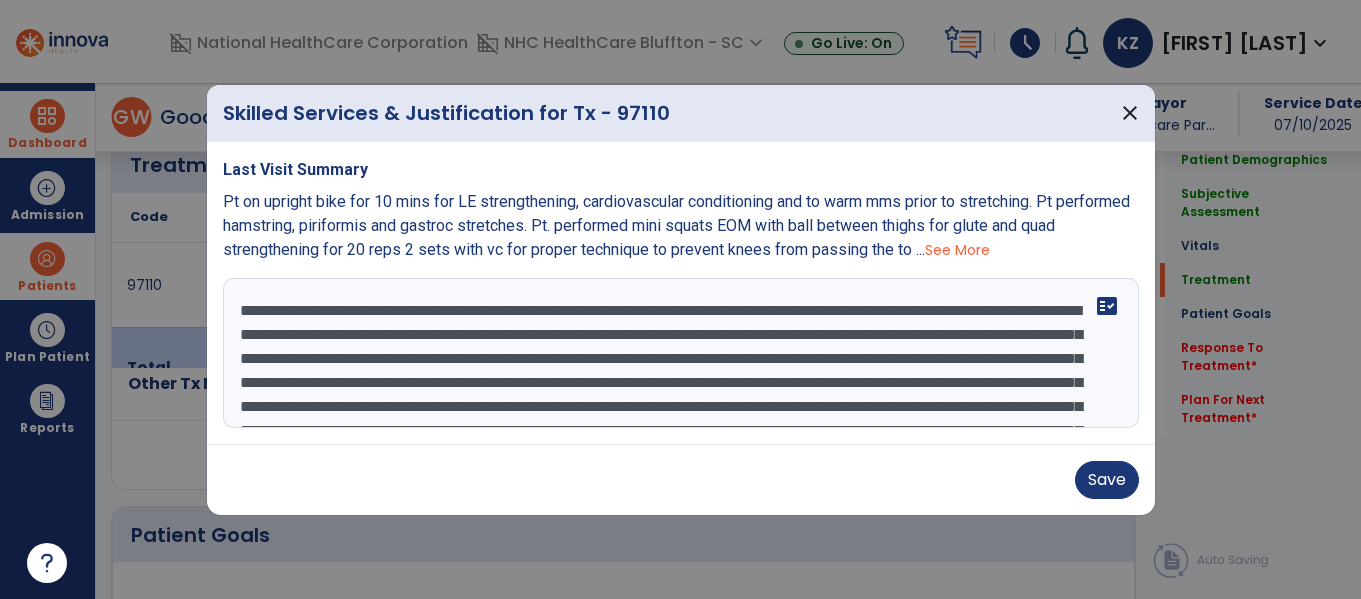 scroll, scrollTop: 1113, scrollLeft: 0, axis: vertical 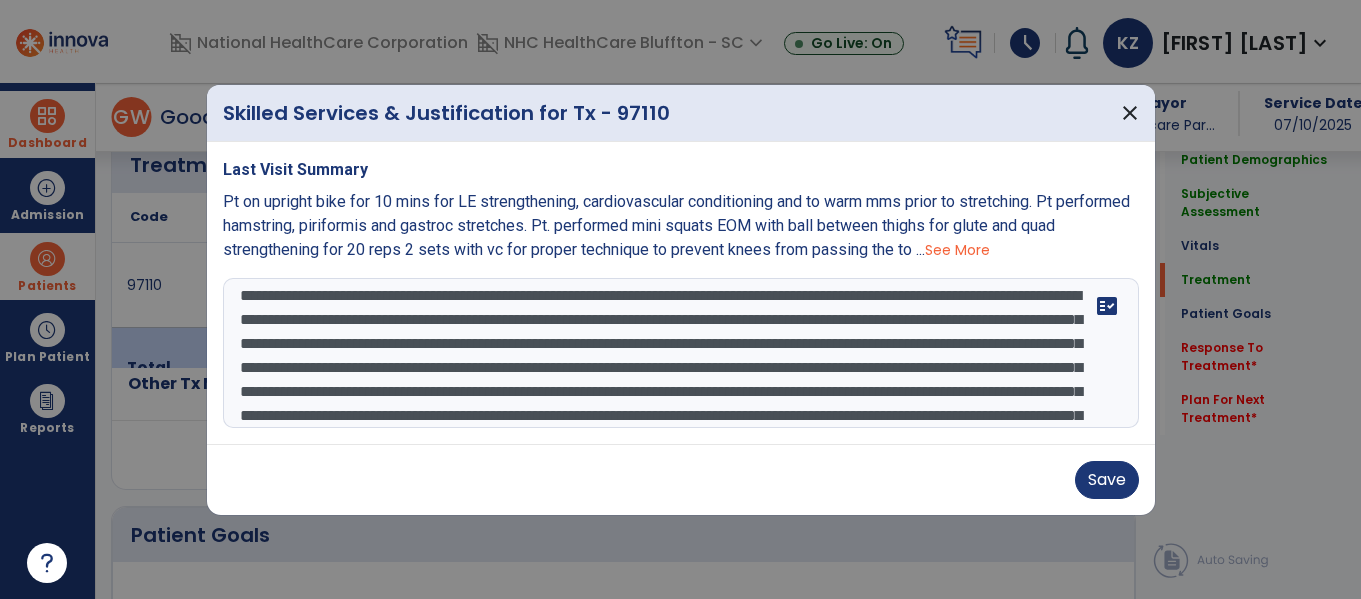 click at bounding box center (681, 353) 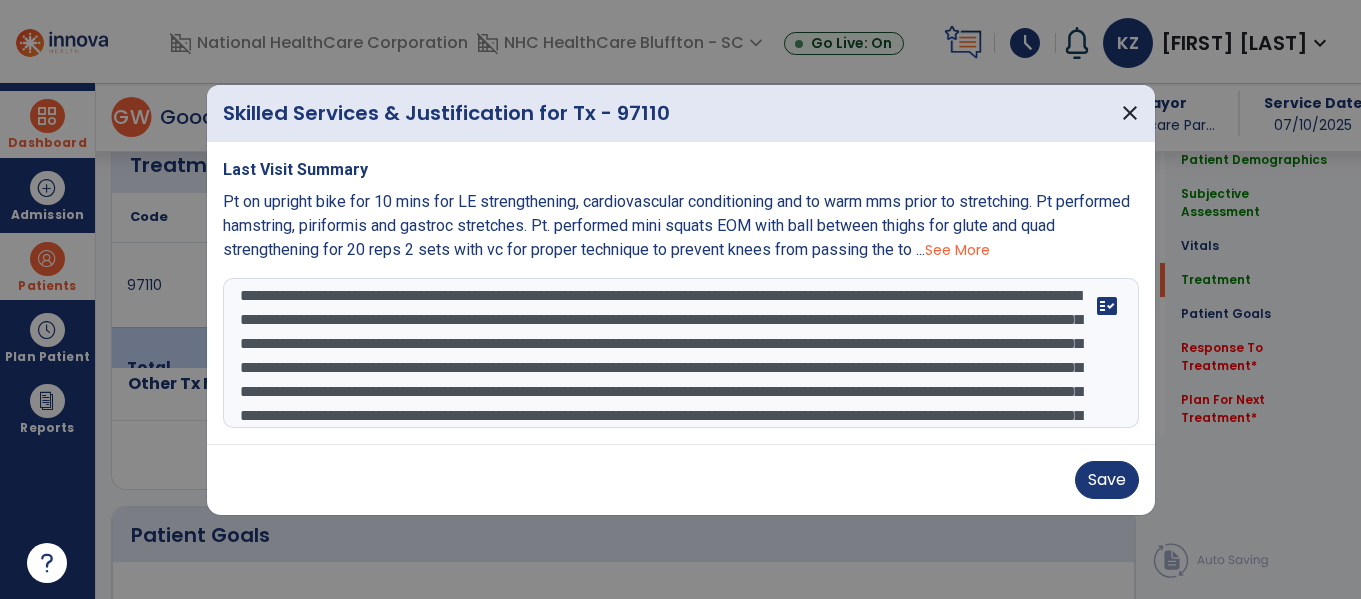 scroll, scrollTop: 24, scrollLeft: 0, axis: vertical 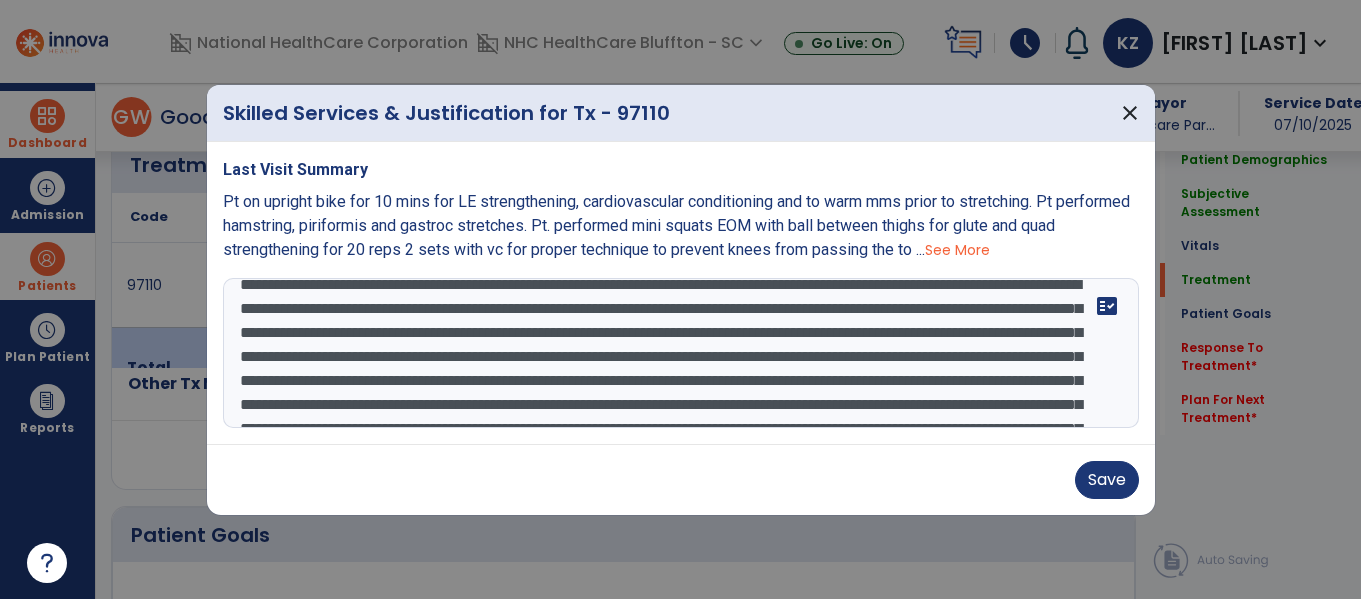 click at bounding box center (681, 353) 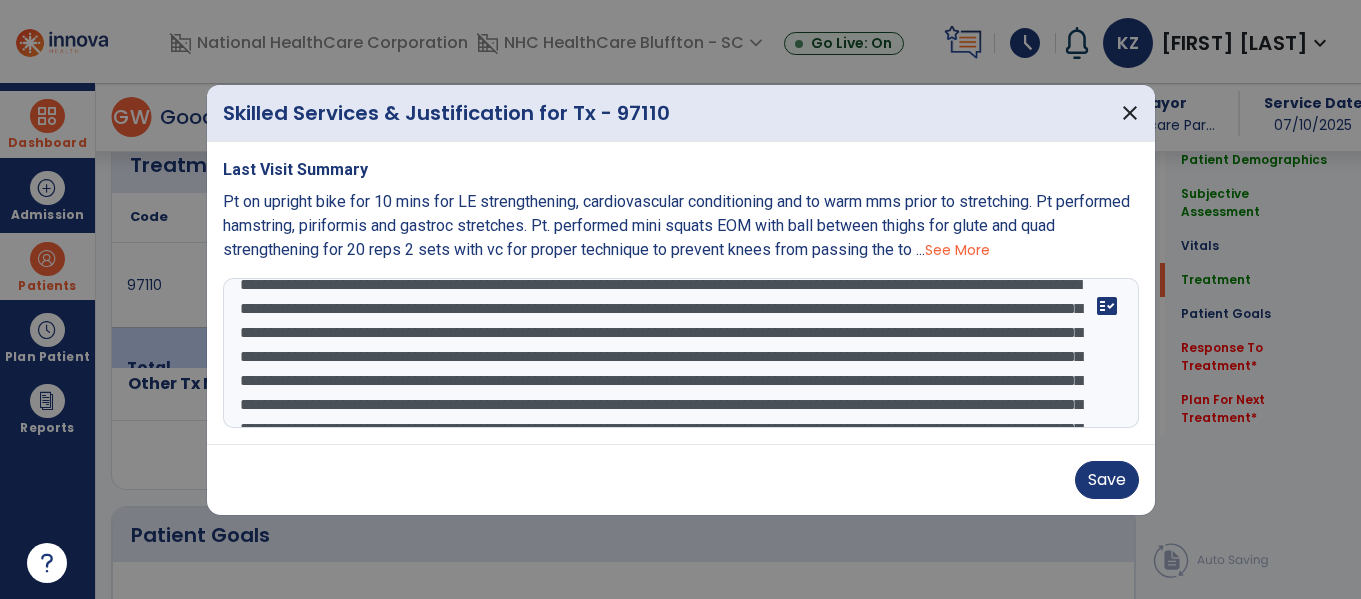 scroll, scrollTop: 31, scrollLeft: 0, axis: vertical 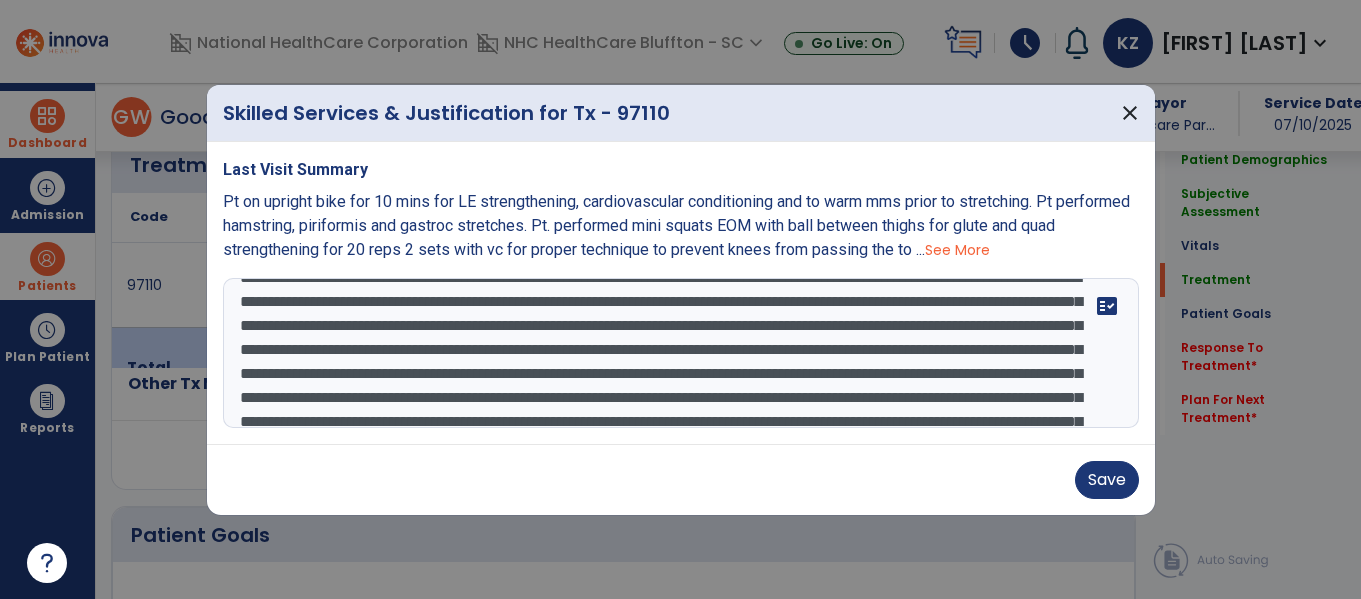 click at bounding box center (681, 353) 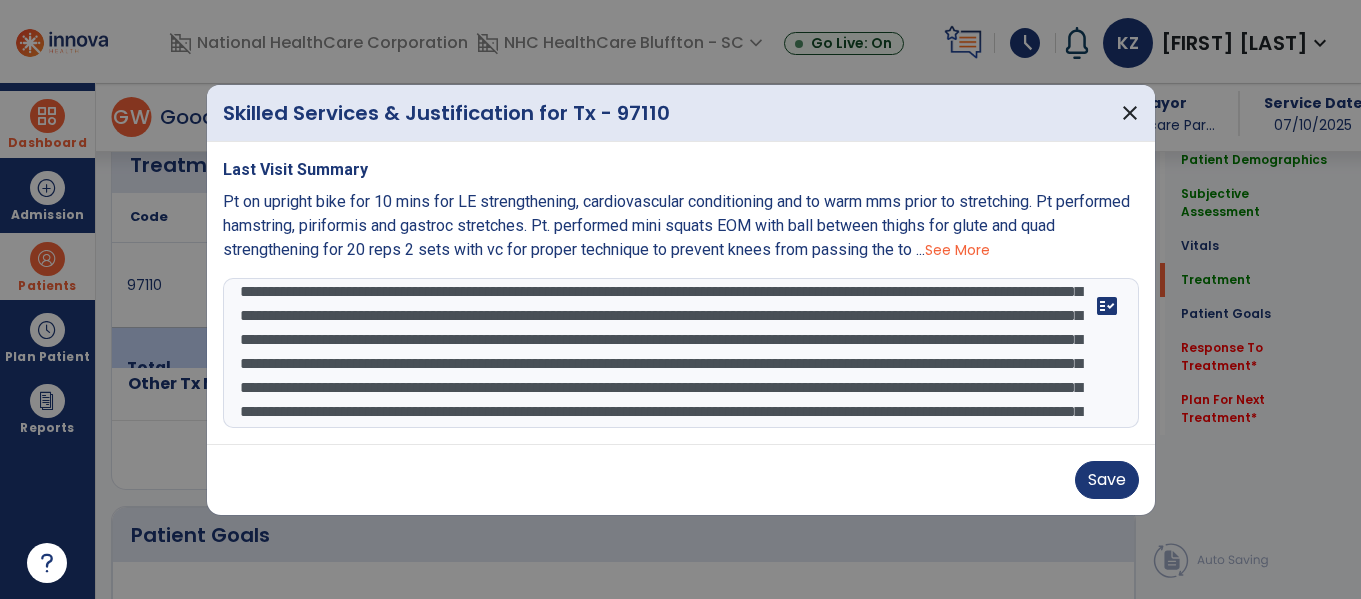 click at bounding box center (681, 353) 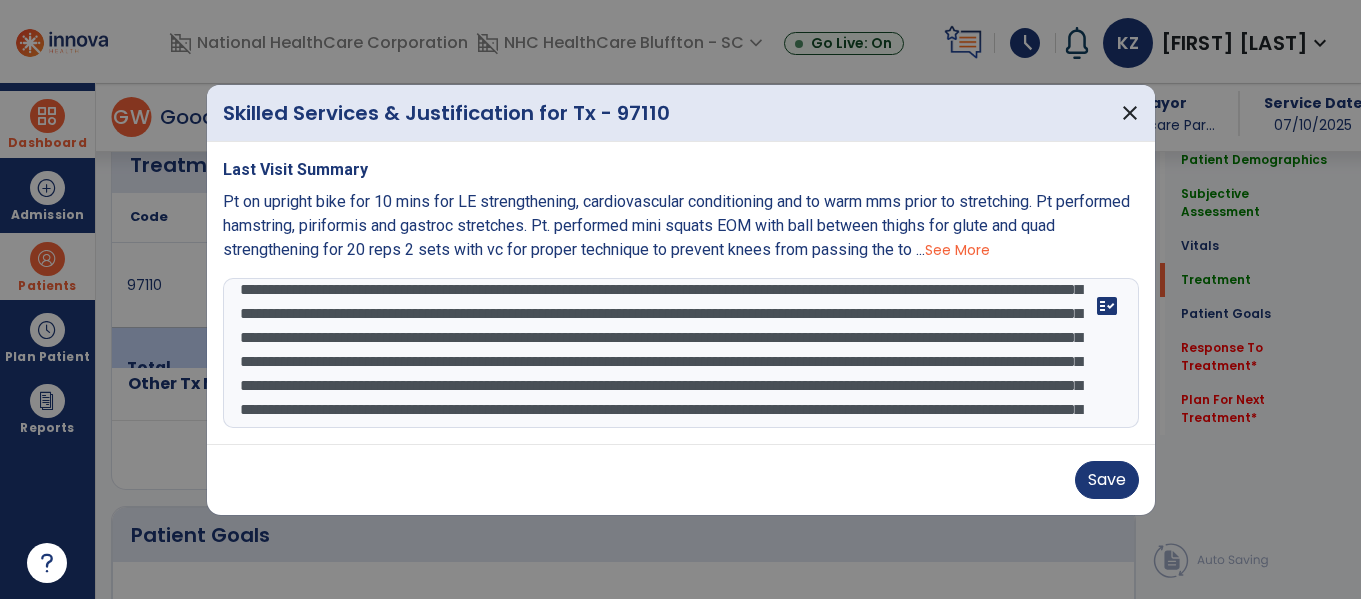 scroll, scrollTop: 95, scrollLeft: 0, axis: vertical 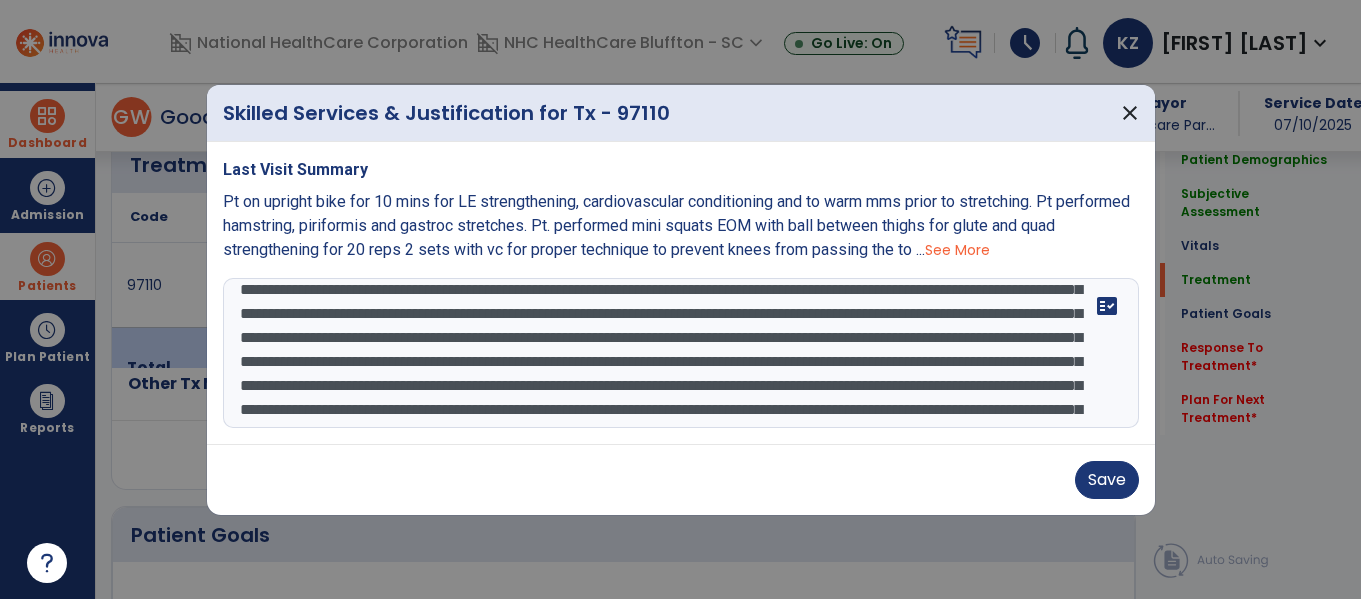 click at bounding box center [681, 353] 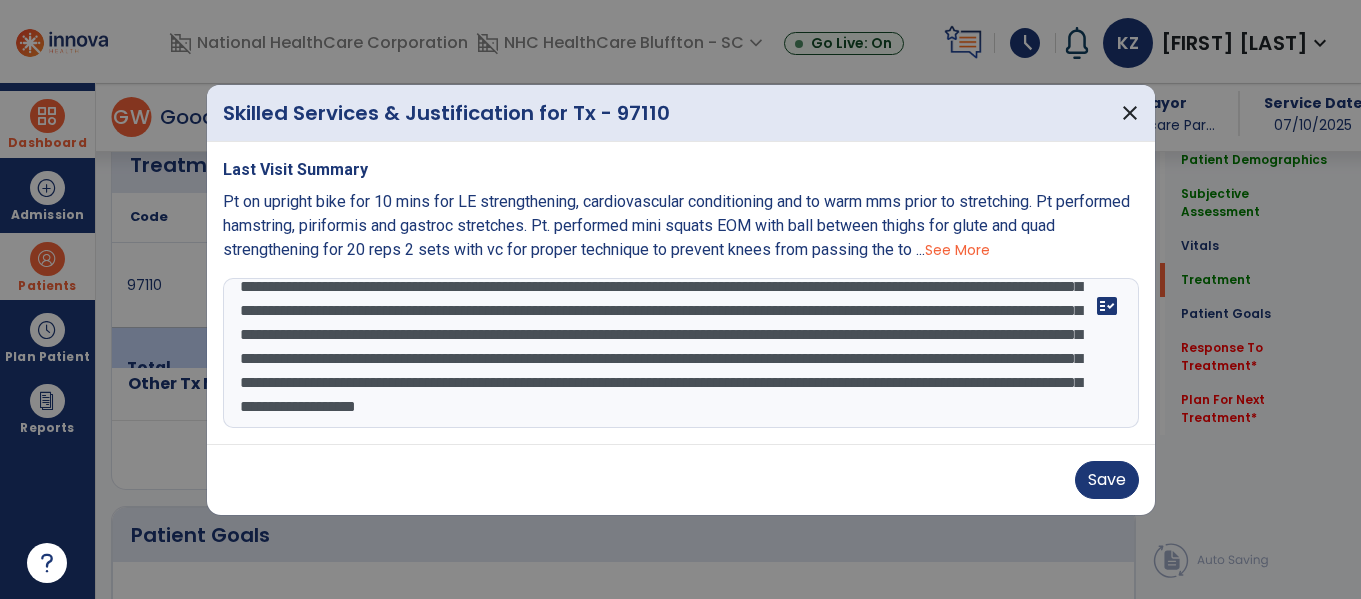 click at bounding box center (681, 353) 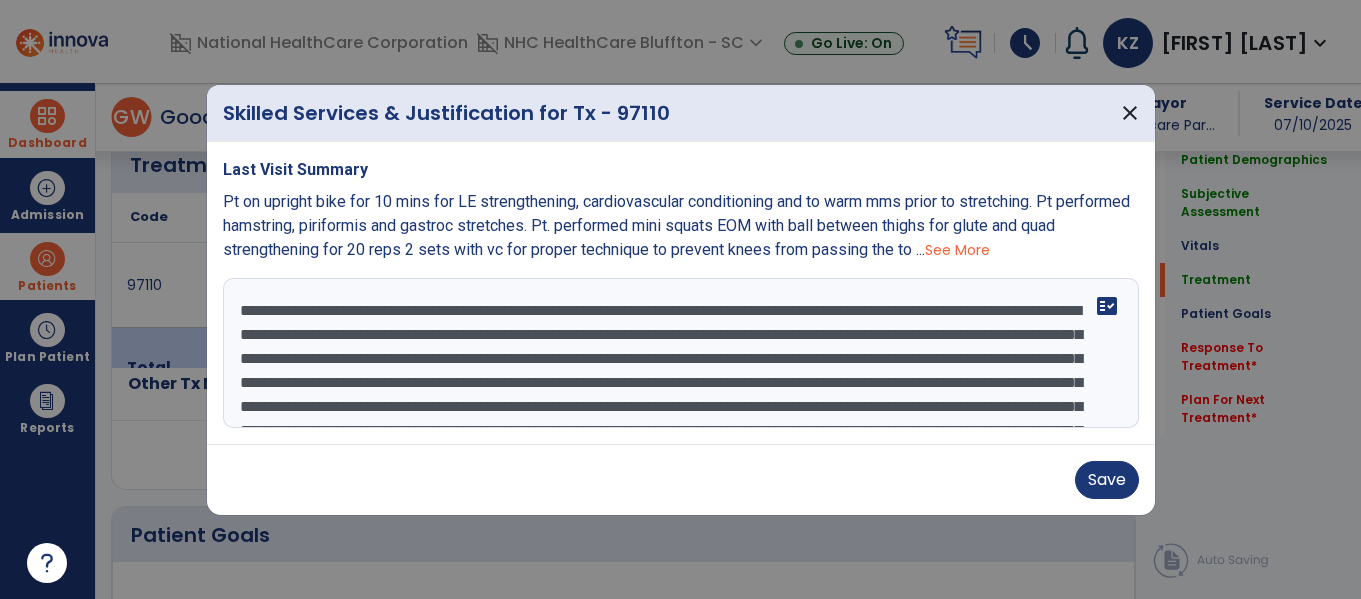 drag, startPoint x: 1031, startPoint y: 402, endPoint x: 215, endPoint y: -121, distance: 969.21875 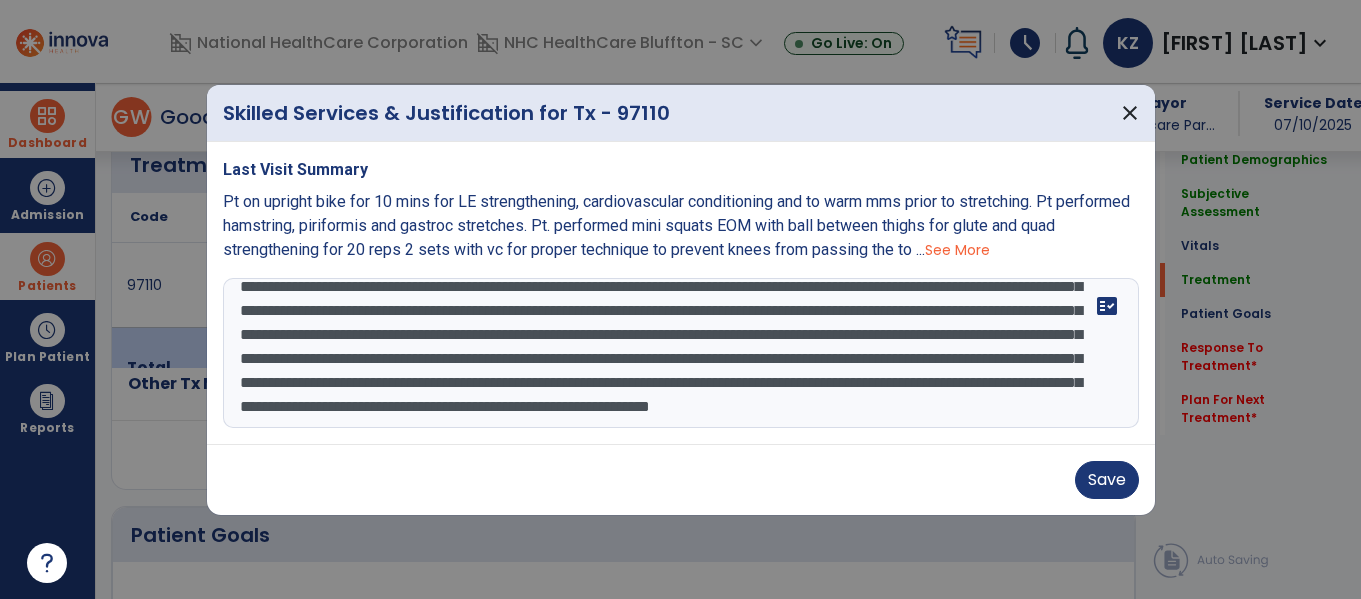 drag, startPoint x: 239, startPoint y: 306, endPoint x: 339, endPoint y: 570, distance: 282.3048 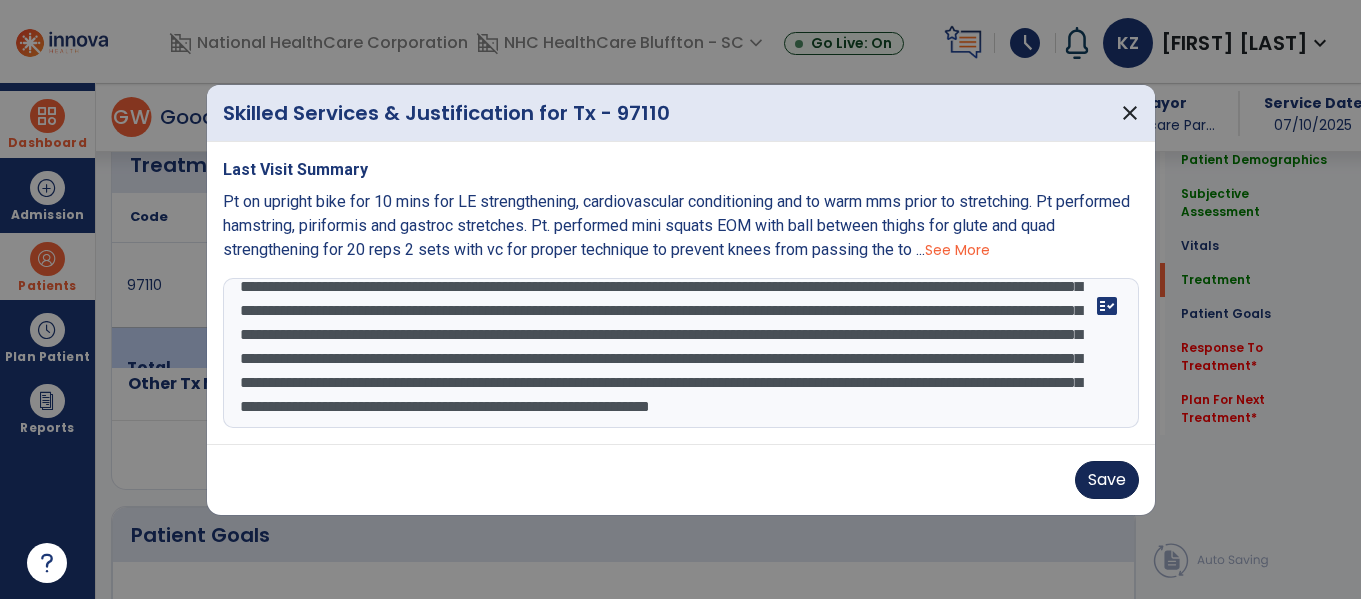 type on "**********" 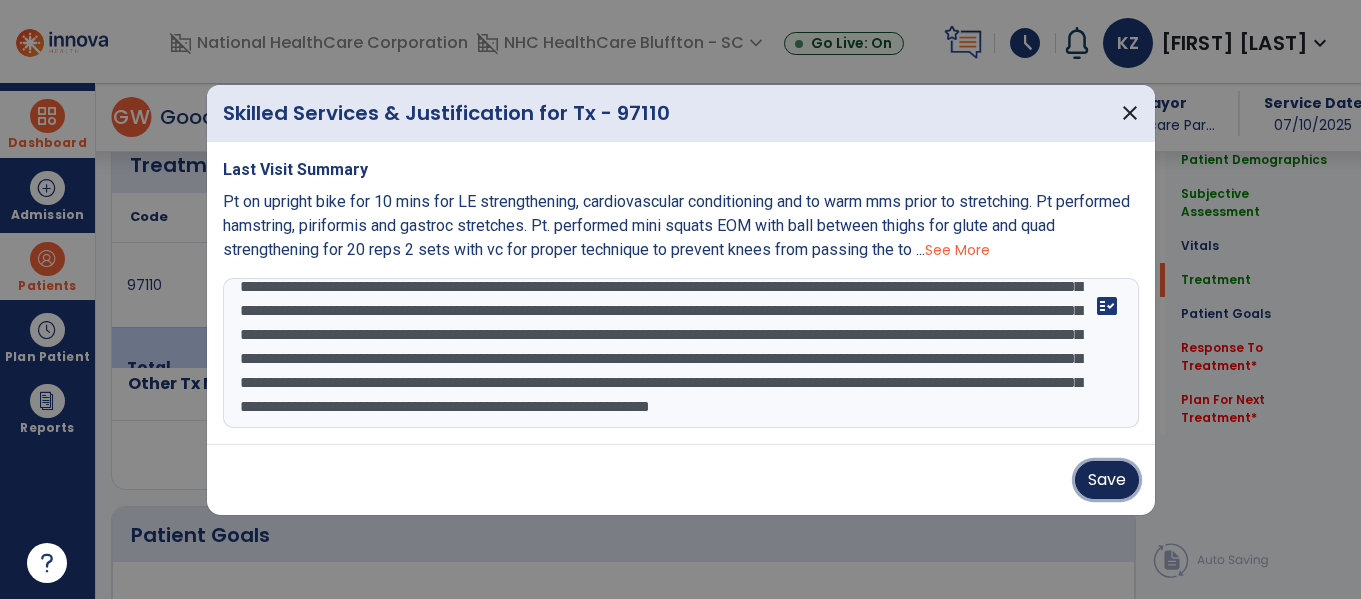 click on "Save" at bounding box center (1107, 480) 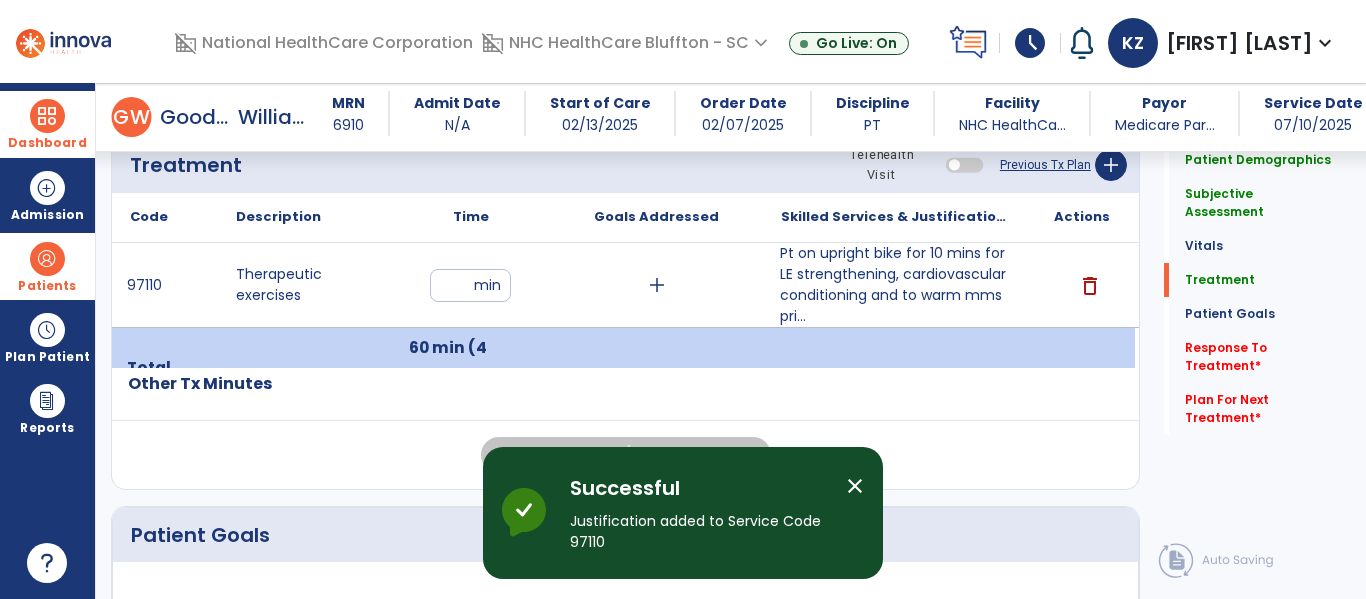 click on "close" at bounding box center (855, 486) 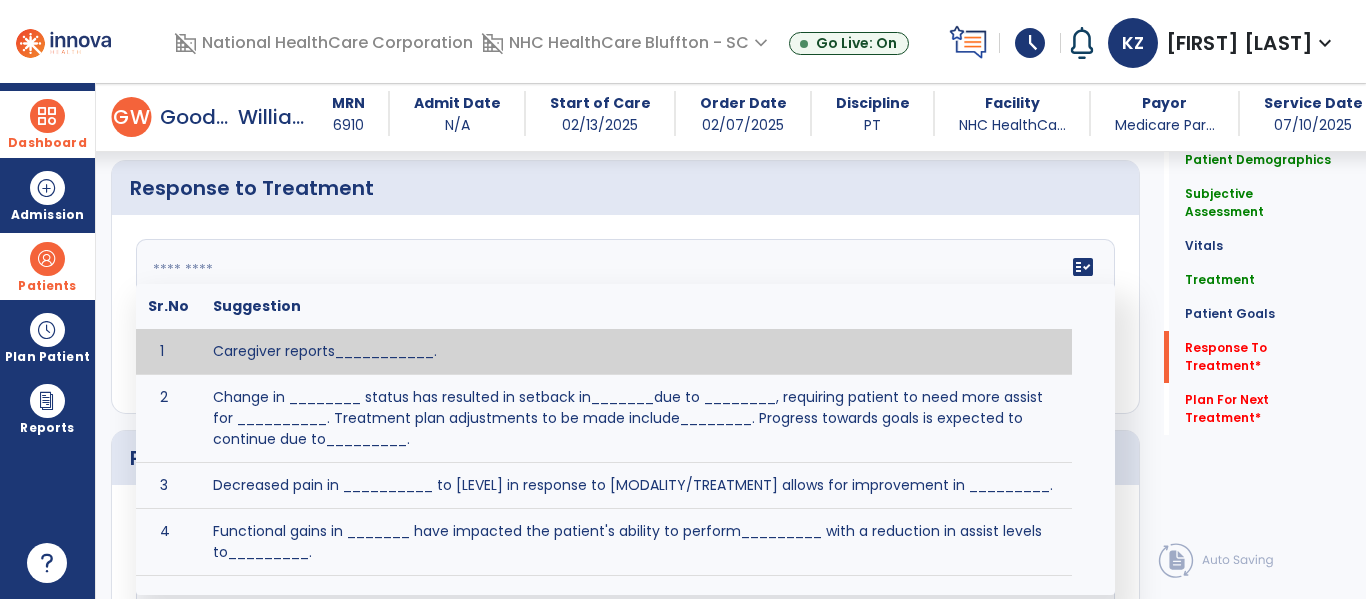 click on "fact_check  Sr.No Suggestion 1 Caregiver reports___________. 2 Change in ________ status has resulted in setback in_______due to ________, requiring patient to need more assist for __________.   Treatment plan adjustments to be made include________.  Progress towards goals is expected to continue due to_________. 3 Decreased pain in __________ to [LEVEL] in response to [MODALITY/TREATMENT] allows for improvement in _________. 4 Functional gains in _______ have impacted the patient's ability to perform_________ with a reduction in assist levels to_________. 5 Functional progress this week has been significant due to__________. 6 Gains in ________ have improved the patient's ability to perform ______with decreased levels of assist to___________. 7 Improvement in ________allows patient to tolerate higher levels of challenges in_________. 8 Pain in [AREA] has decreased to [LEVEL] in response to [TREATMENT/MODALITY], allowing fore ease in completing__________. 9 10 11 12 13 14 15 16 17 18 19 20 21" 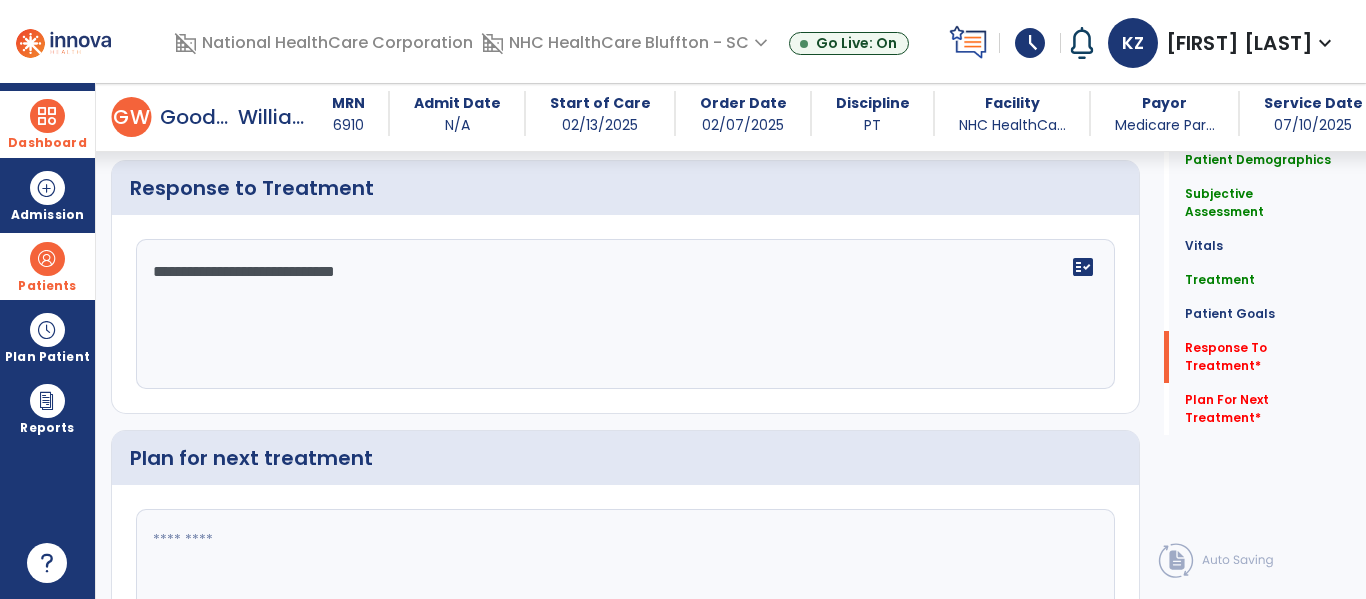 type on "**********" 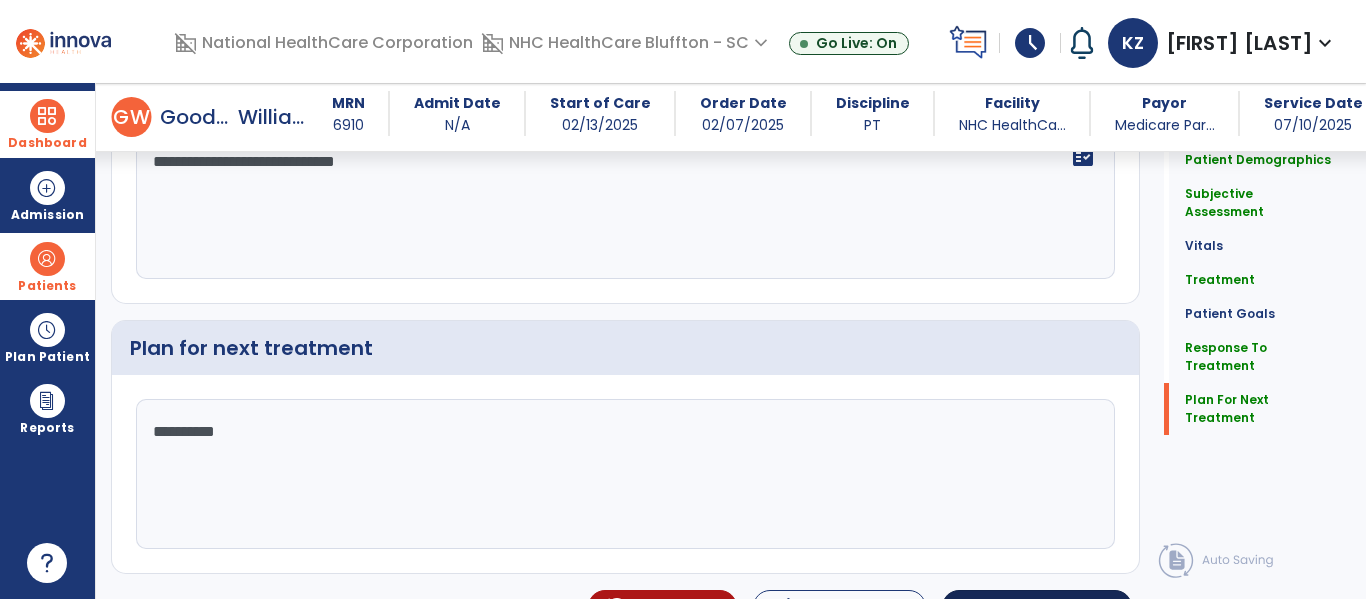 type on "*********" 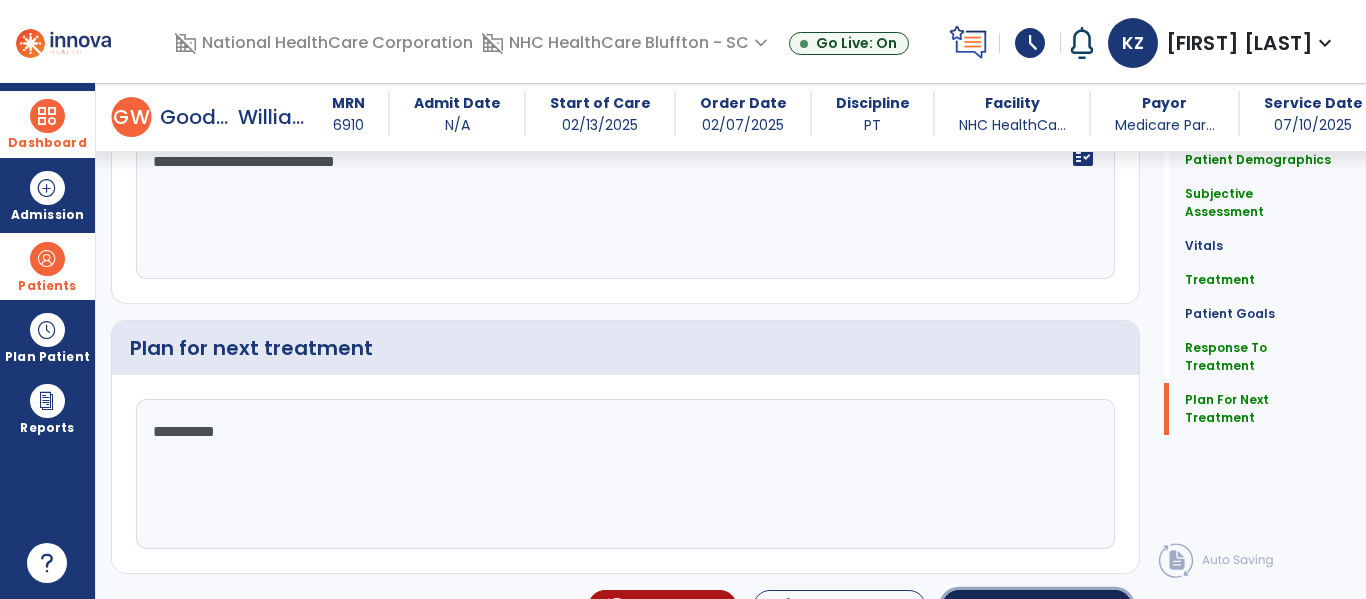 click on "Sign Doc" 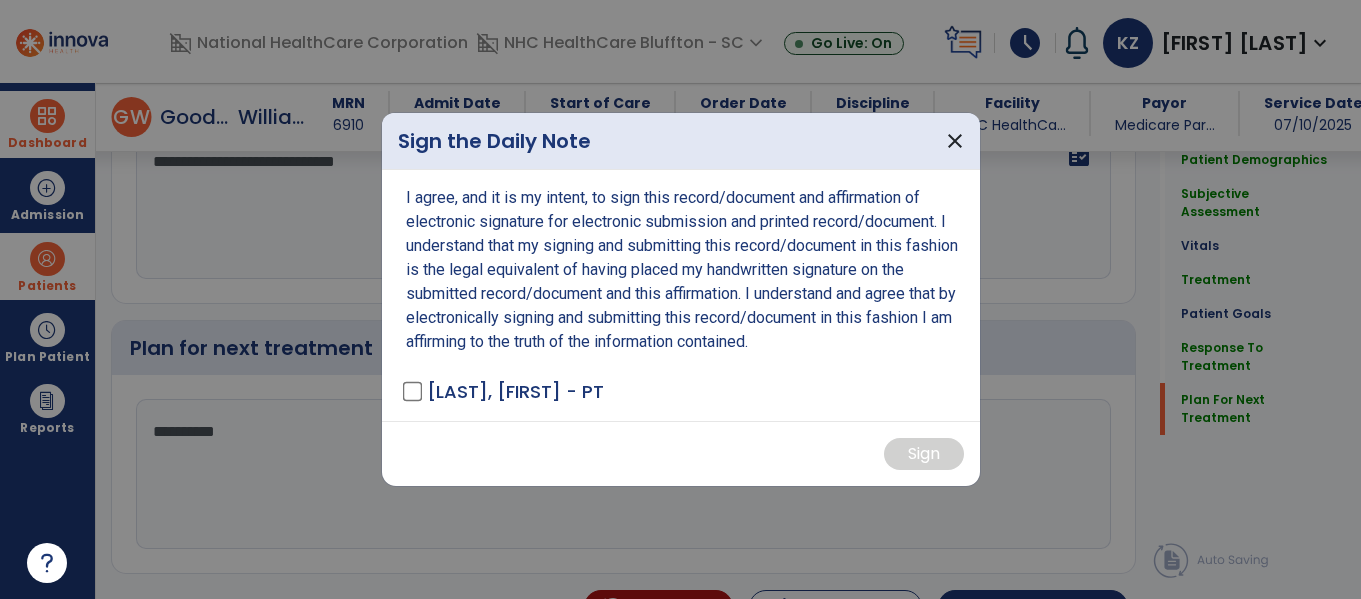 click on "[LAST], [FIRST]   - PT" at bounding box center [505, 391] 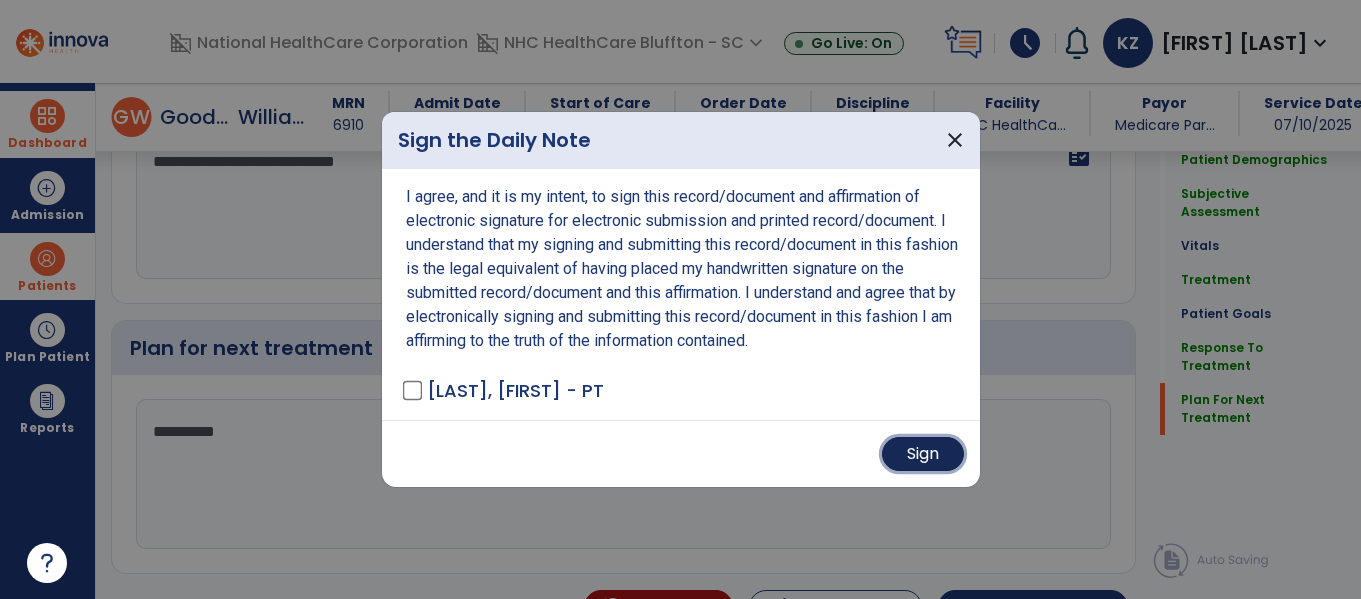 click on "Sign" at bounding box center [923, 454] 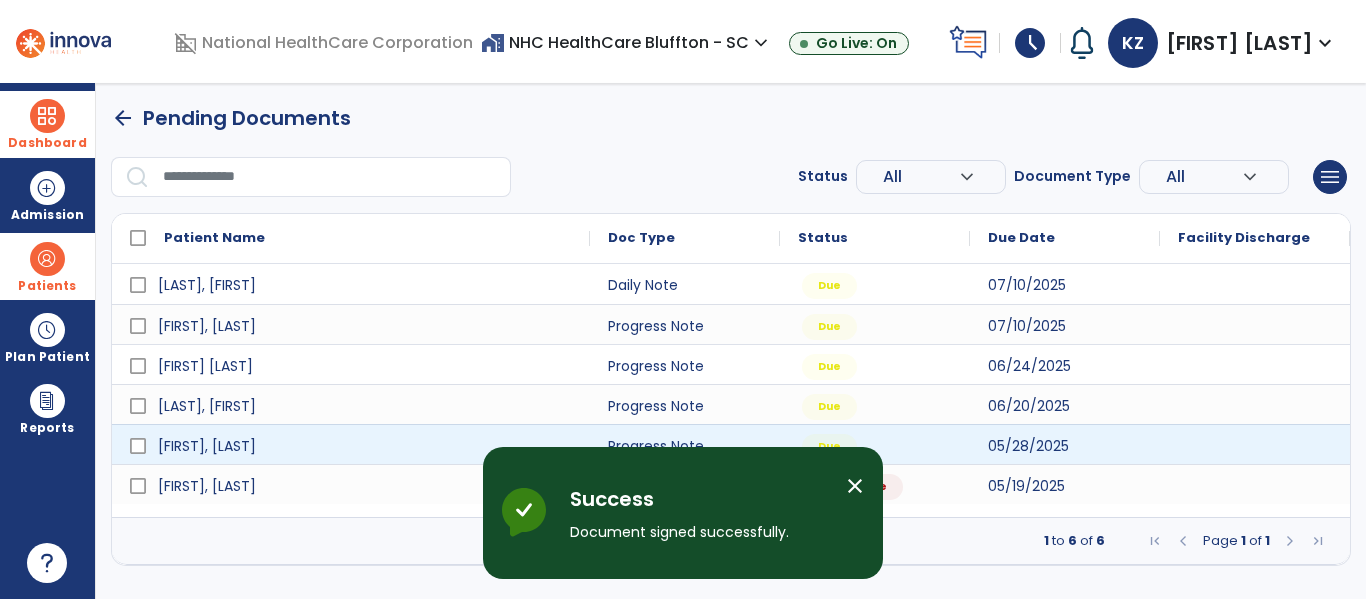 scroll, scrollTop: 0, scrollLeft: 0, axis: both 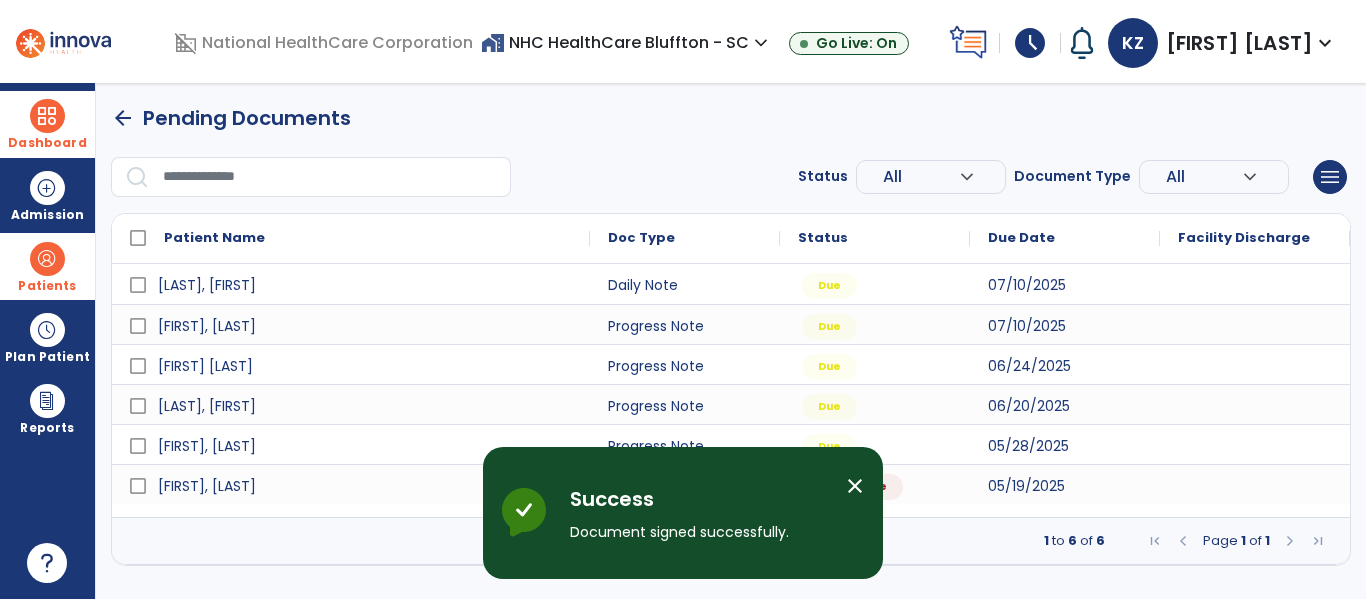 click on "close" at bounding box center [855, 486] 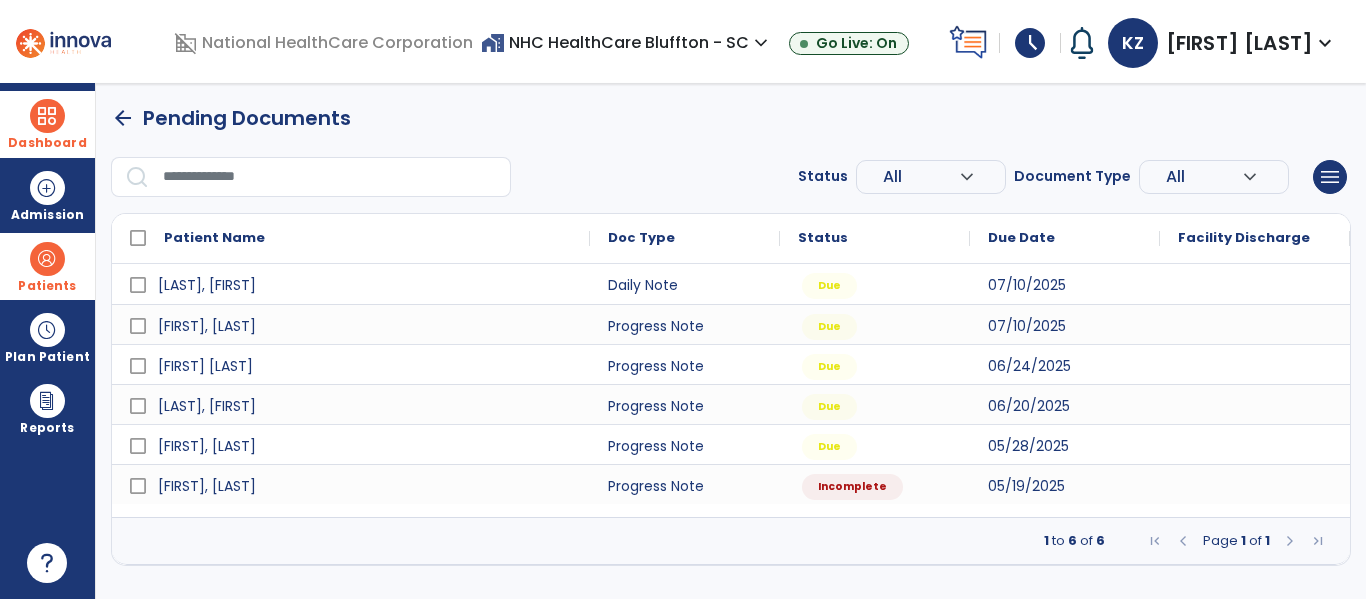 click at bounding box center (47, 116) 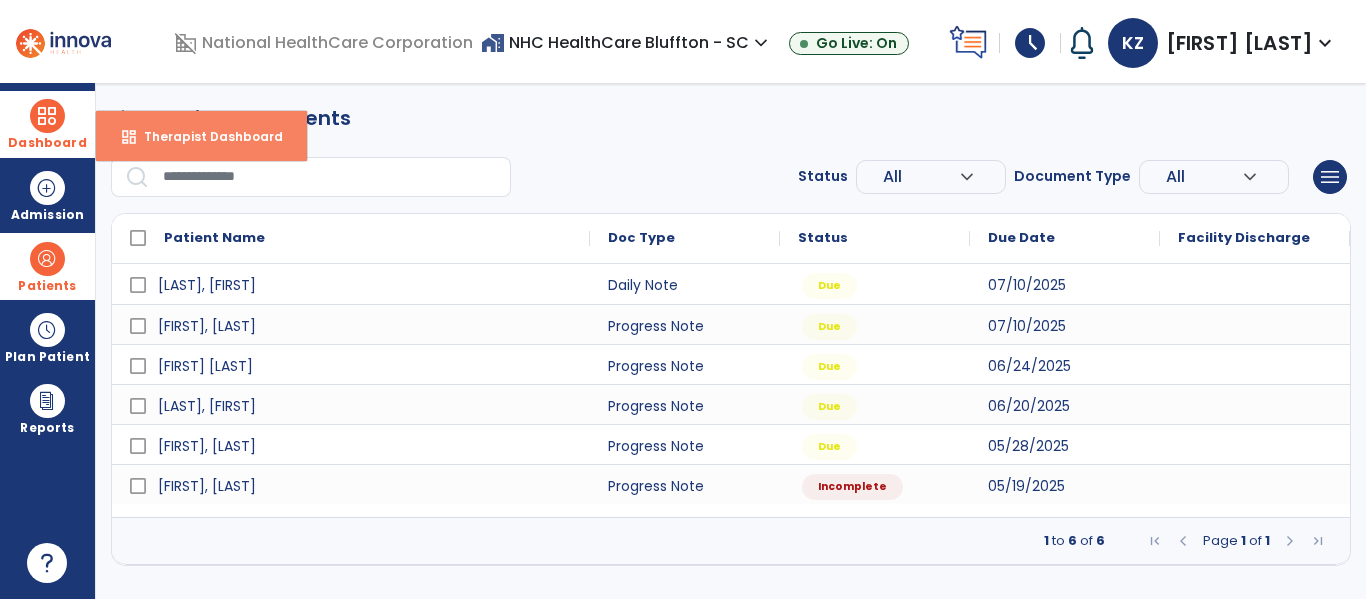click on "Therapist Dashboard" at bounding box center (205, 136) 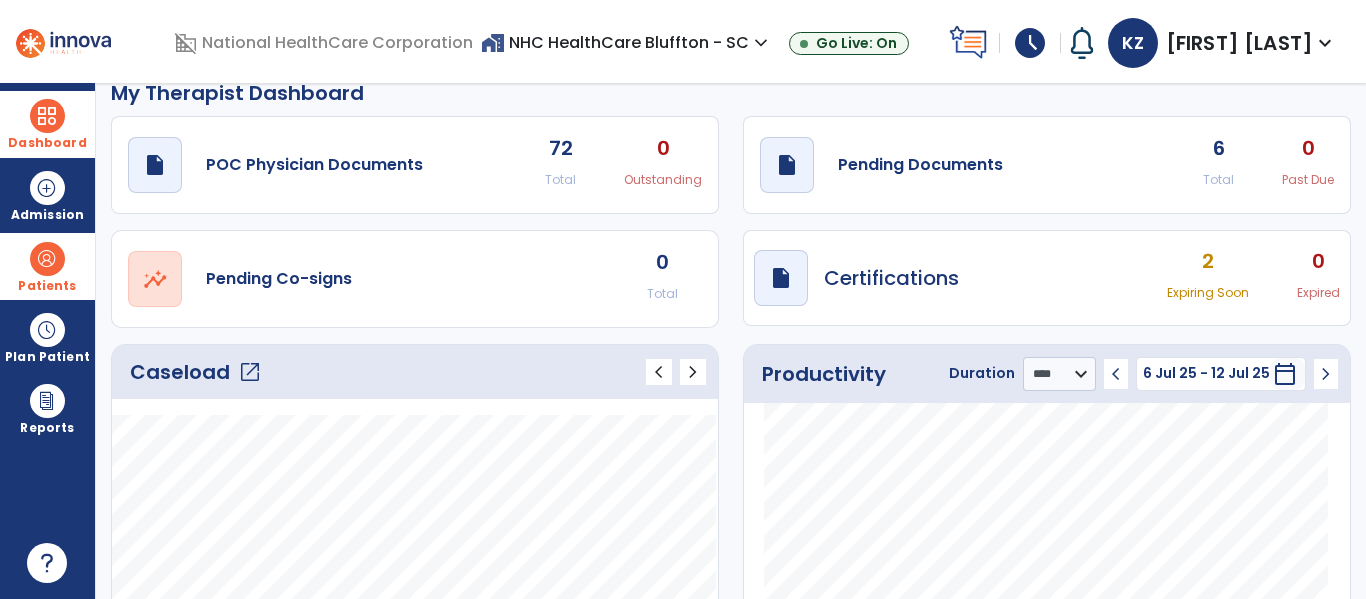 scroll, scrollTop: 26, scrollLeft: 0, axis: vertical 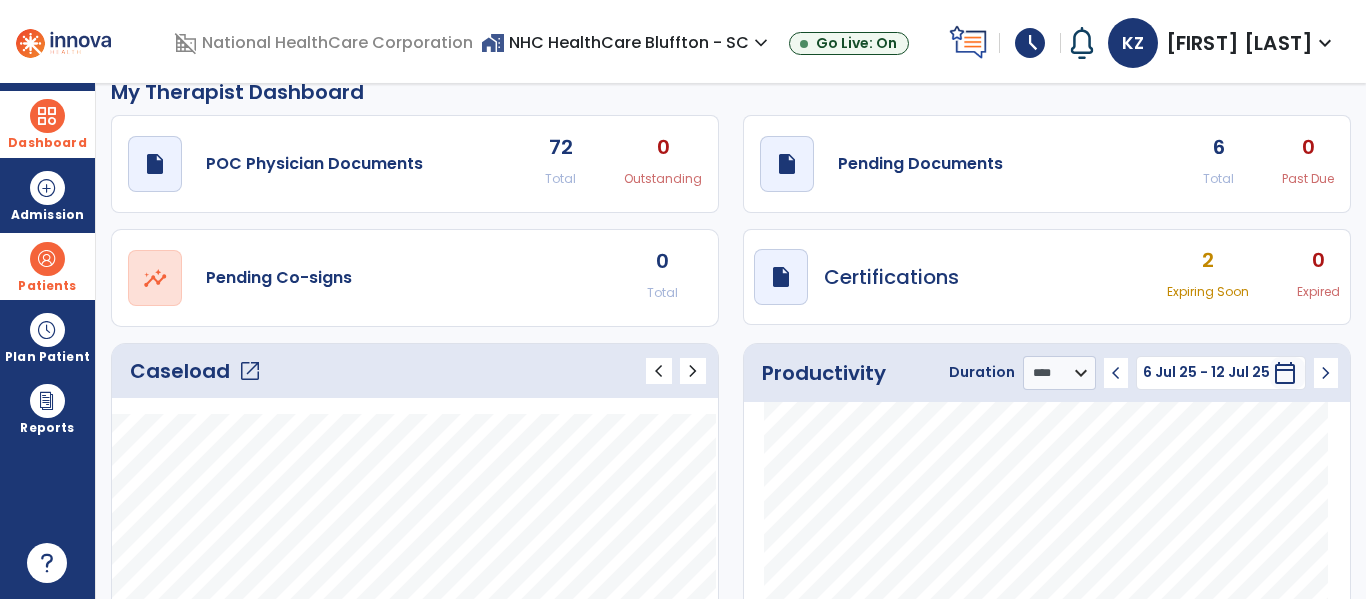 click on "2" at bounding box center [1208, 260] 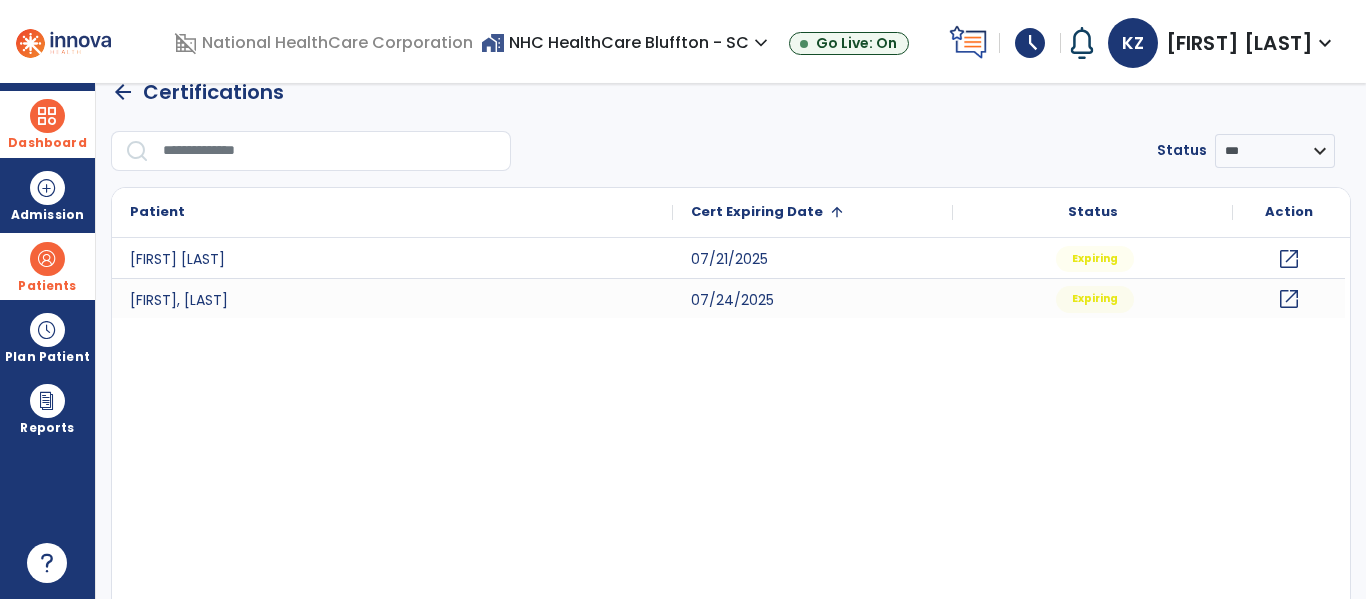 select on "****" 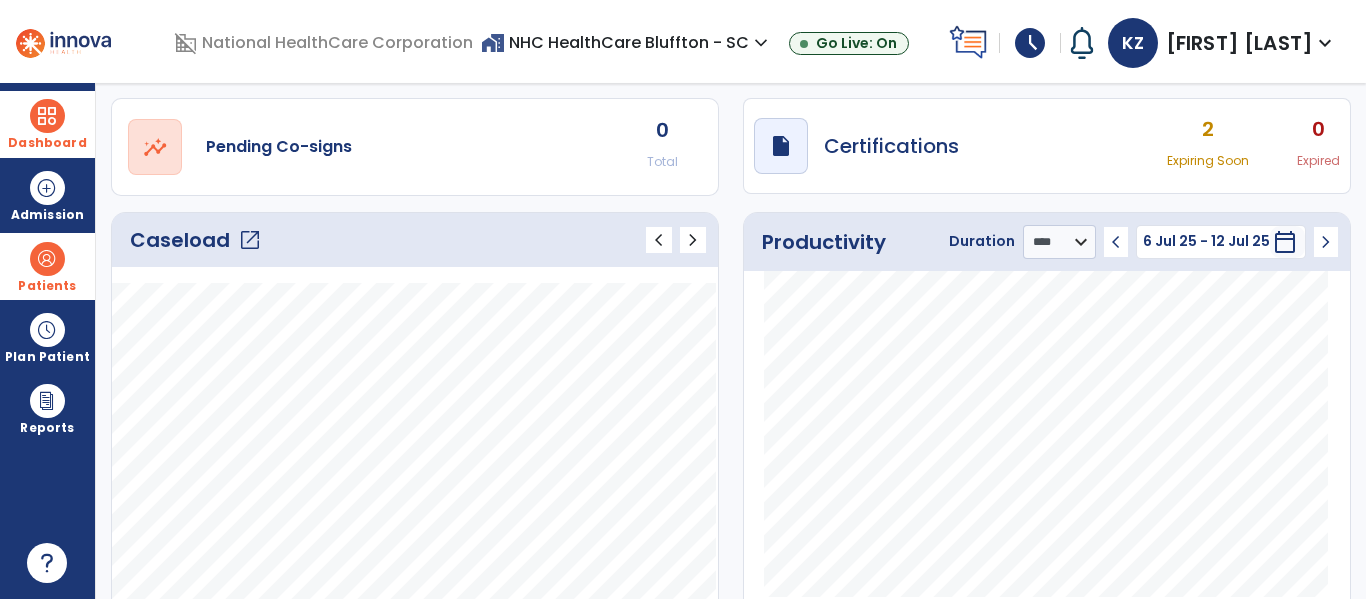 scroll, scrollTop: 0, scrollLeft: 0, axis: both 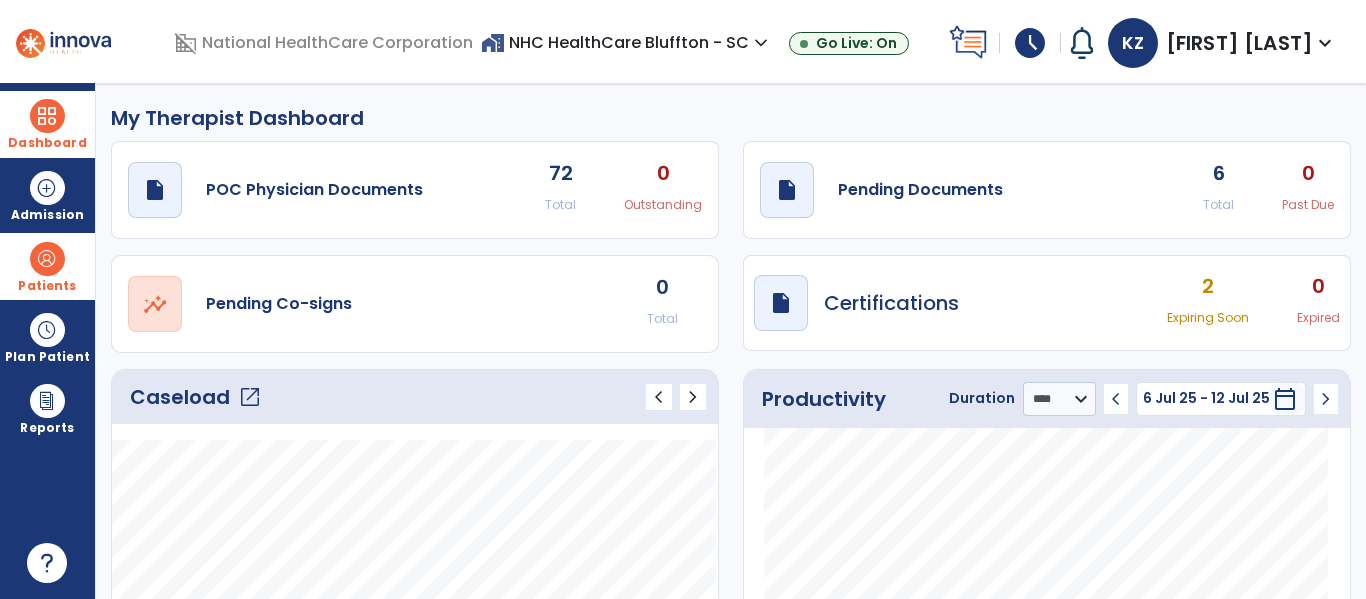 click on "6" 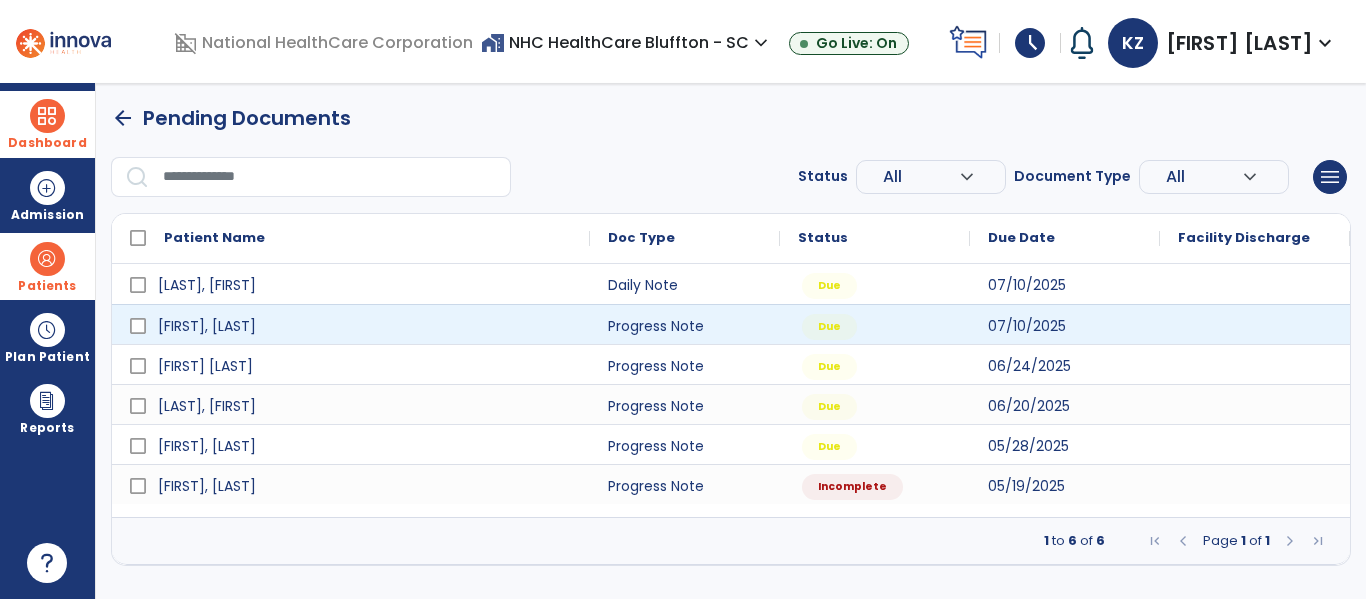 drag, startPoint x: 1200, startPoint y: 185, endPoint x: 801, endPoint y: 338, distance: 427.32892 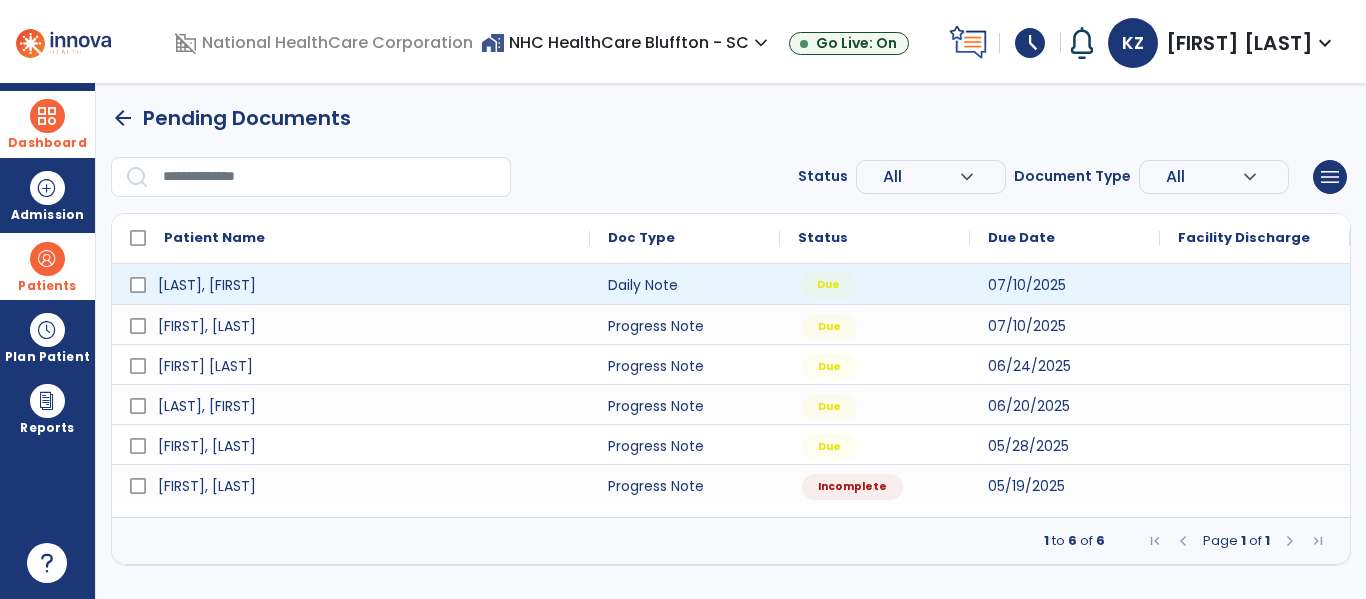 click on "Due" at bounding box center (828, 285) 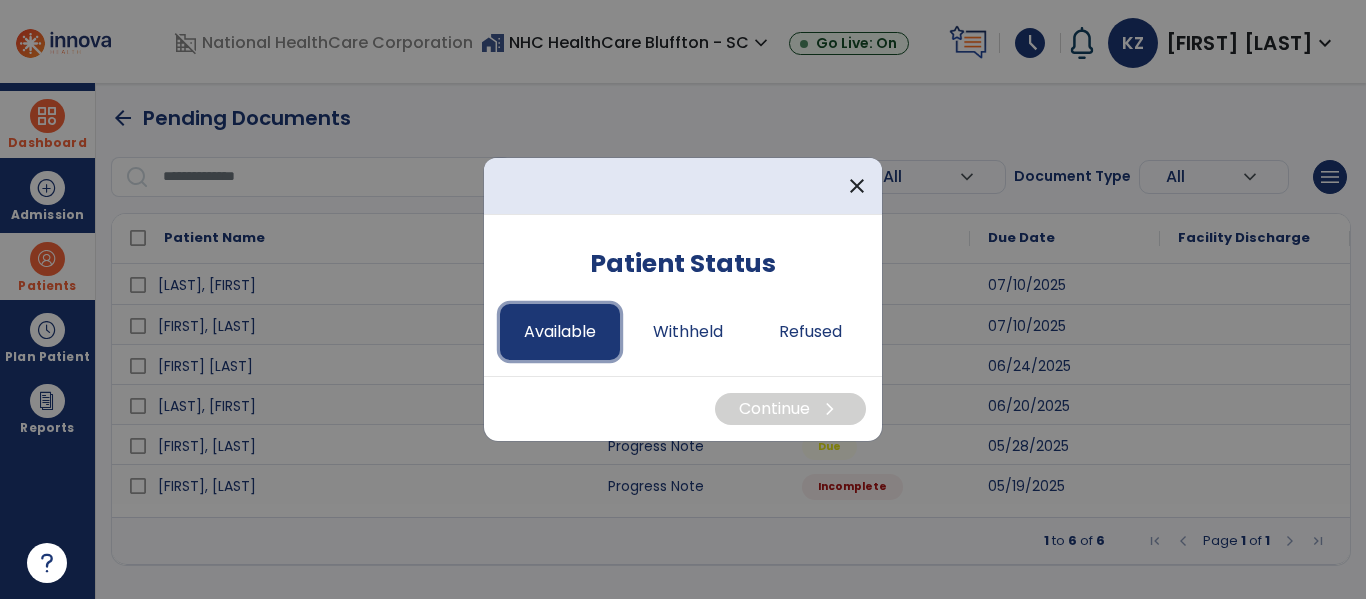 click on "Available" at bounding box center (560, 332) 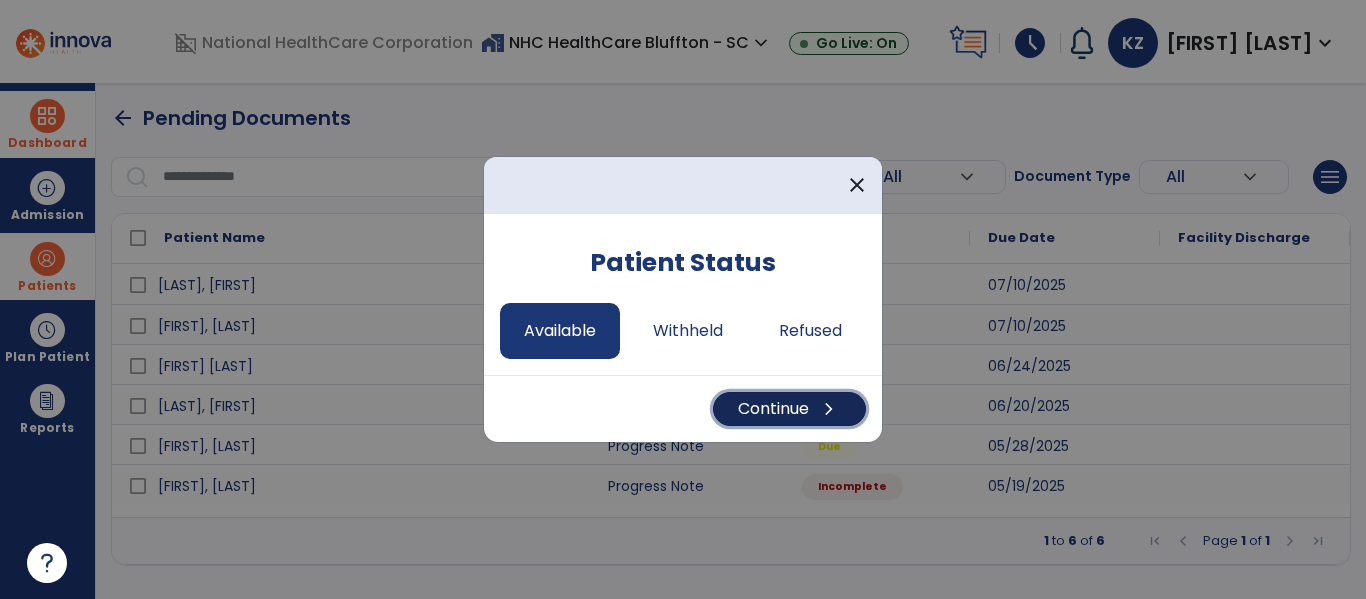 click on "Continue   chevron_right" at bounding box center [789, 409] 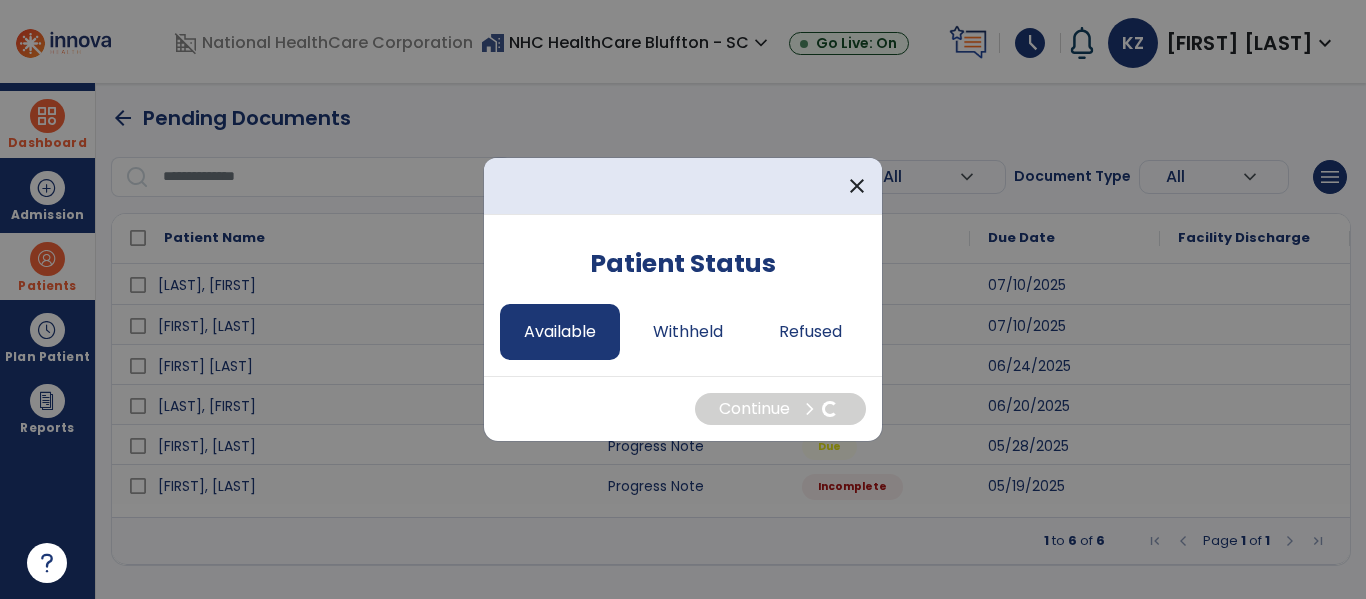 select on "*" 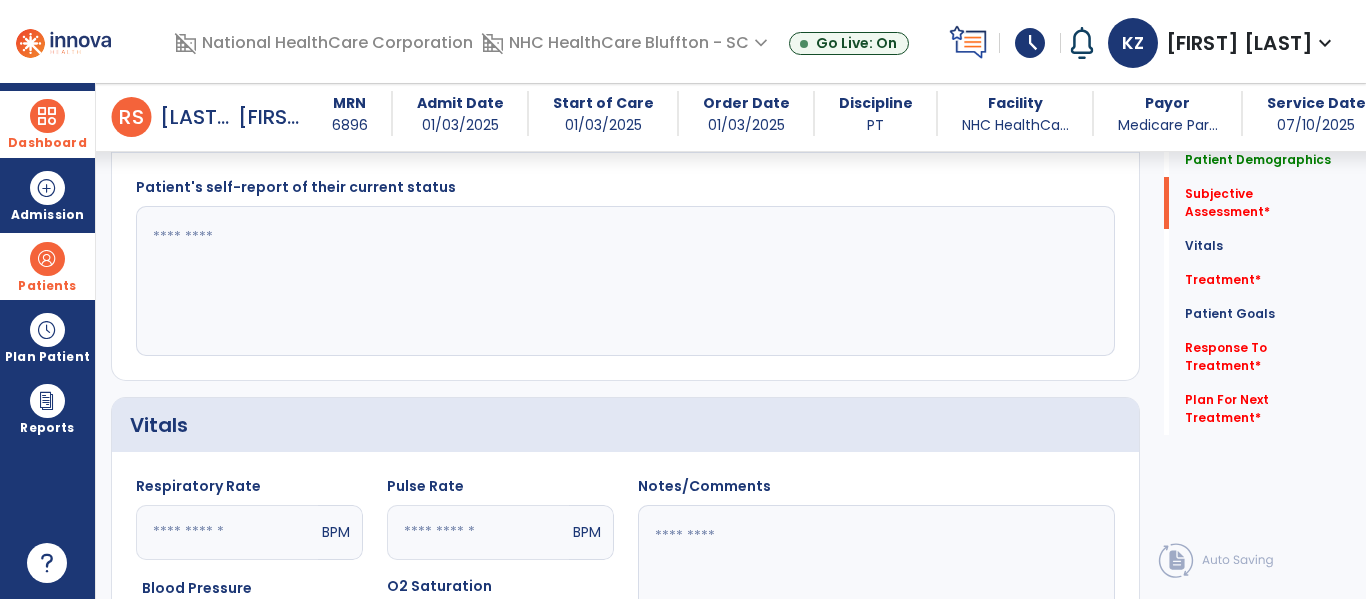 scroll, scrollTop: 541, scrollLeft: 0, axis: vertical 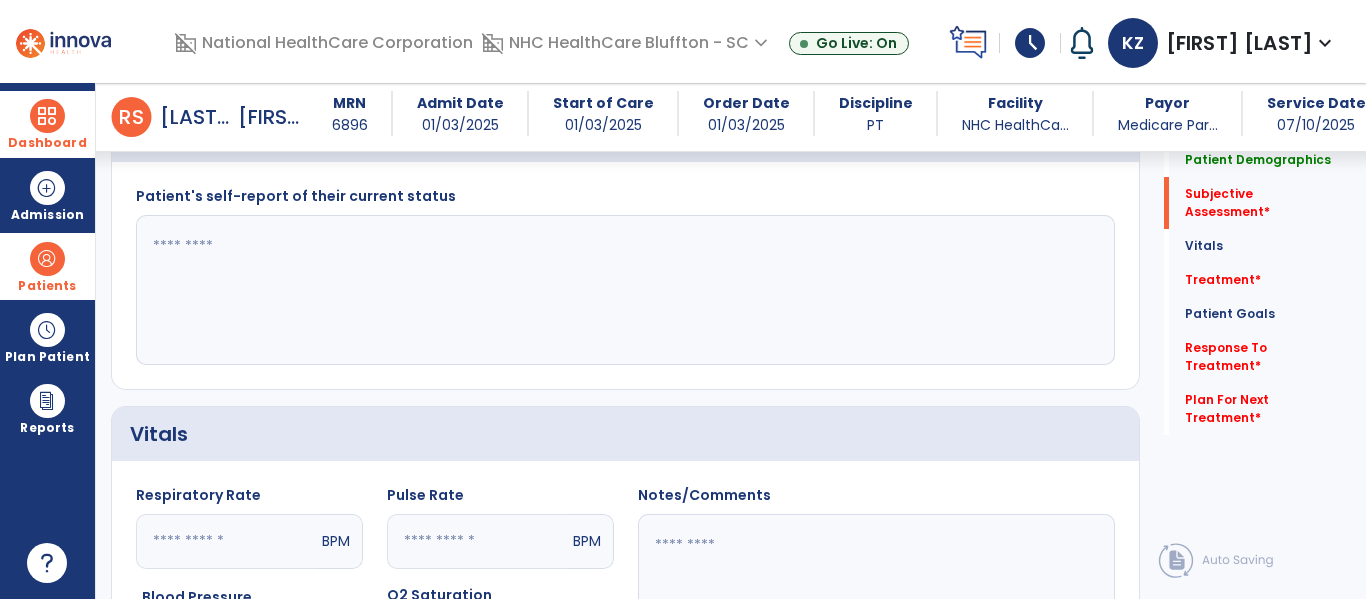 click 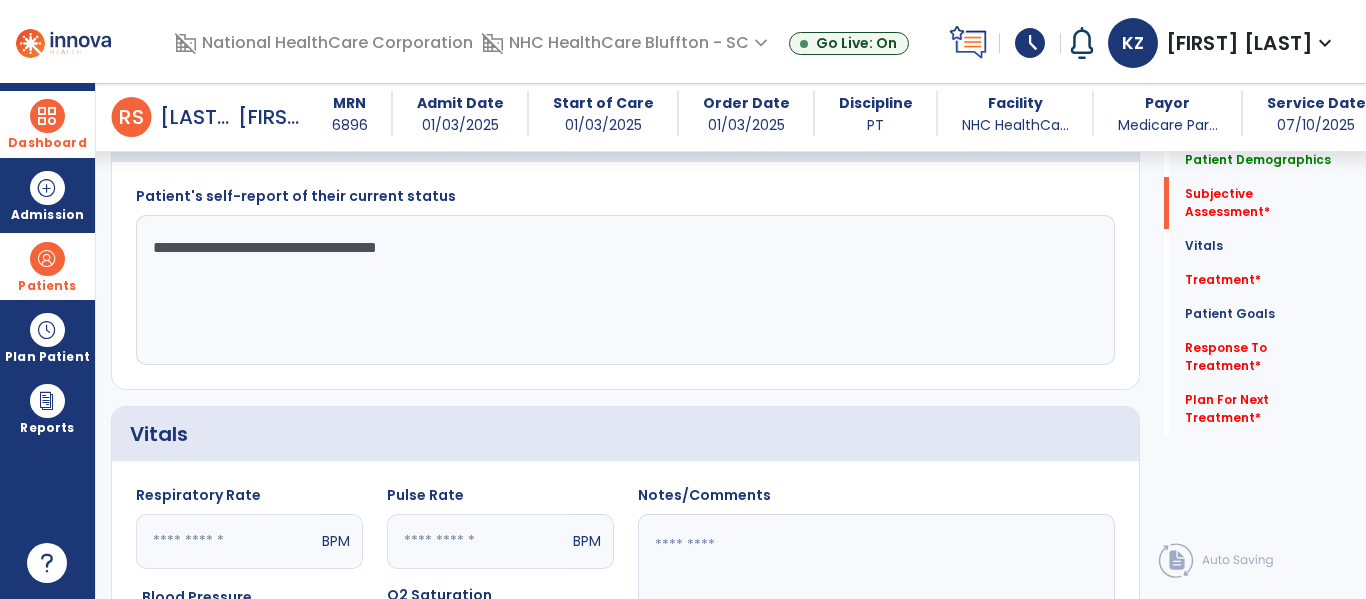 type on "**********" 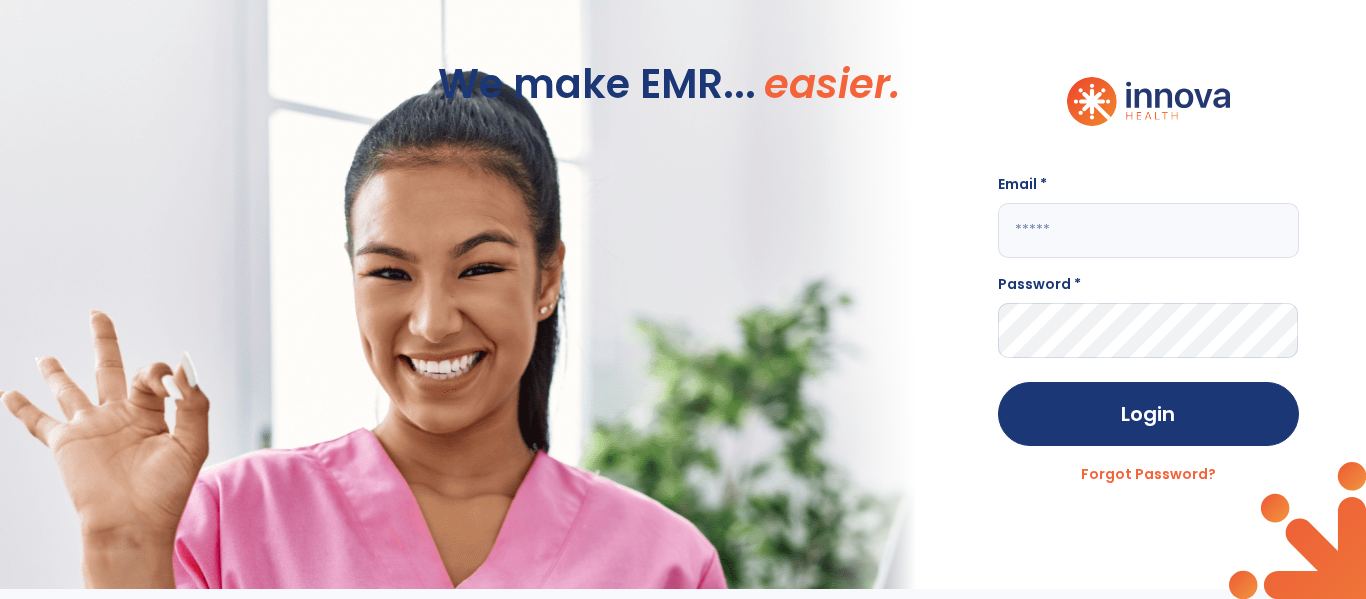 type on "**********" 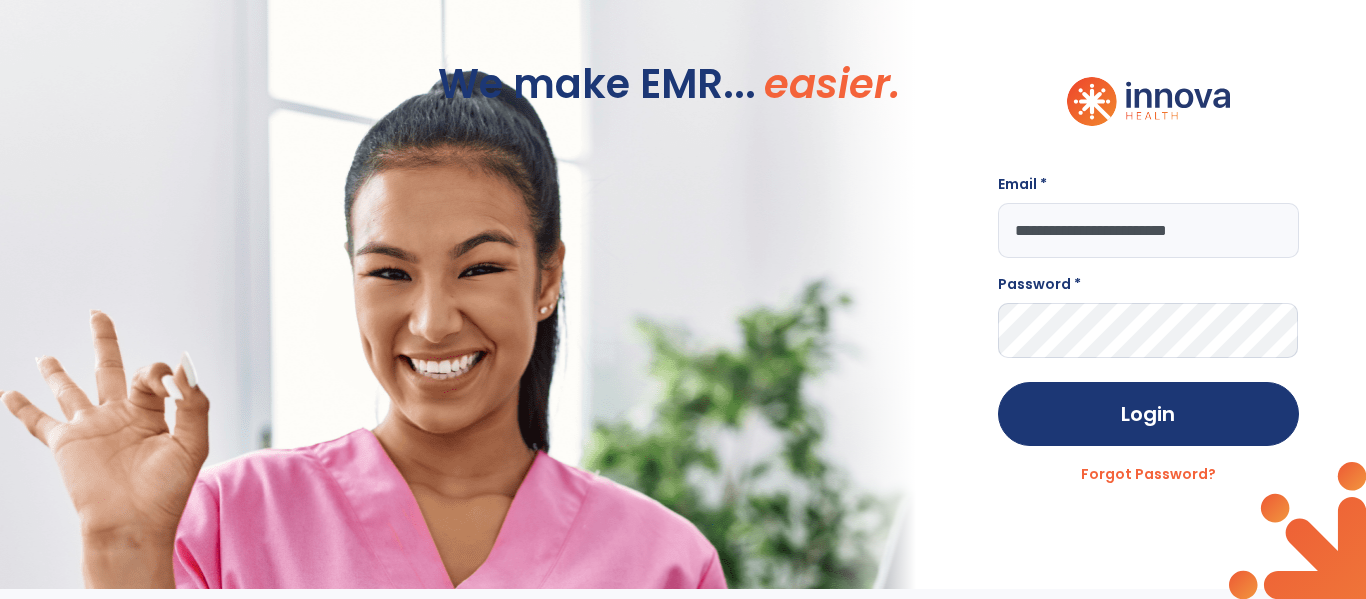 scroll, scrollTop: 0, scrollLeft: 0, axis: both 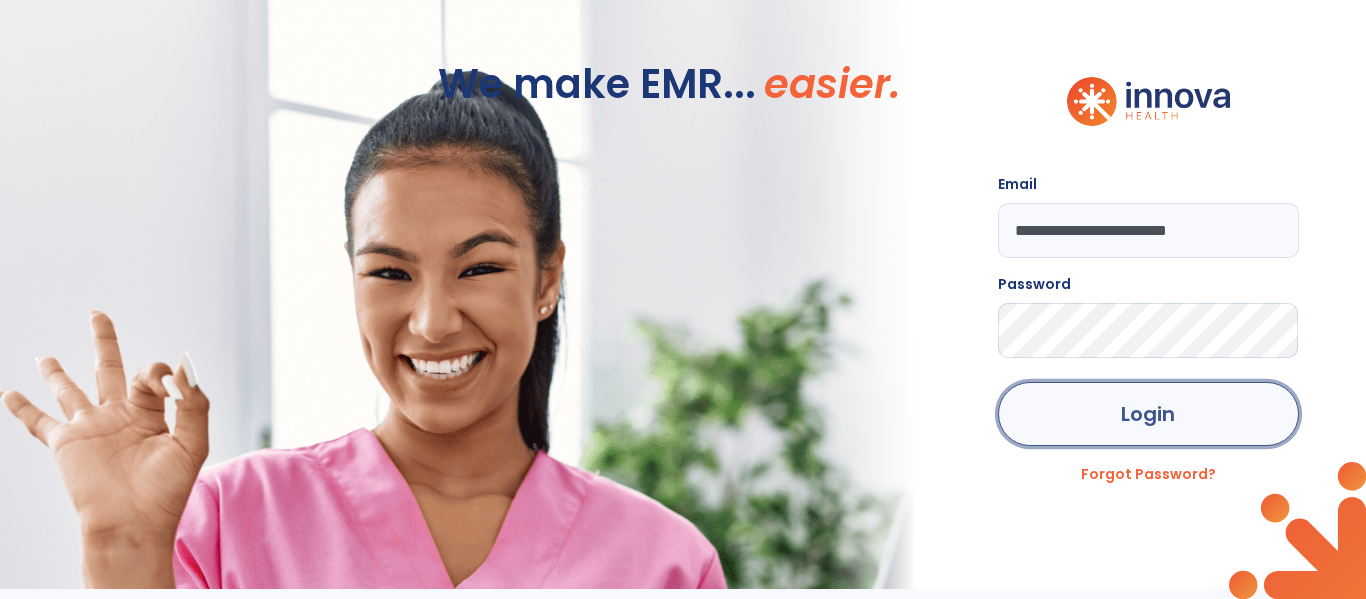 click on "Login" 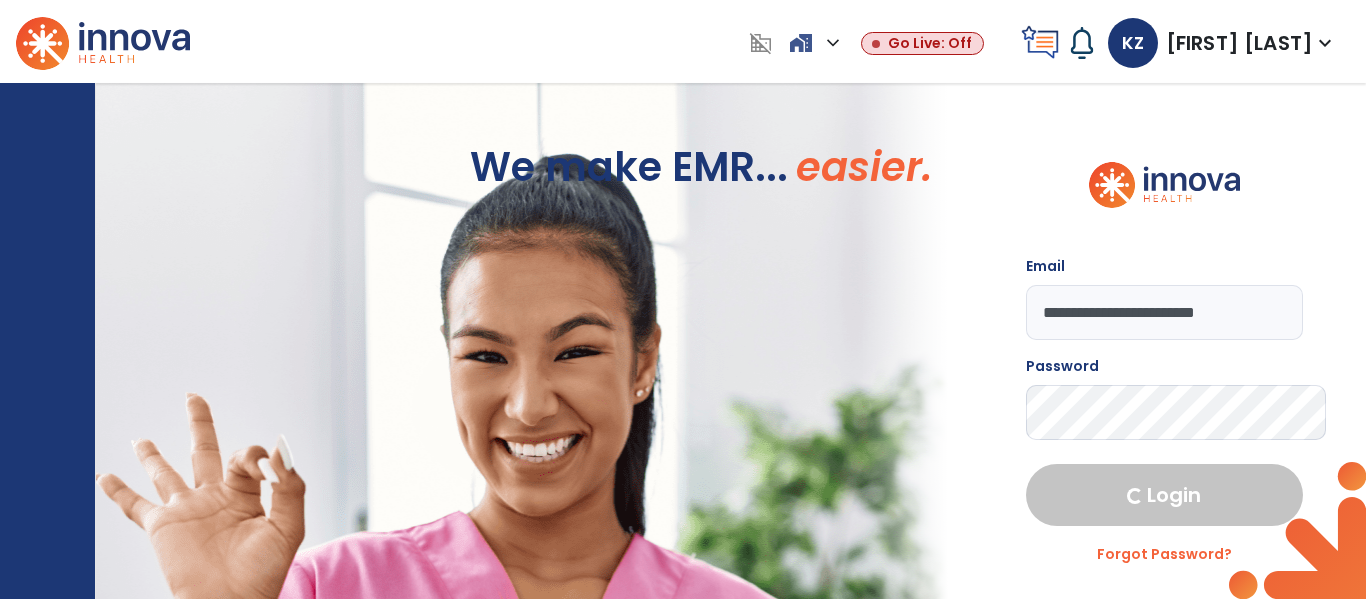 select on "****" 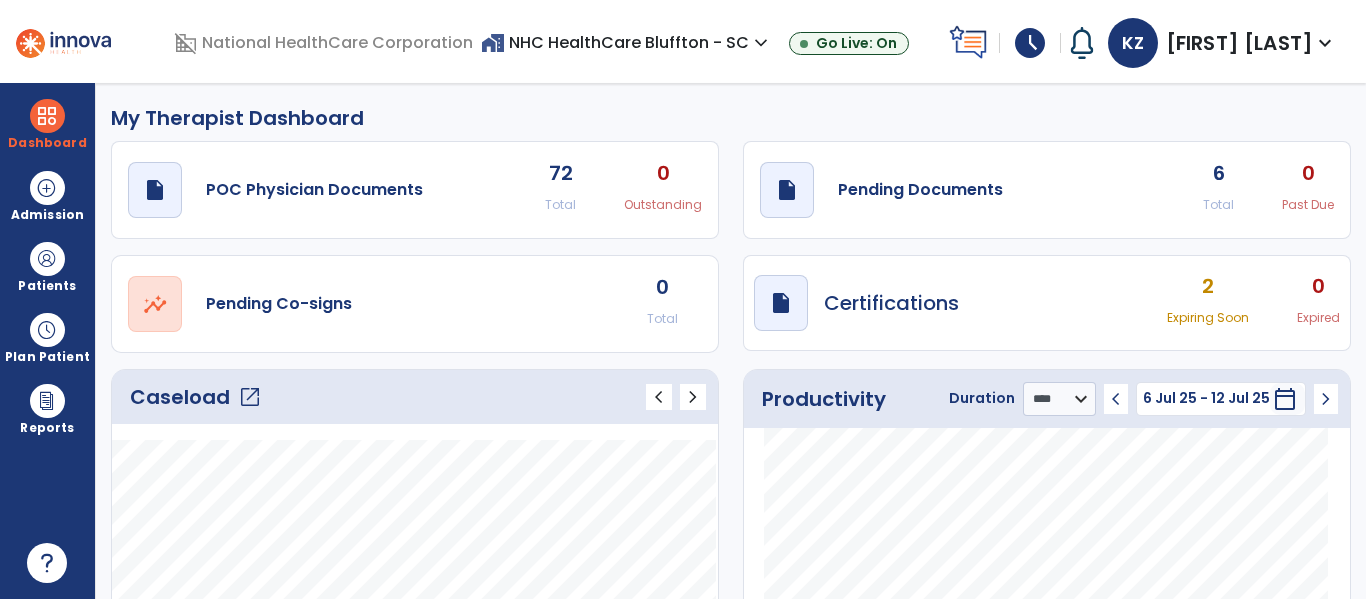 click on "6" 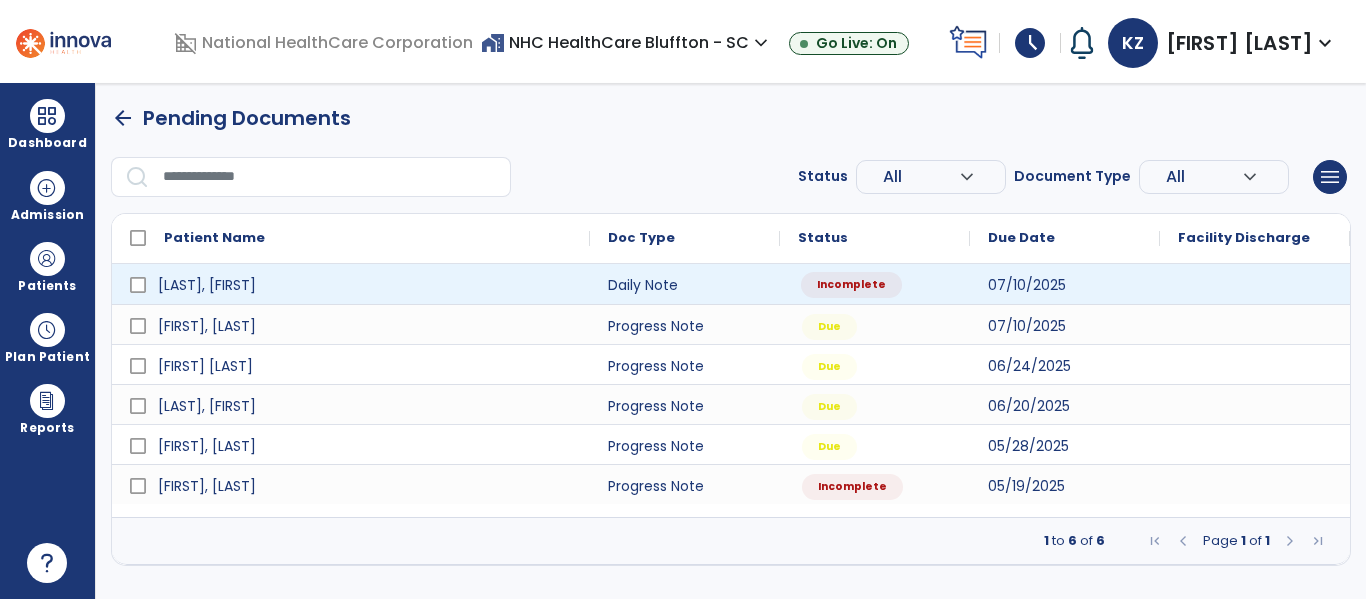 click on "Incomplete" at bounding box center (851, 285) 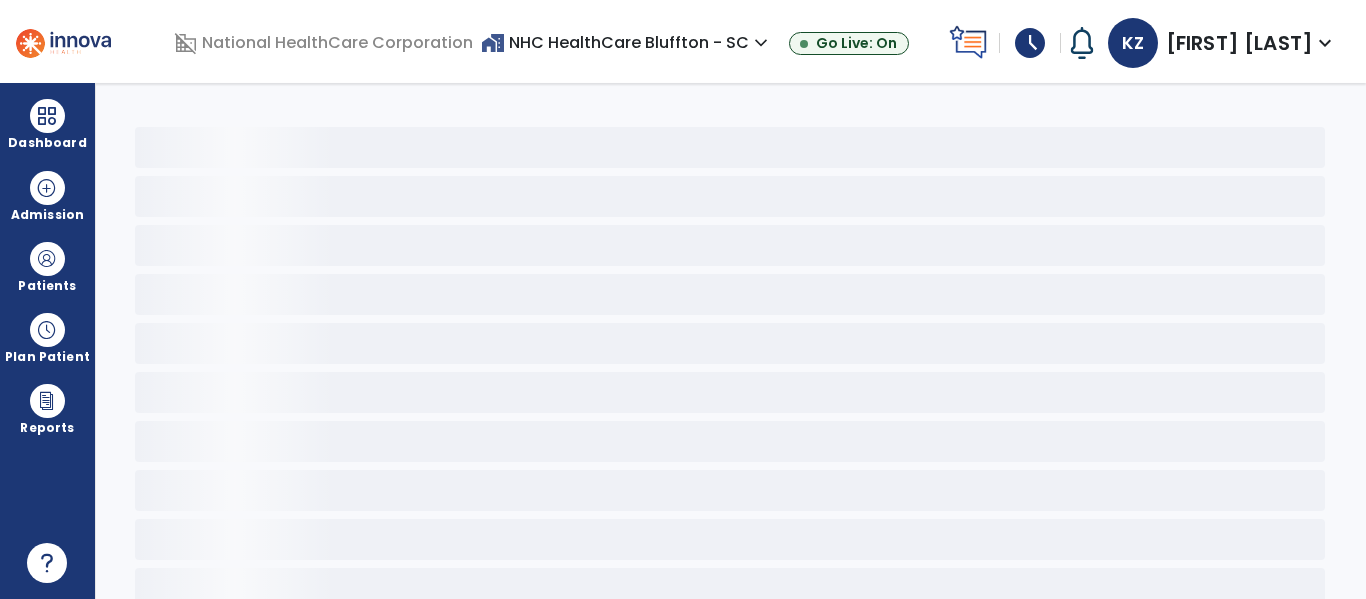 select on "*" 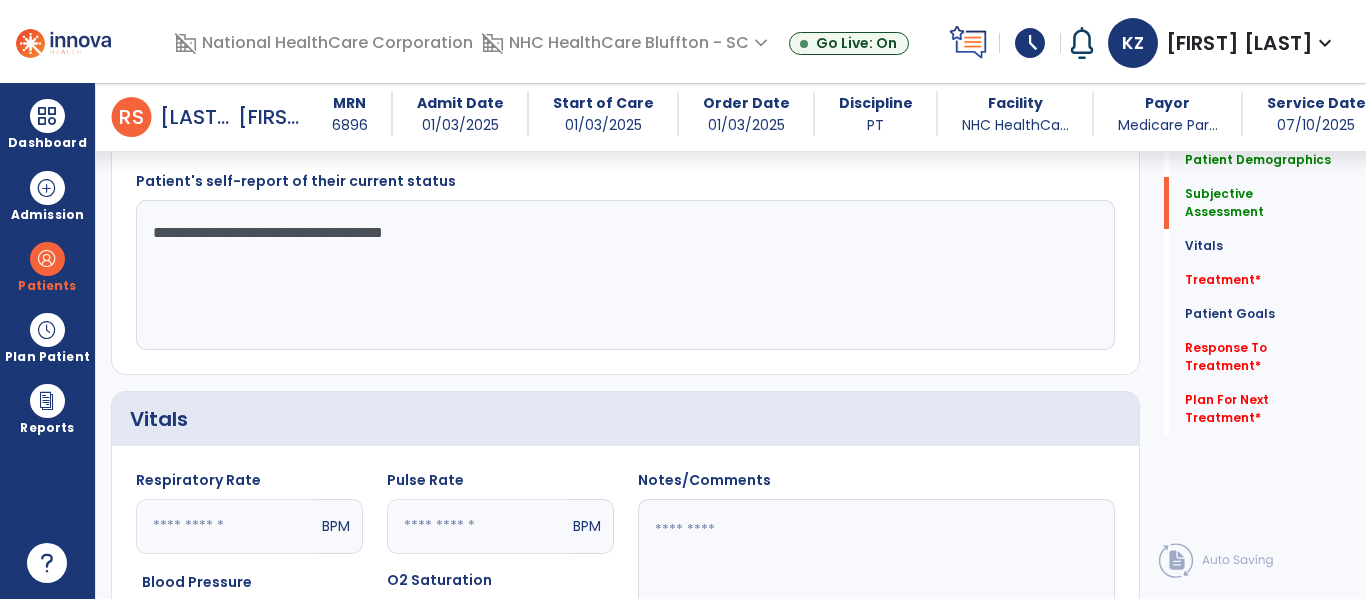 scroll, scrollTop: 557, scrollLeft: 0, axis: vertical 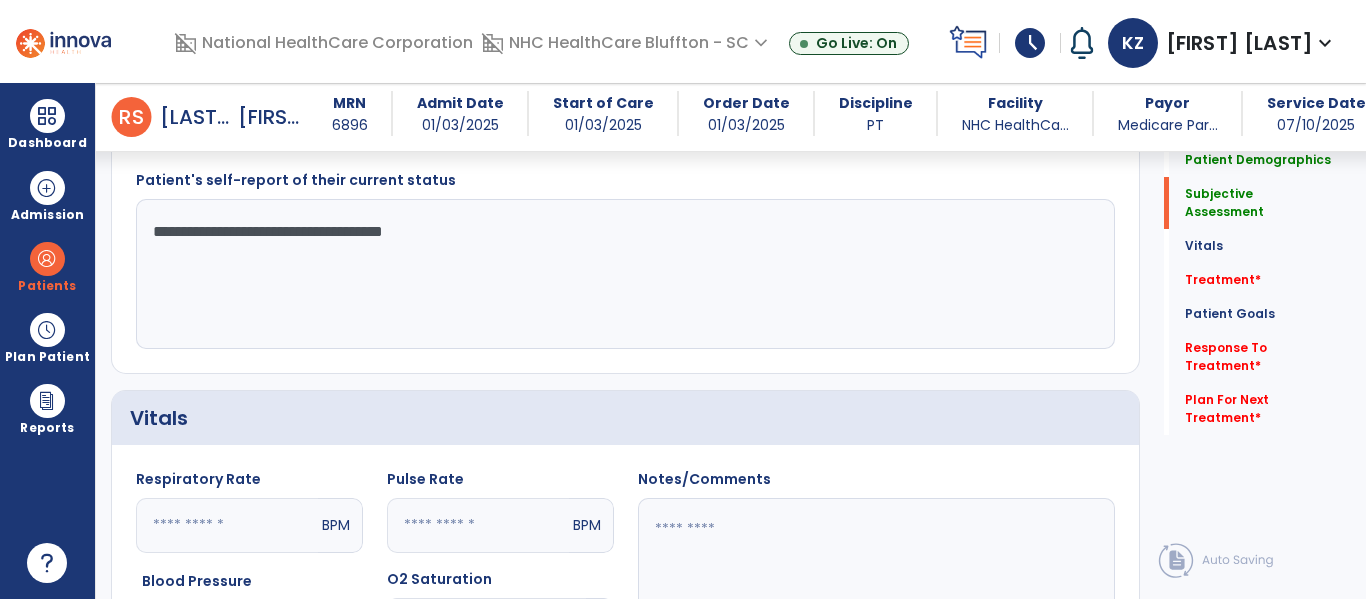 click on "**********" 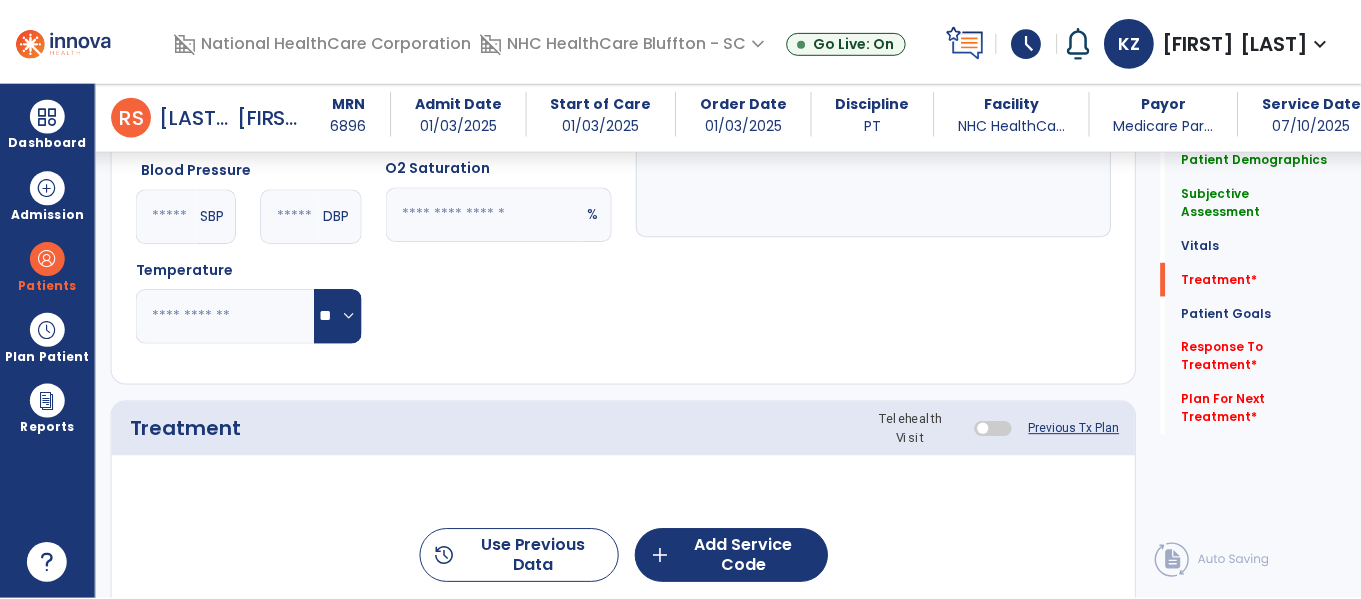 scroll, scrollTop: 1253, scrollLeft: 0, axis: vertical 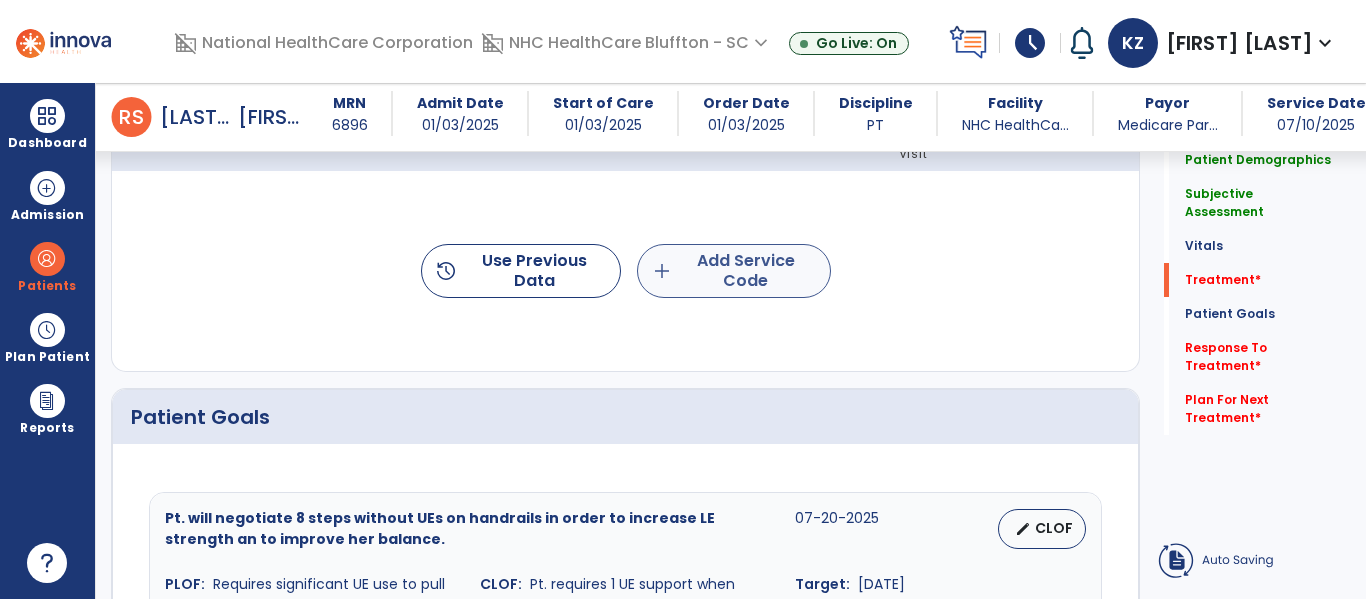 type on "**********" 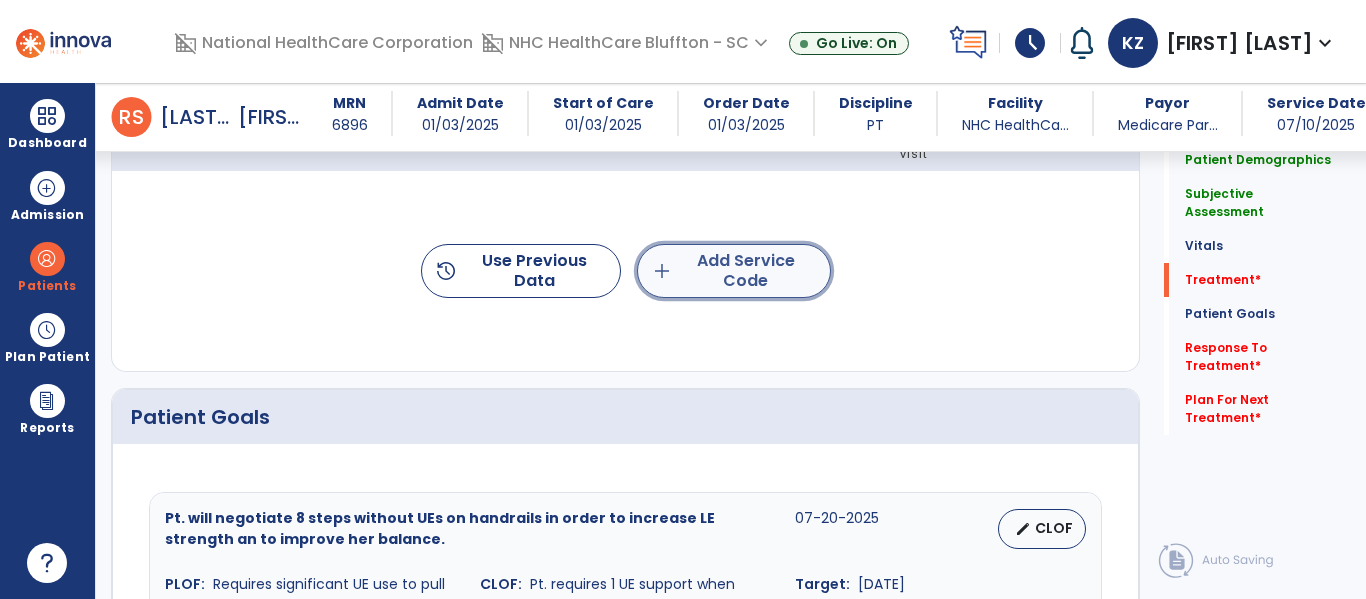 click on "add  Add Service Code" 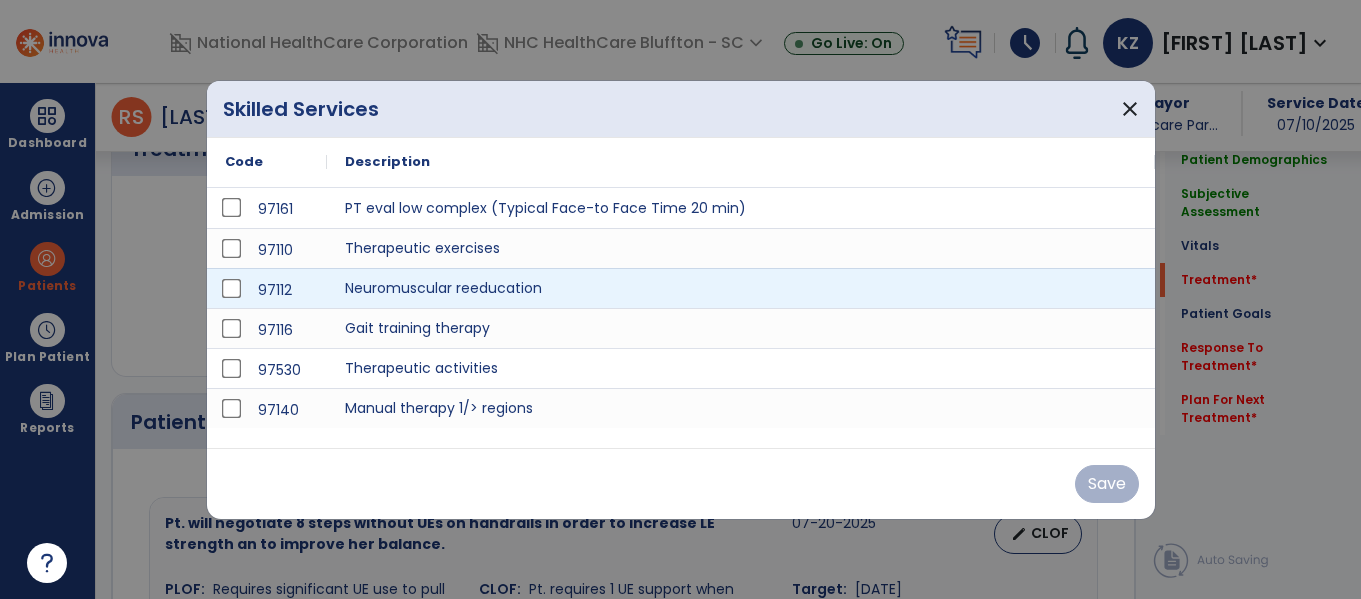scroll, scrollTop: 1253, scrollLeft: 0, axis: vertical 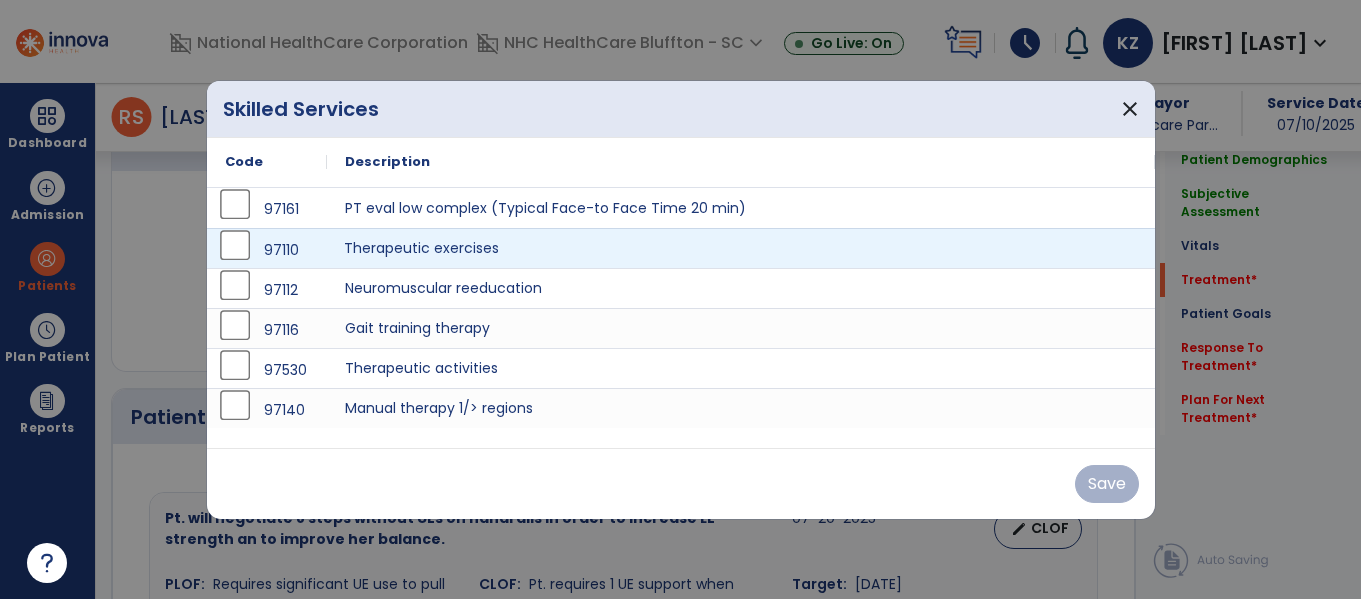 click on "Therapeutic exercises" at bounding box center [741, 248] 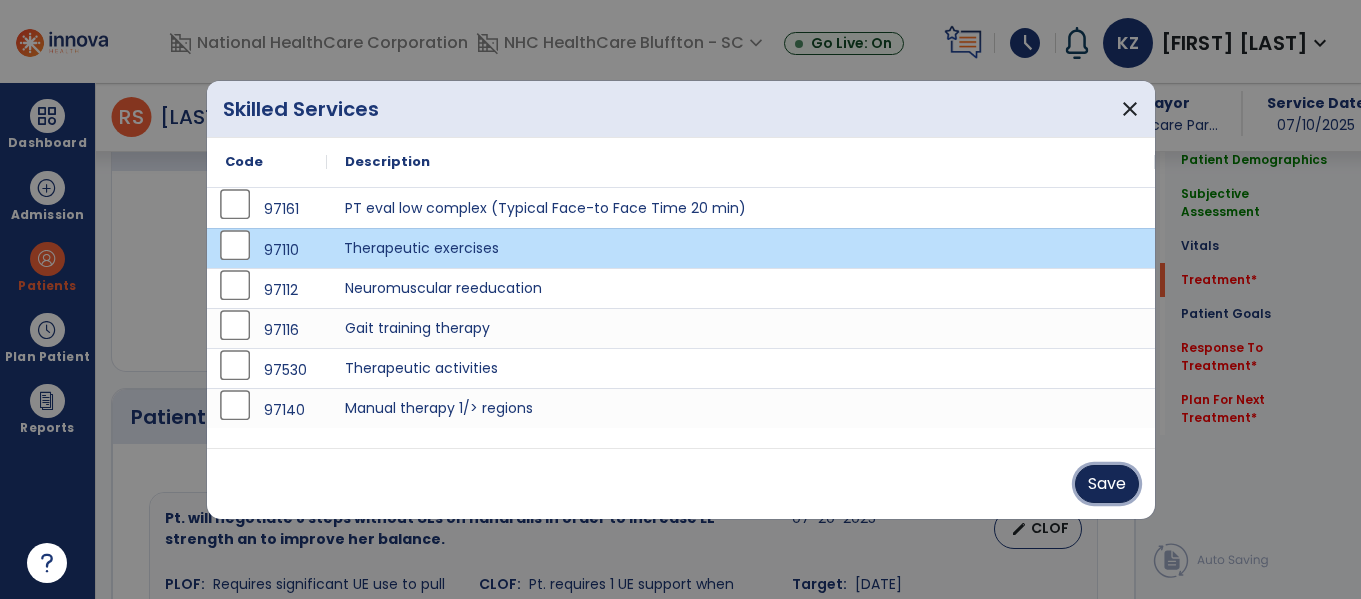 click on "Save" at bounding box center [1107, 484] 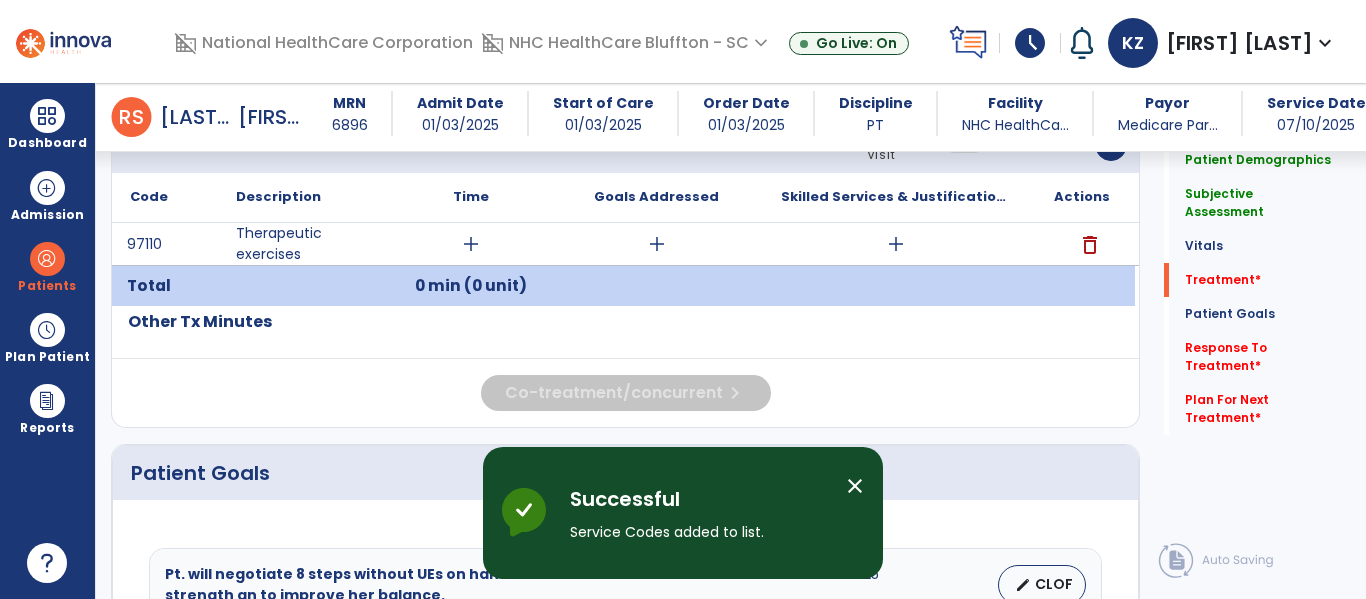 click on "close" at bounding box center (855, 486) 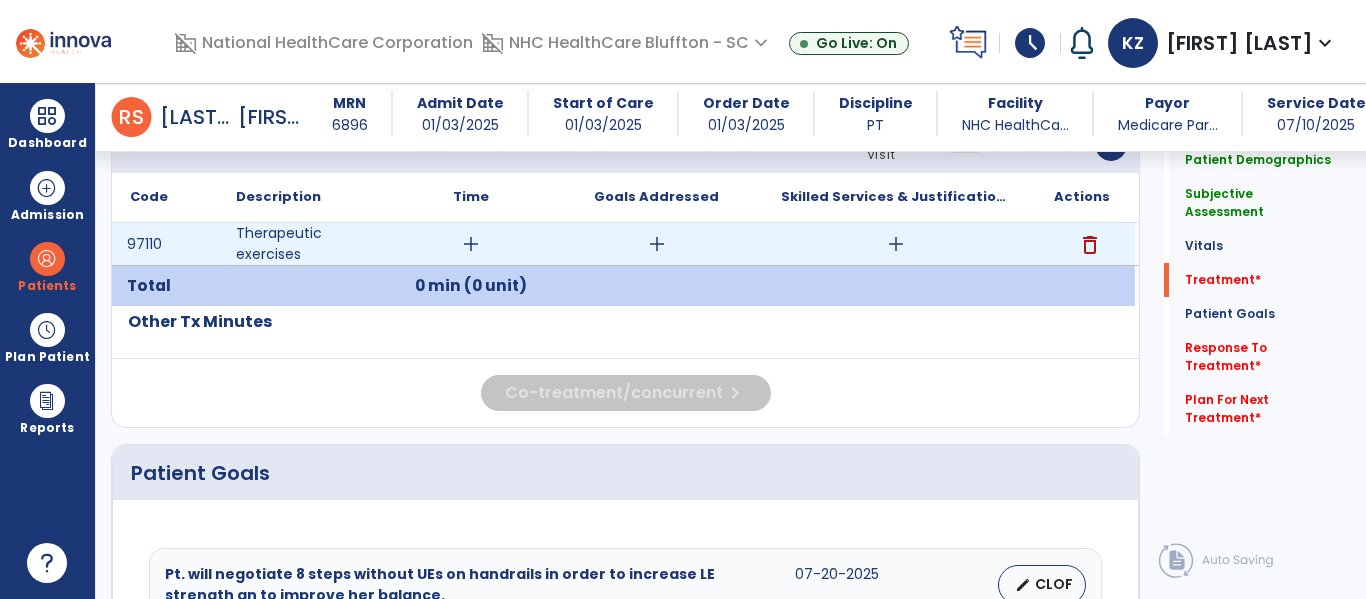 click on "add" at bounding box center (896, 244) 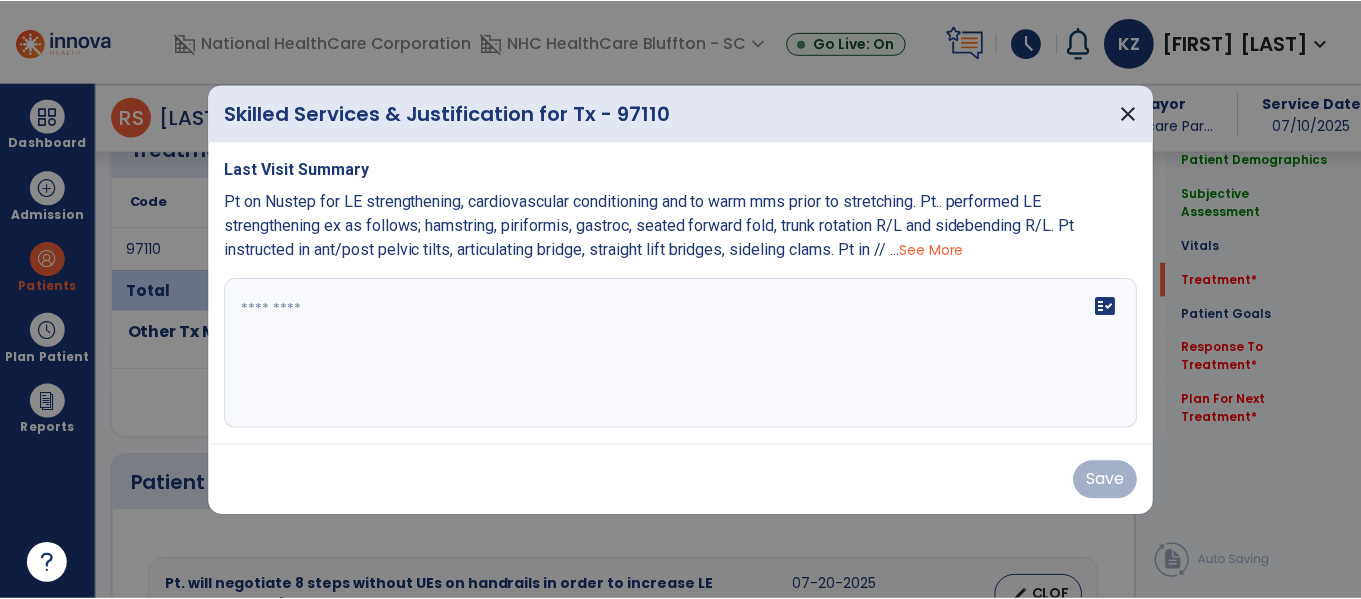 scroll, scrollTop: 1253, scrollLeft: 0, axis: vertical 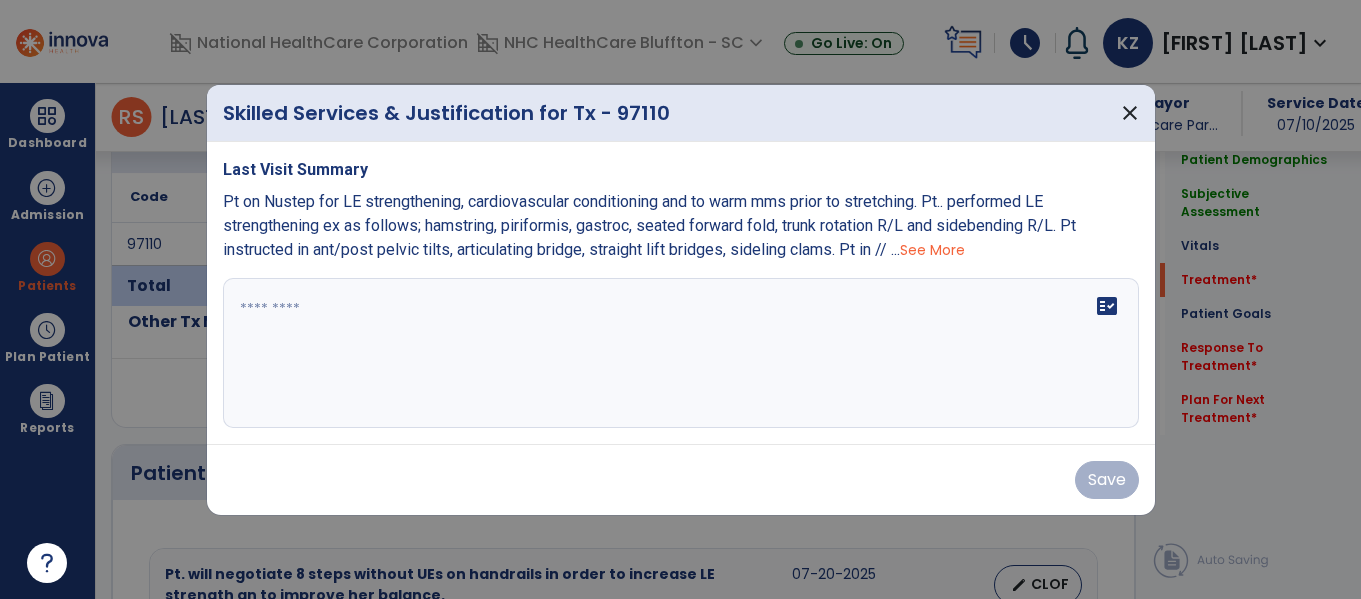 click on "See More" at bounding box center [932, 250] 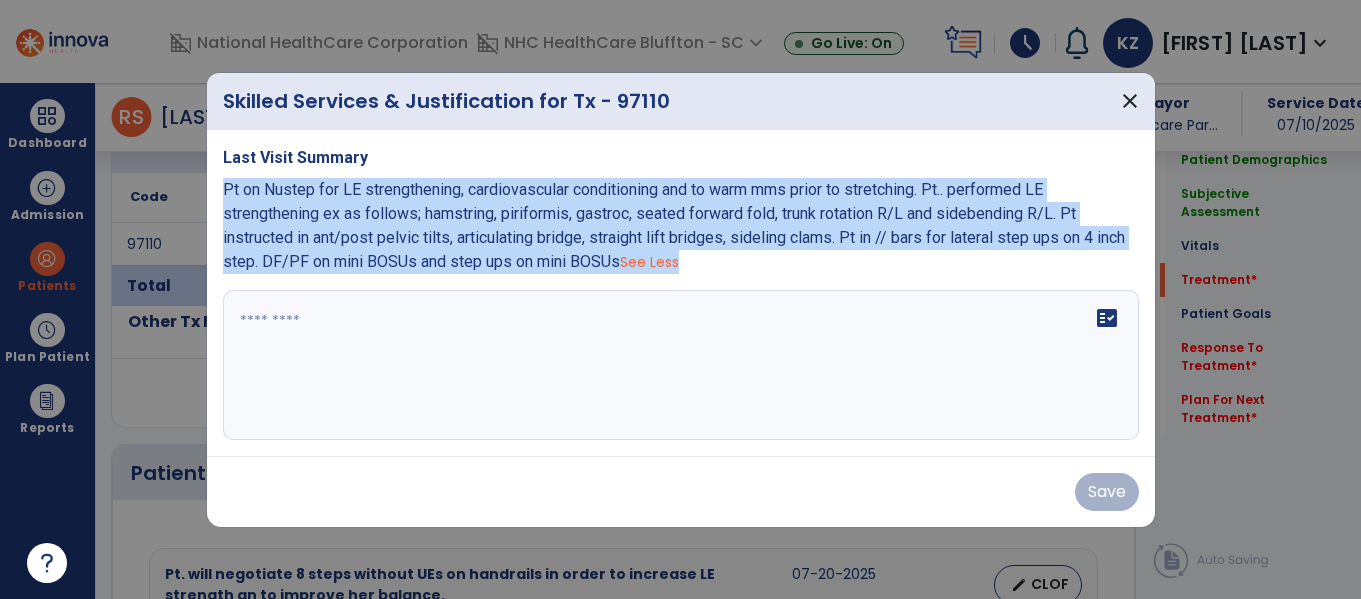 drag, startPoint x: 223, startPoint y: 190, endPoint x: 661, endPoint y: 277, distance: 446.55682 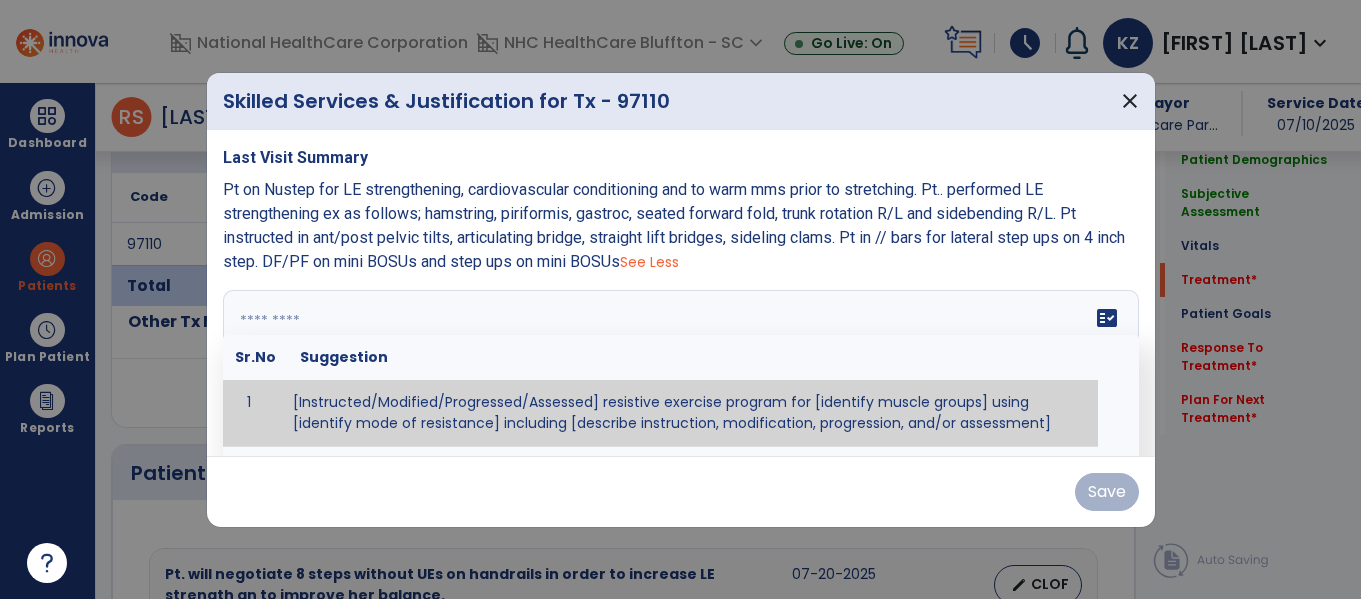 click on "fact_check  Sr.No Suggestion 1 [Instructed/Modified/Progressed/Assessed] resistive exercise program for [identify muscle groups] using [identify mode of resistance] including [describe instruction, modification, progression, and/or assessment] 2 [Instructed/Modified/Progressed/Assessed] aerobic exercise program using [identify equipment/mode] including [describe instruction, modification,progression, and/or assessment] 3 [Instructed/Modified/Progressed/Assessed] [PROM/A/AROM/AROM] program for [identify joint movements] using [contract-relax, over-pressure, inhibitory techniques, other] 4 [Assessed/Tested] aerobic capacity with administration of [aerobic capacity test]" at bounding box center [681, 365] 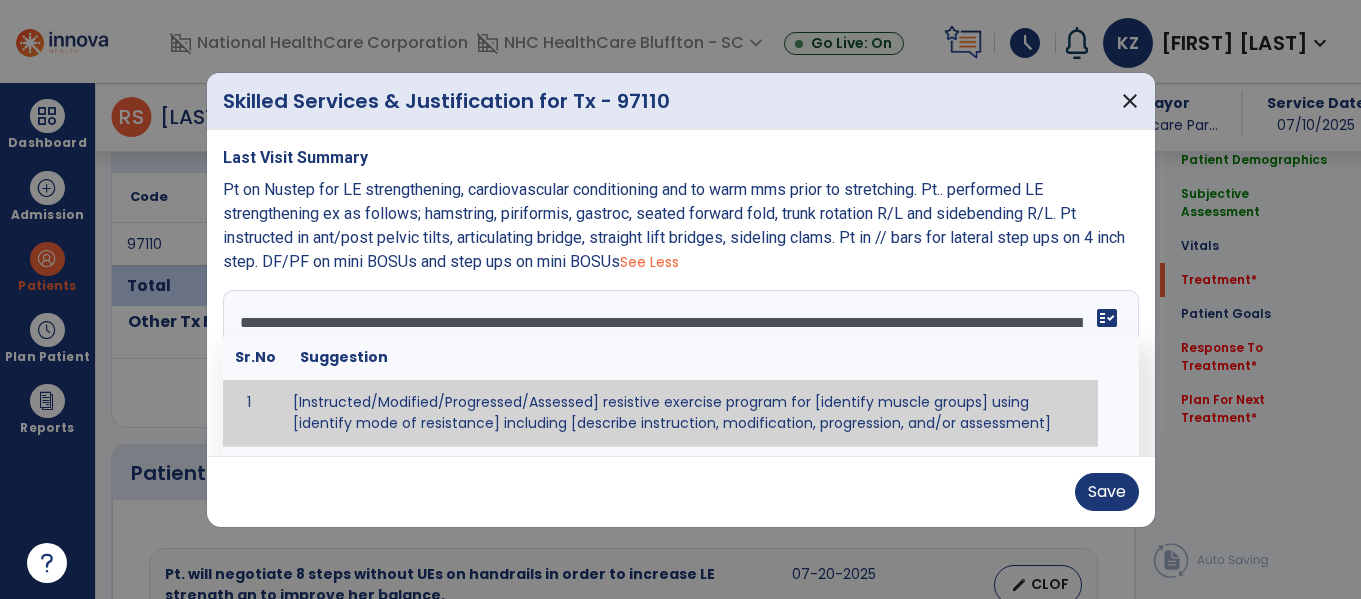 scroll, scrollTop: 40, scrollLeft: 0, axis: vertical 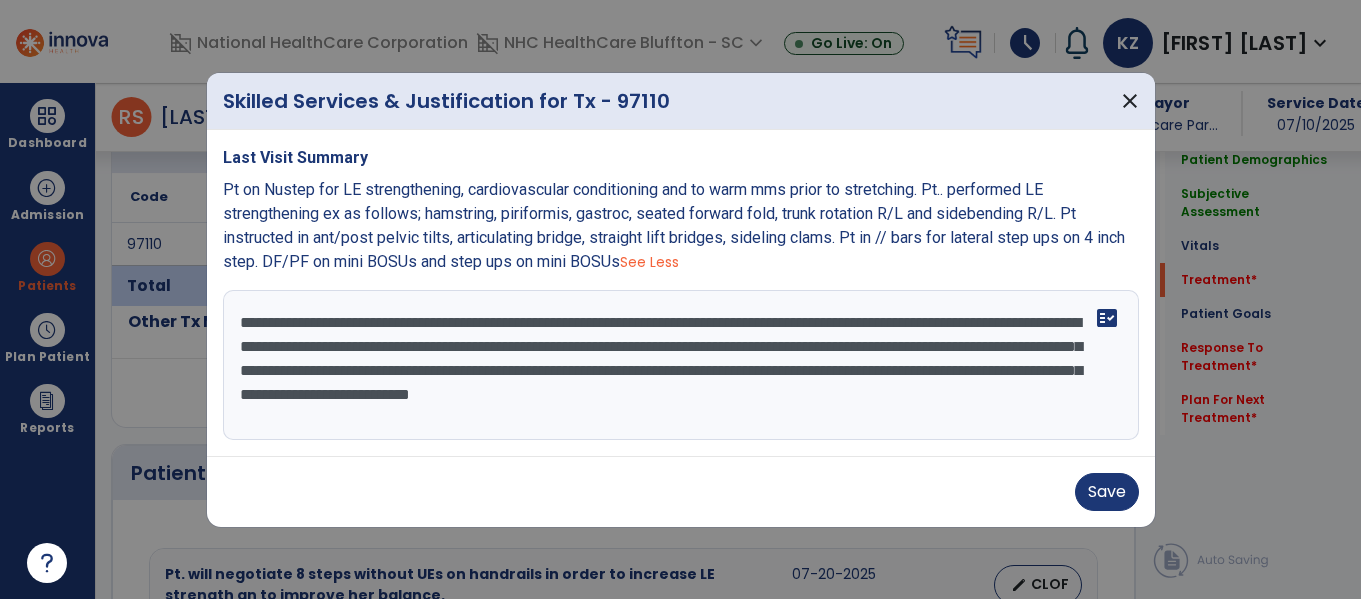click on "**********" at bounding box center (681, 365) 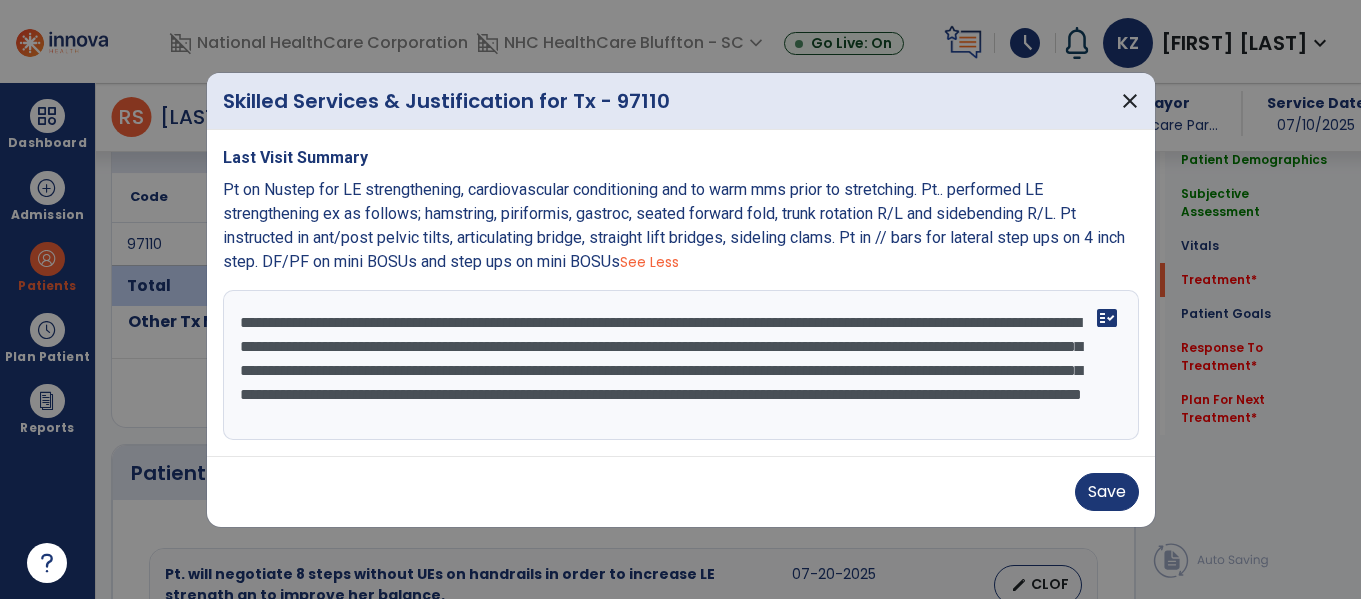 click on "**********" at bounding box center [681, 365] 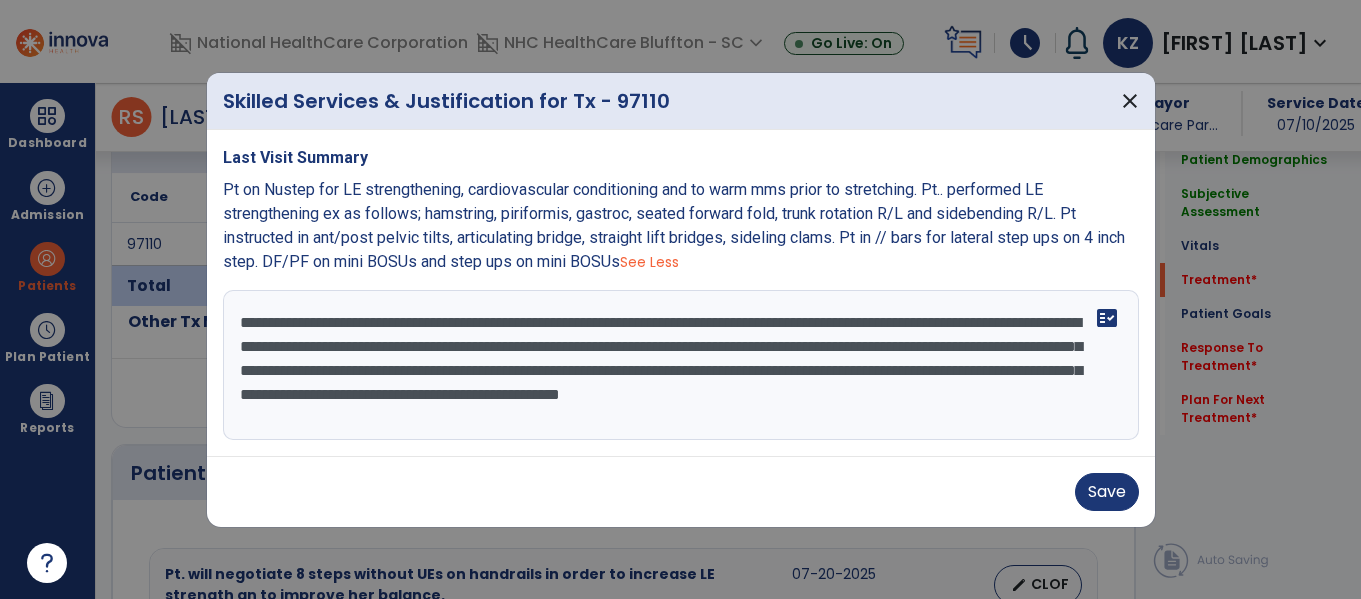 click on "**********" at bounding box center (681, 365) 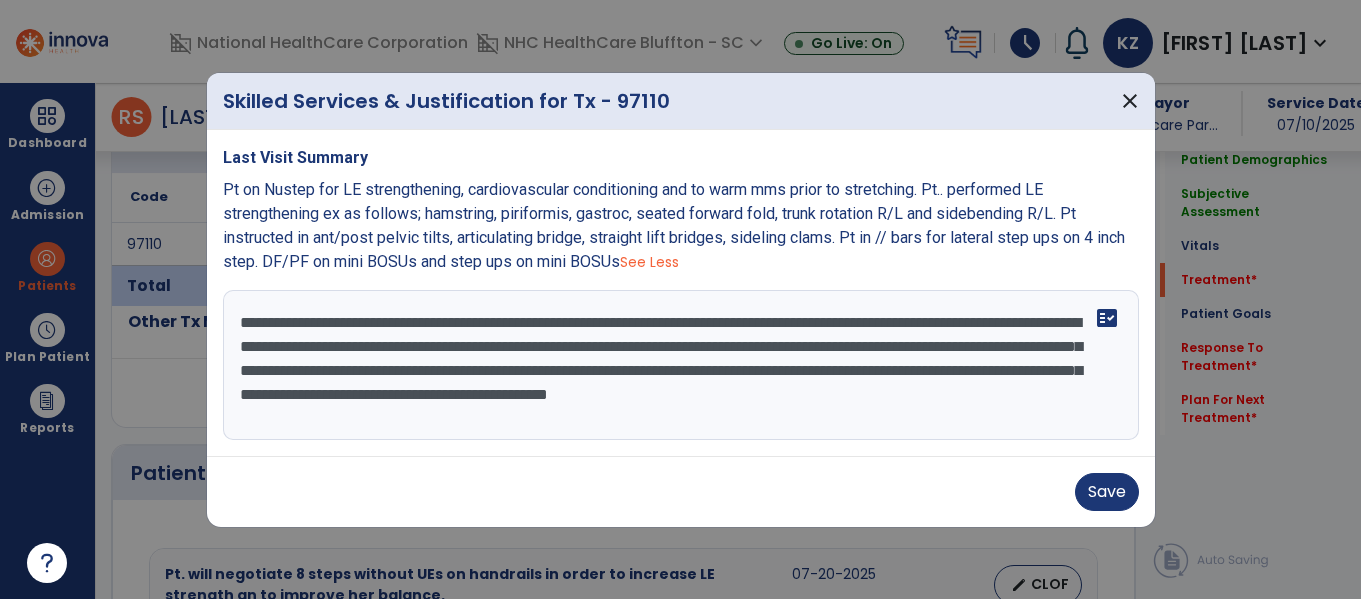 click on "**********" at bounding box center (681, 365) 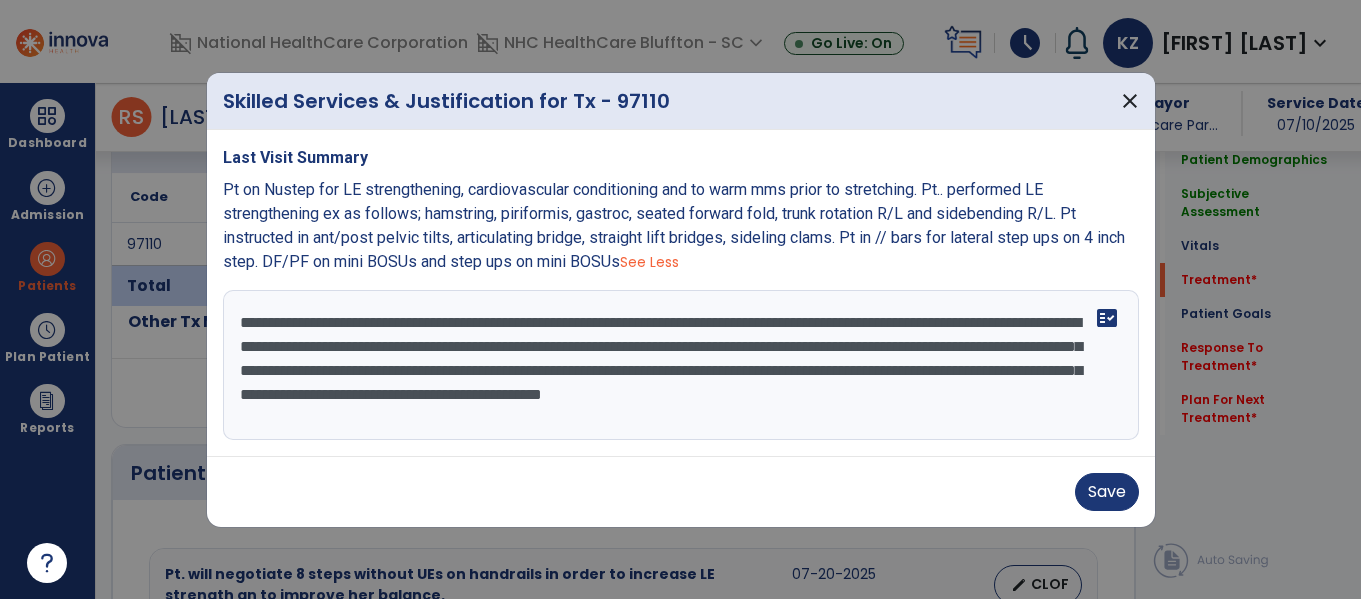 click on "**********" at bounding box center [681, 365] 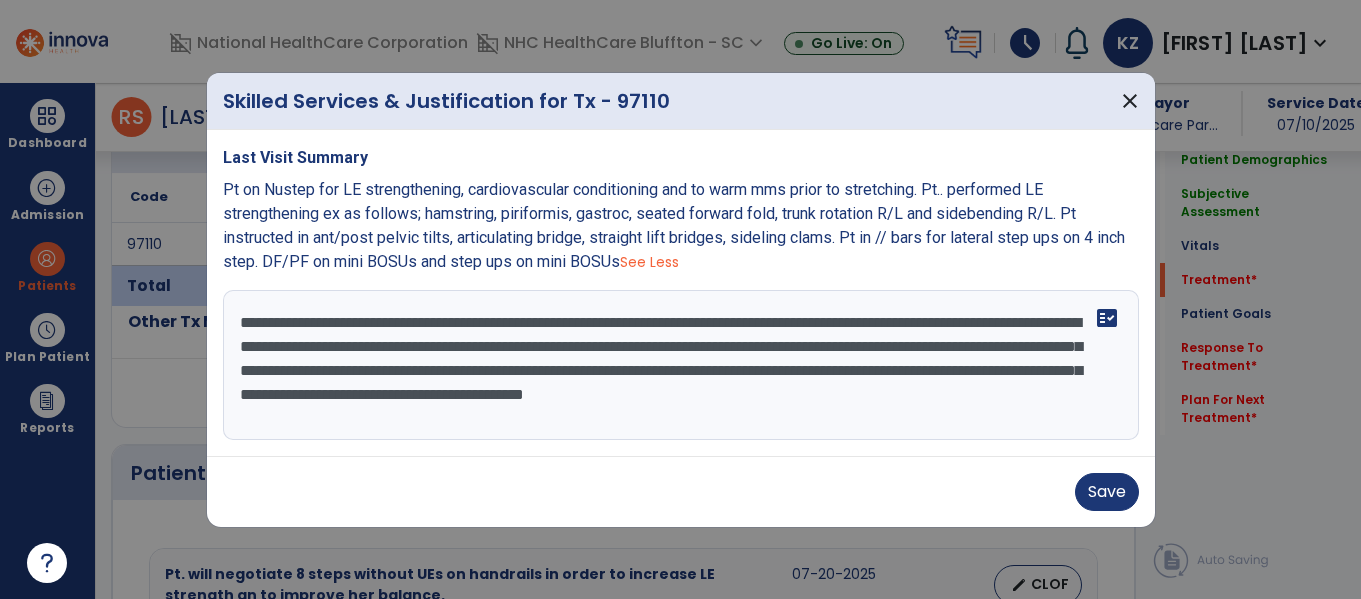 click on "**********" at bounding box center (681, 365) 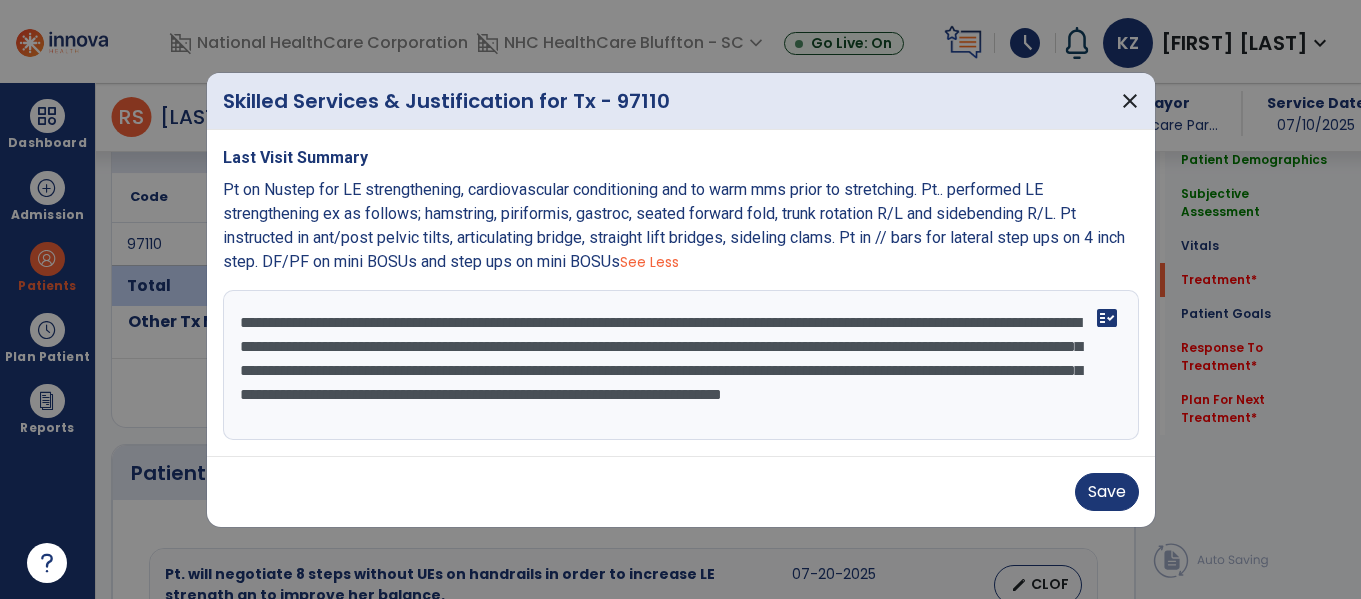 click on "**********" at bounding box center [681, 365] 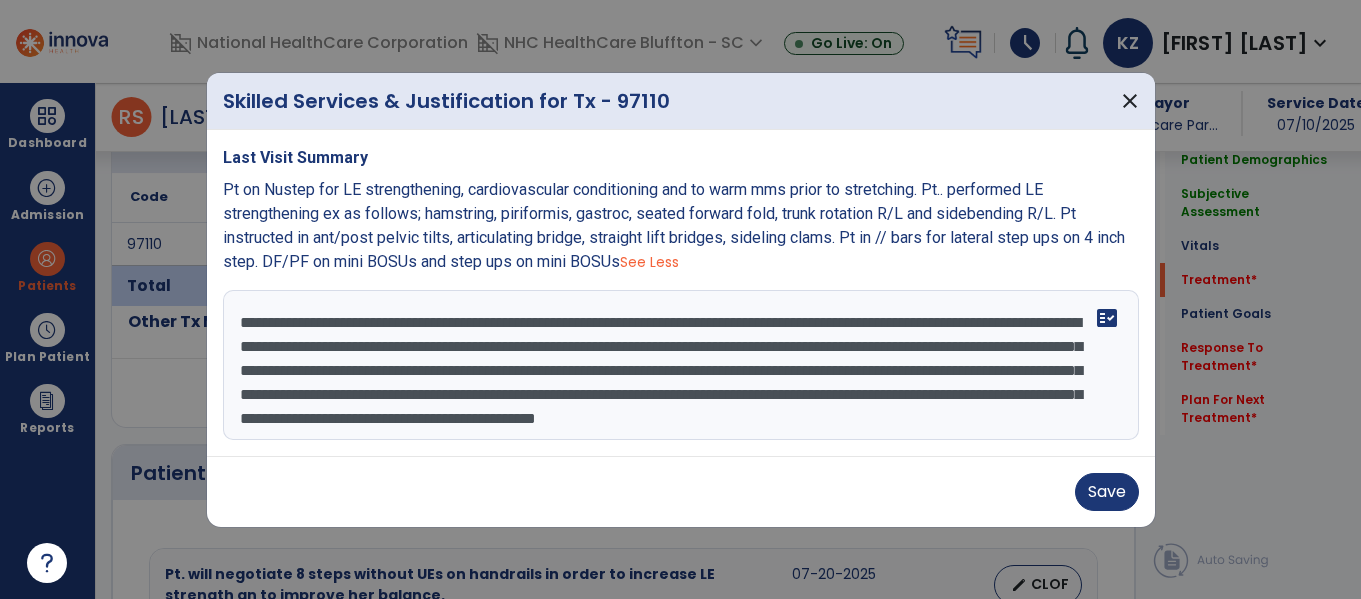 scroll, scrollTop: 72, scrollLeft: 0, axis: vertical 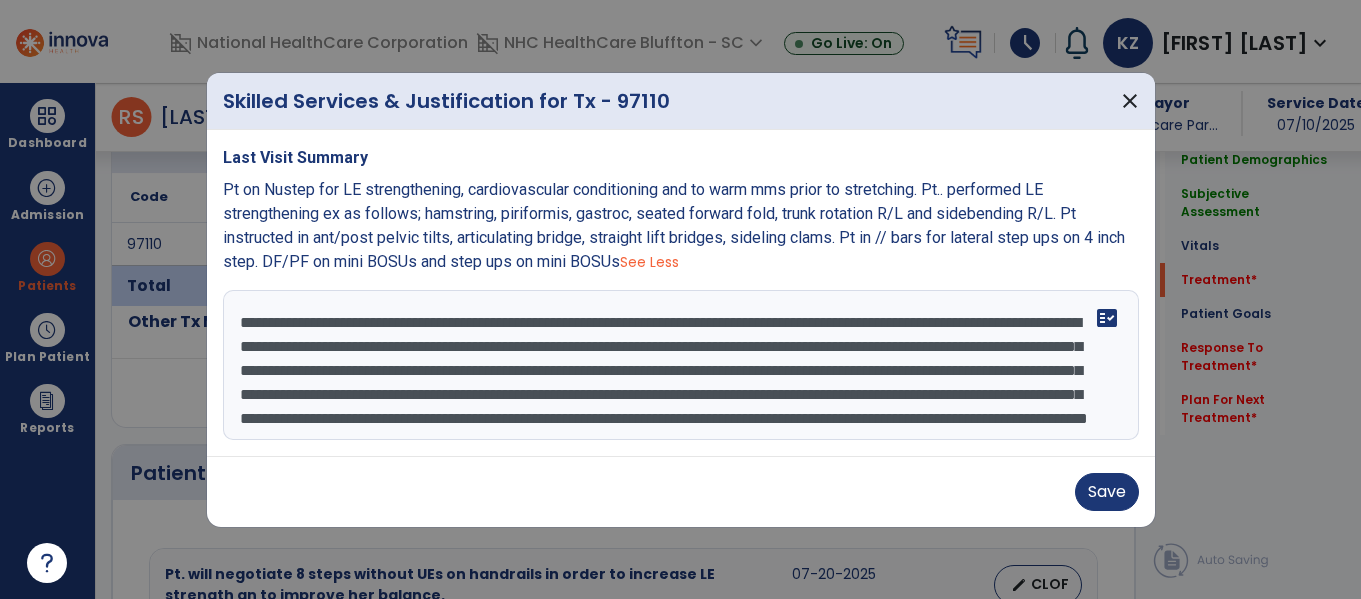 click on "**********" at bounding box center (681, 365) 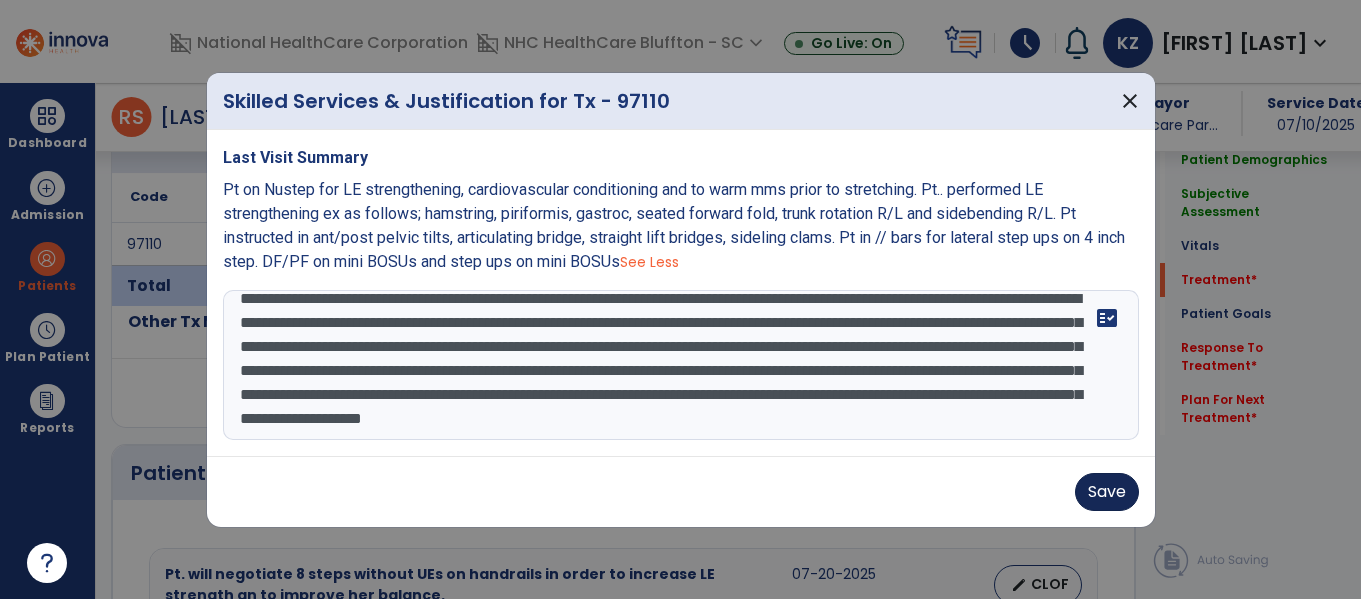 type on "**********" 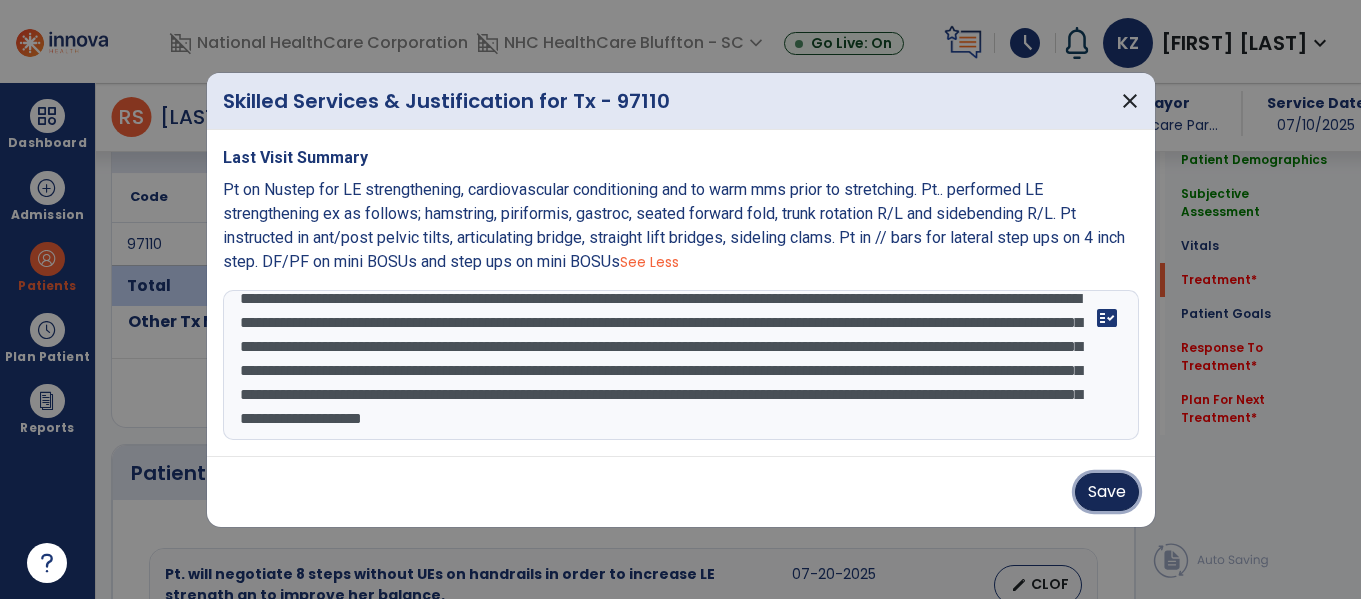 click on "Save" at bounding box center (1107, 492) 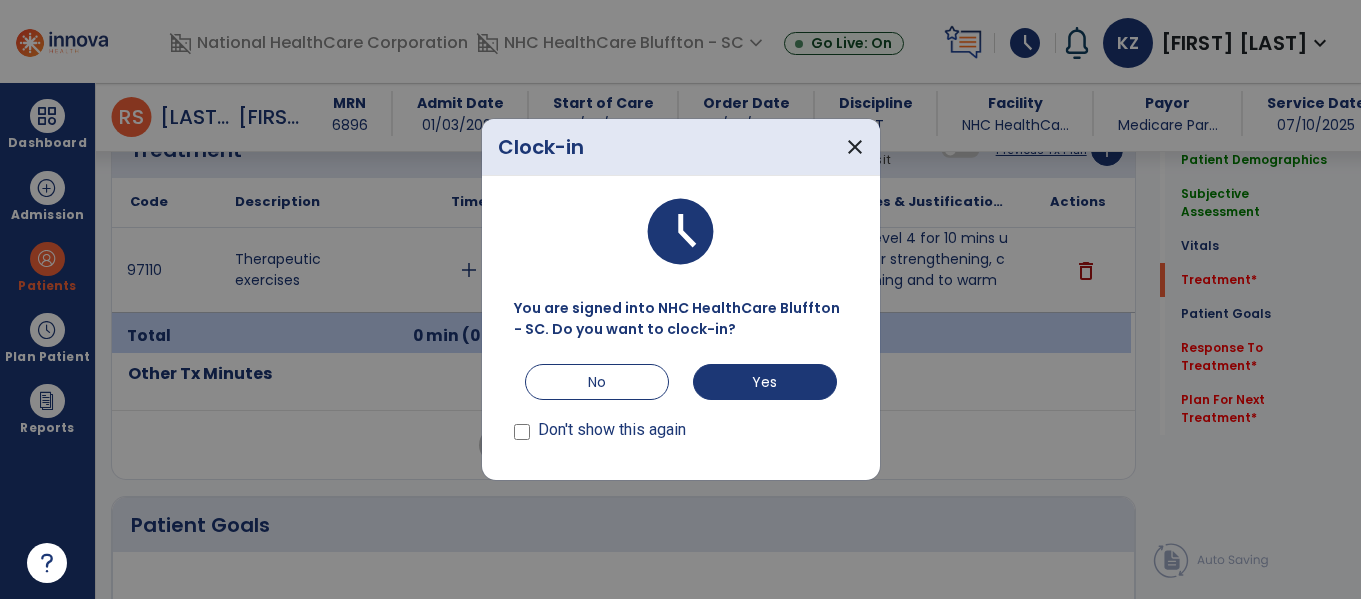 scroll, scrollTop: 1253, scrollLeft: 0, axis: vertical 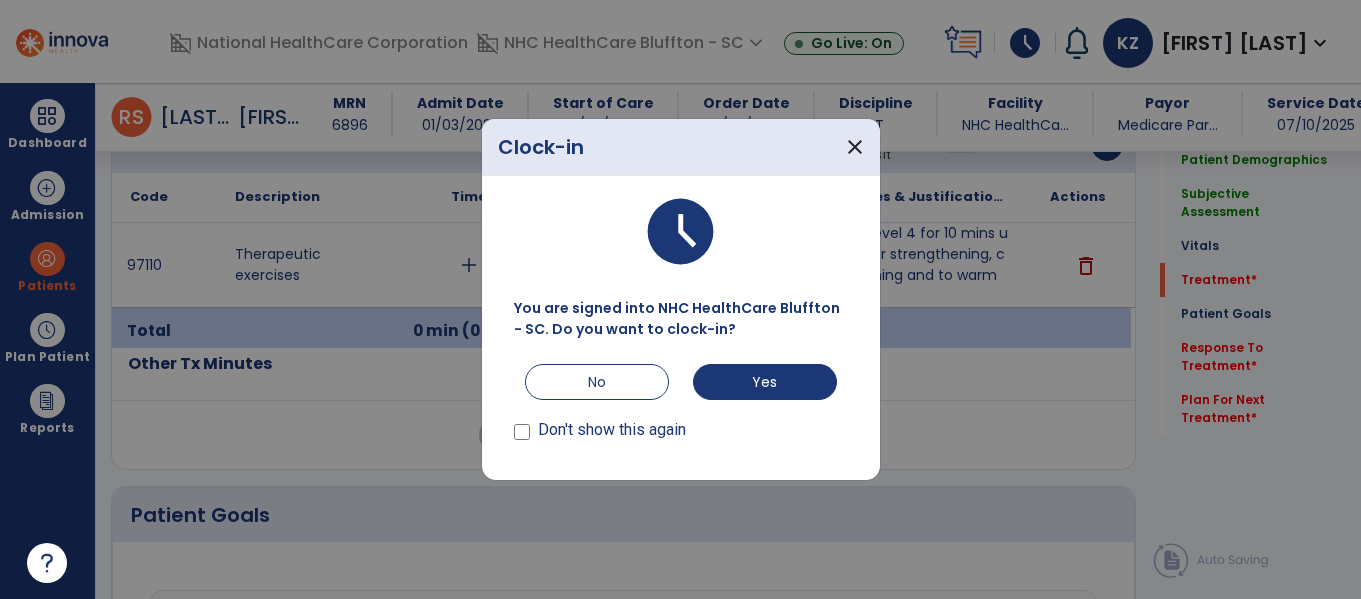 click on "Don't show this again" at bounding box center (600, 424) 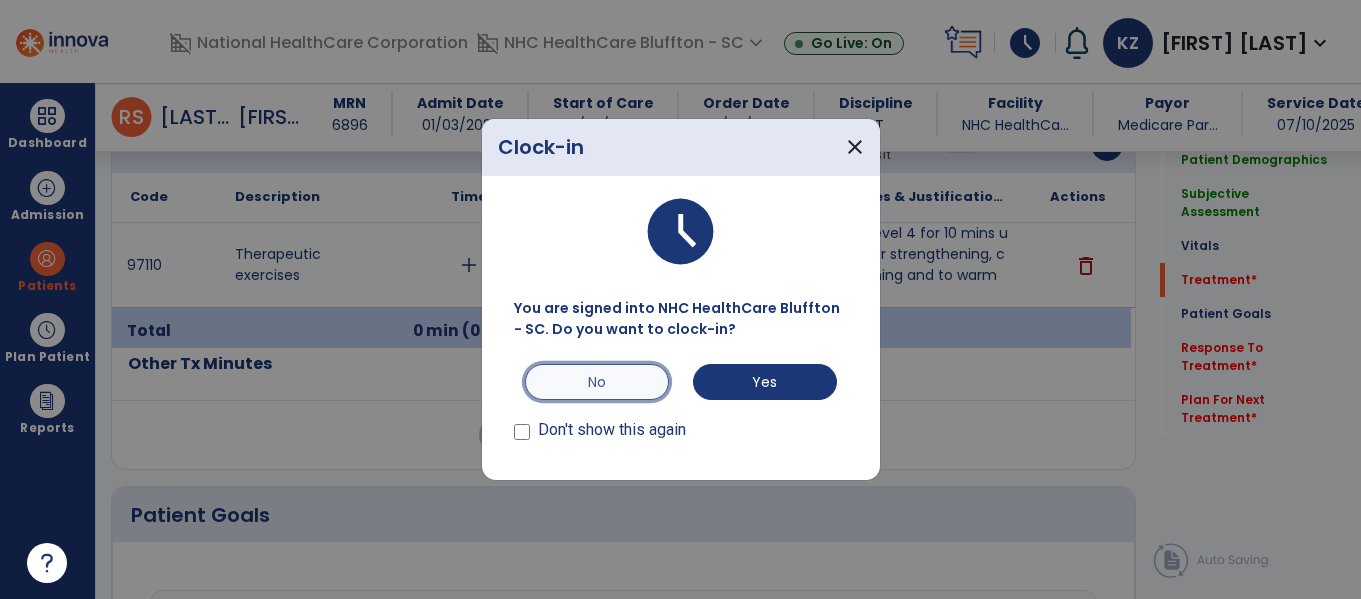 click on "No" at bounding box center (597, 382) 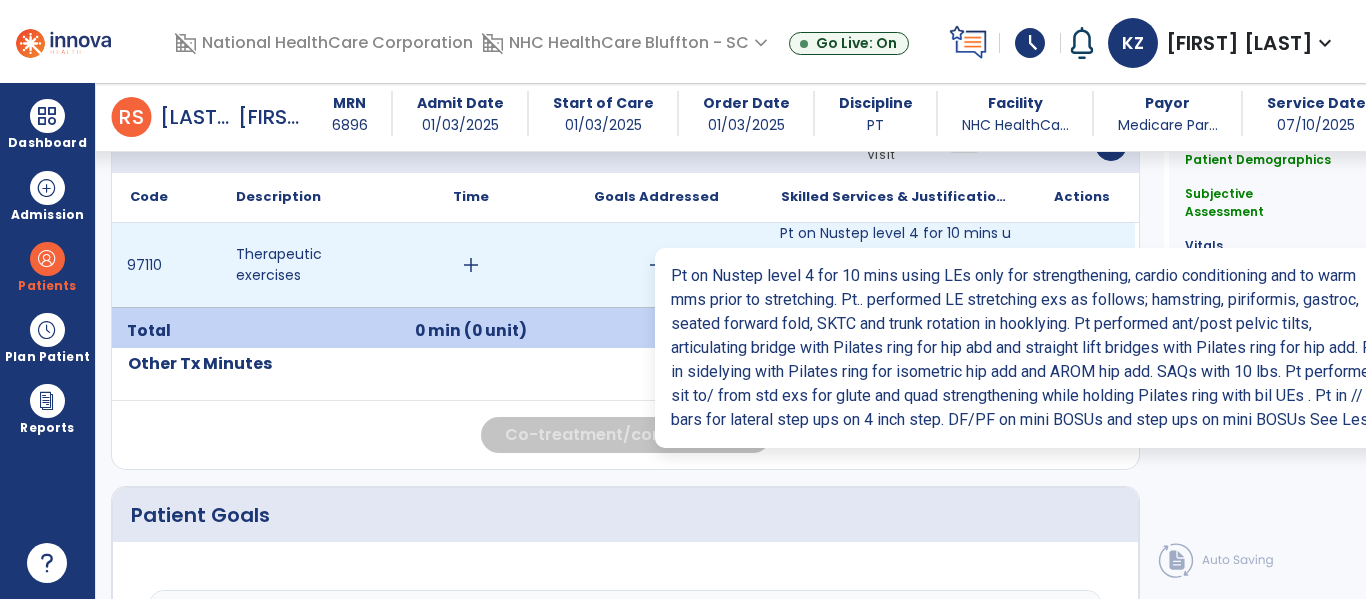 click on "Pt on Nustep level 4 for 10 mins using LEs only for strengthening, cardio conditioning and to warm m..." at bounding box center (896, 265) 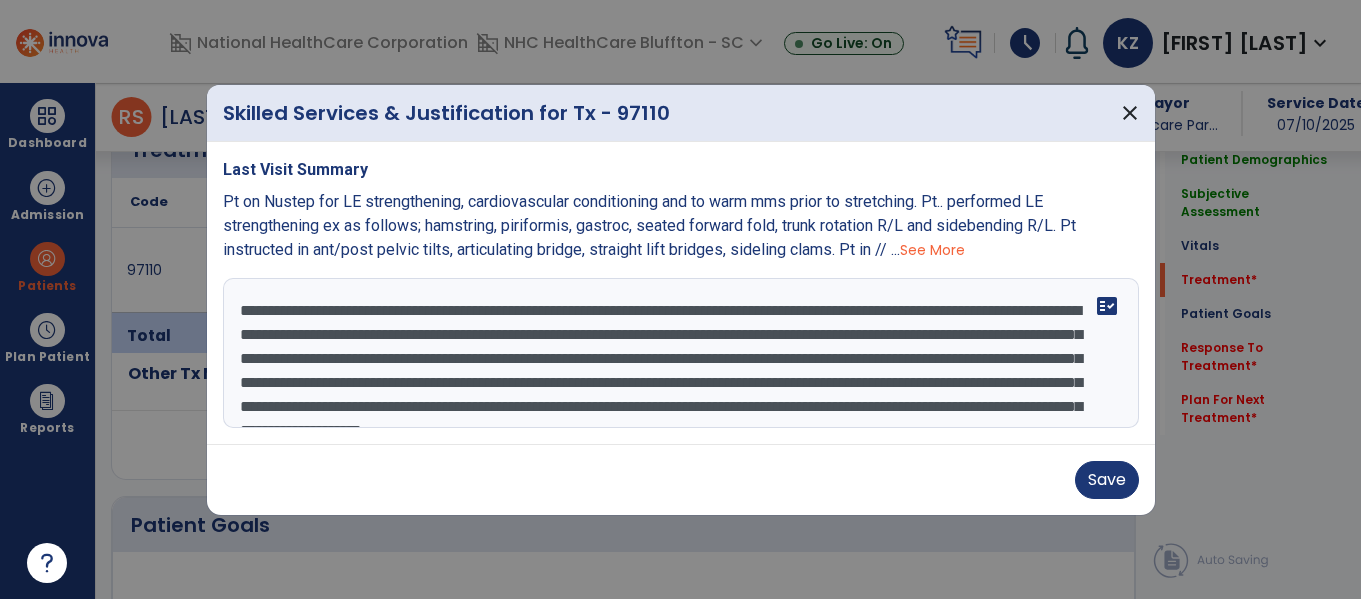 scroll, scrollTop: 1253, scrollLeft: 0, axis: vertical 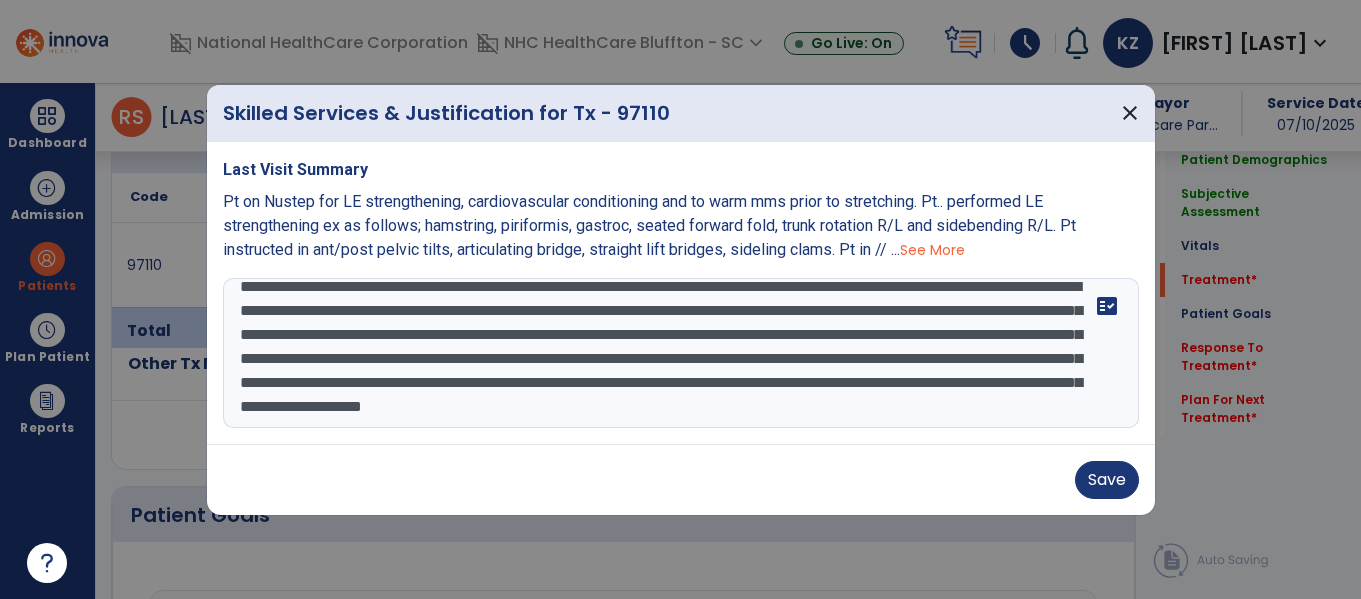 click on "**********" at bounding box center [681, 353] 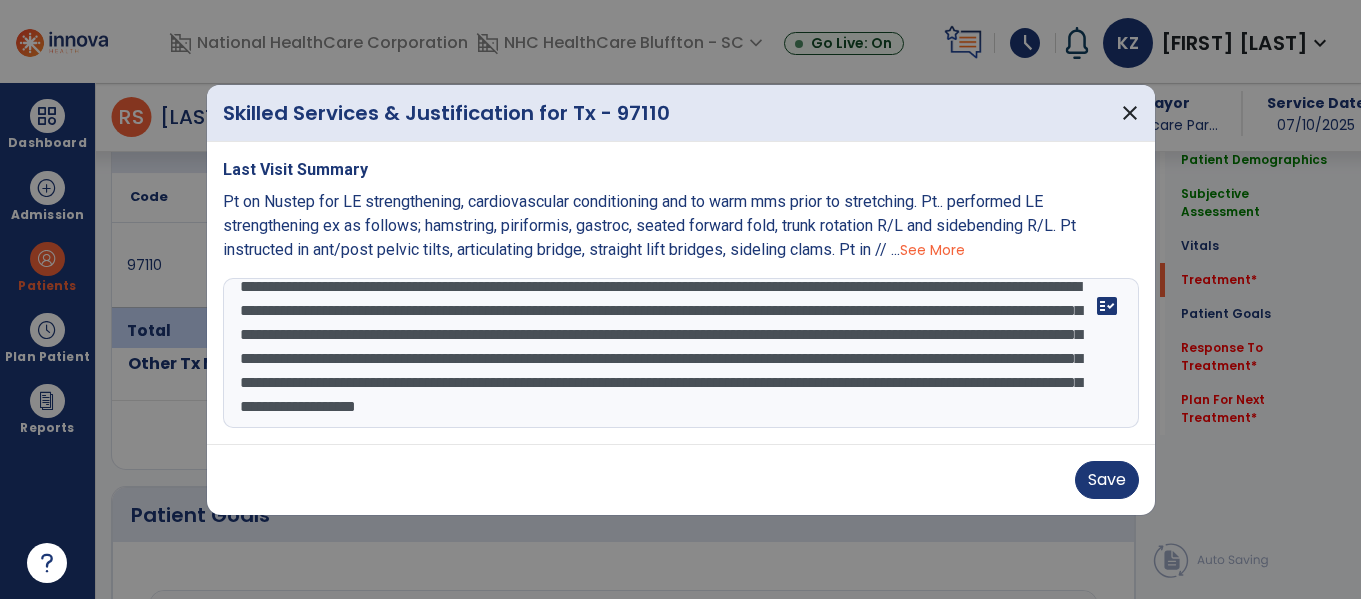 drag, startPoint x: 757, startPoint y: 378, endPoint x: 768, endPoint y: 420, distance: 43.416588 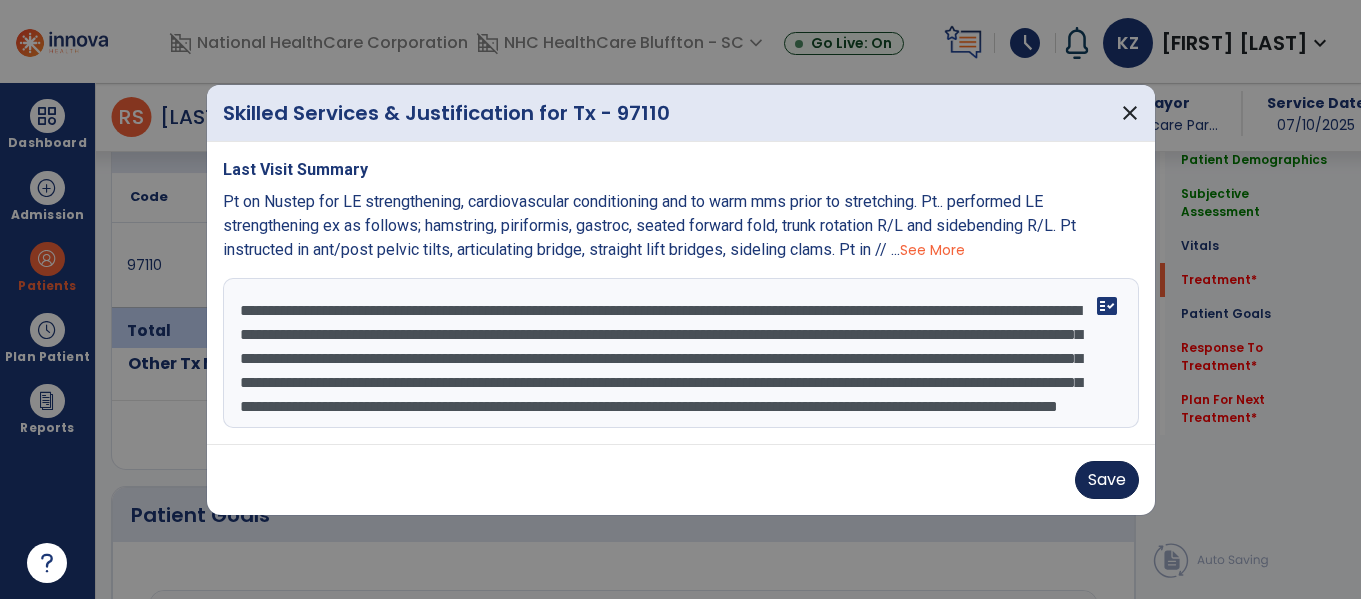 type on "**********" 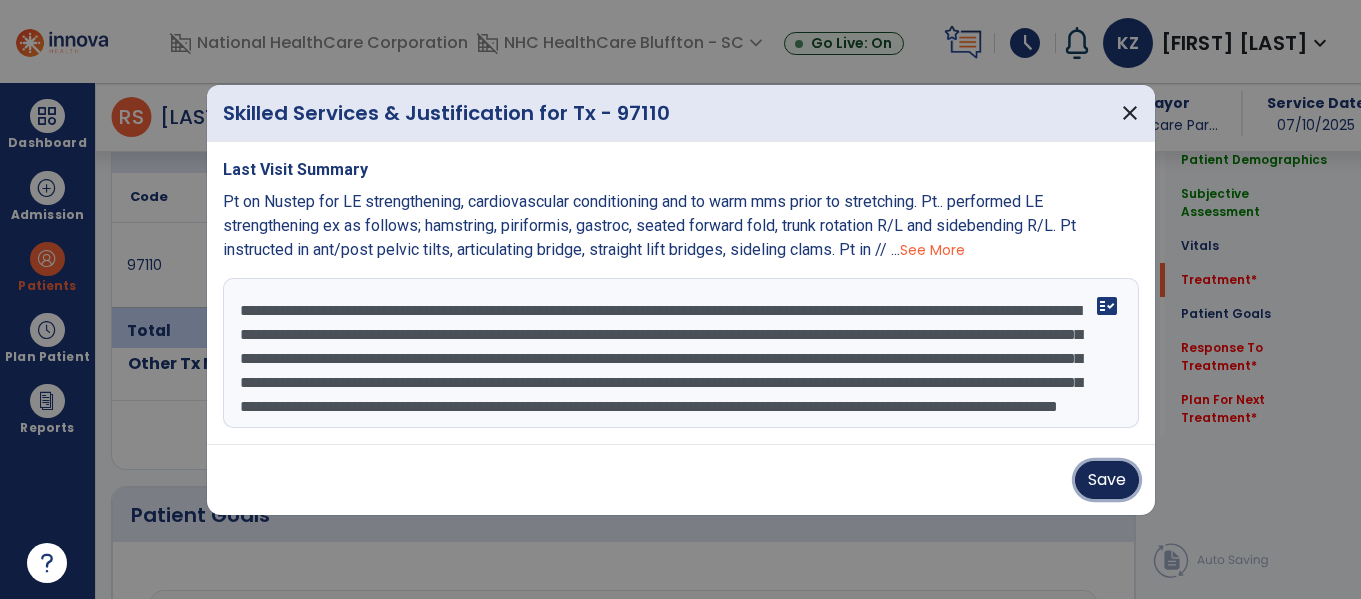 click on "Save" at bounding box center (1107, 480) 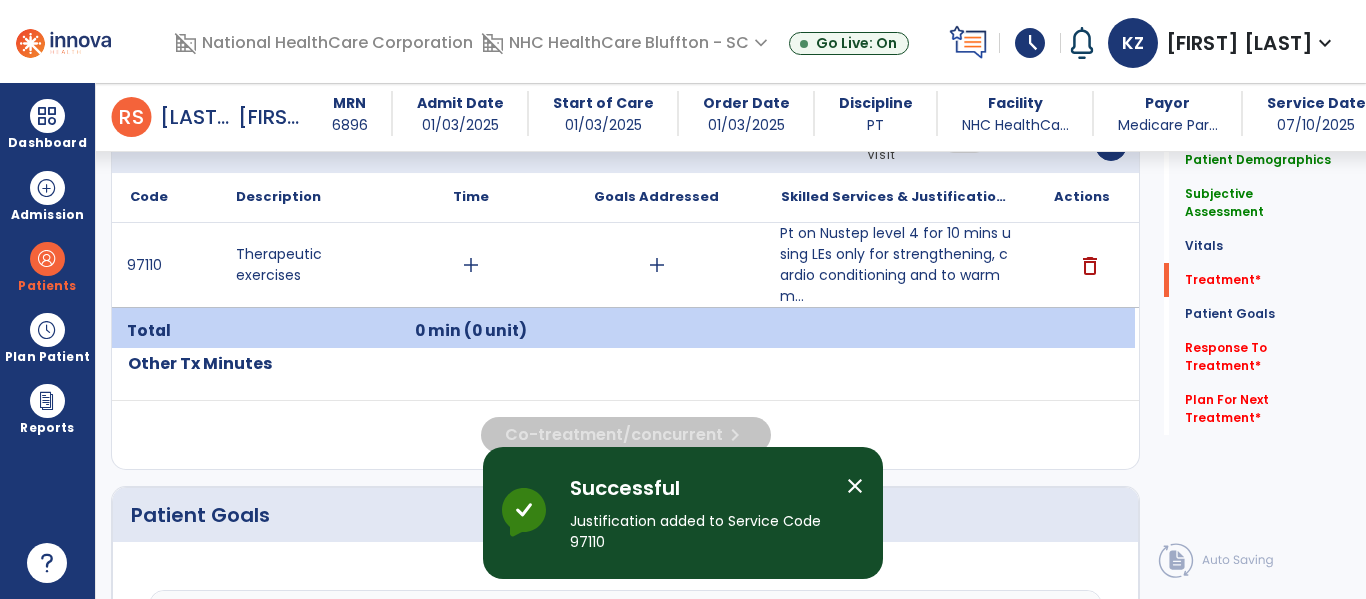 click on "close" at bounding box center [855, 486] 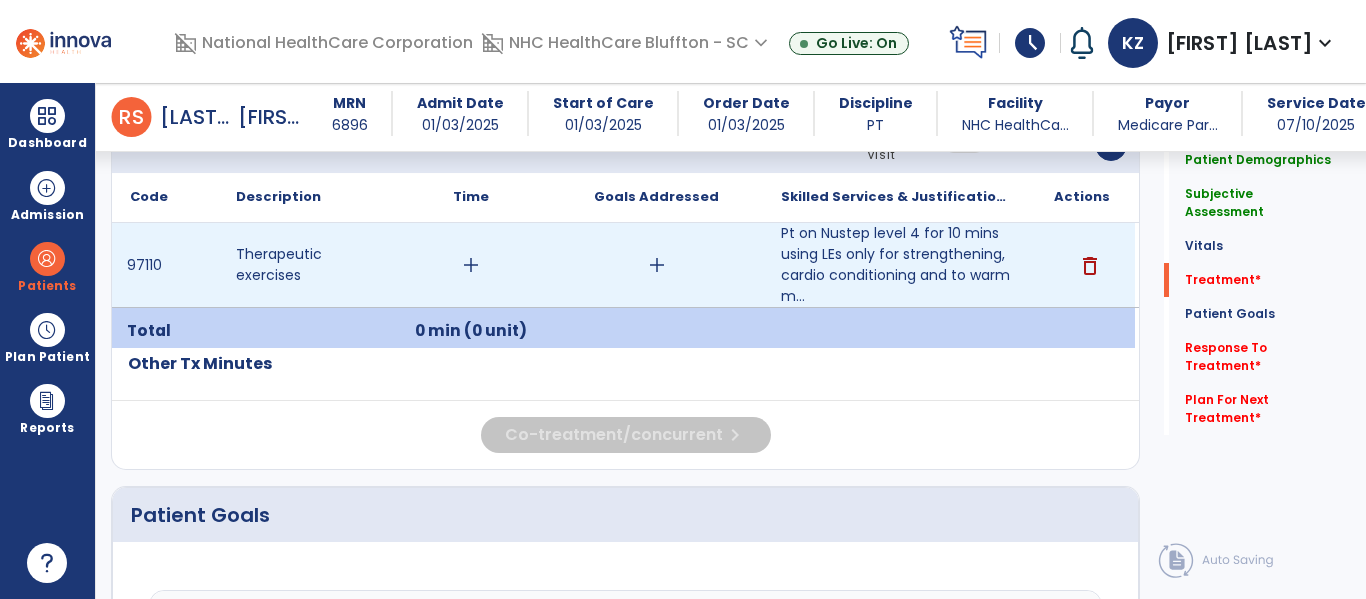 click on "add" at bounding box center [471, 265] 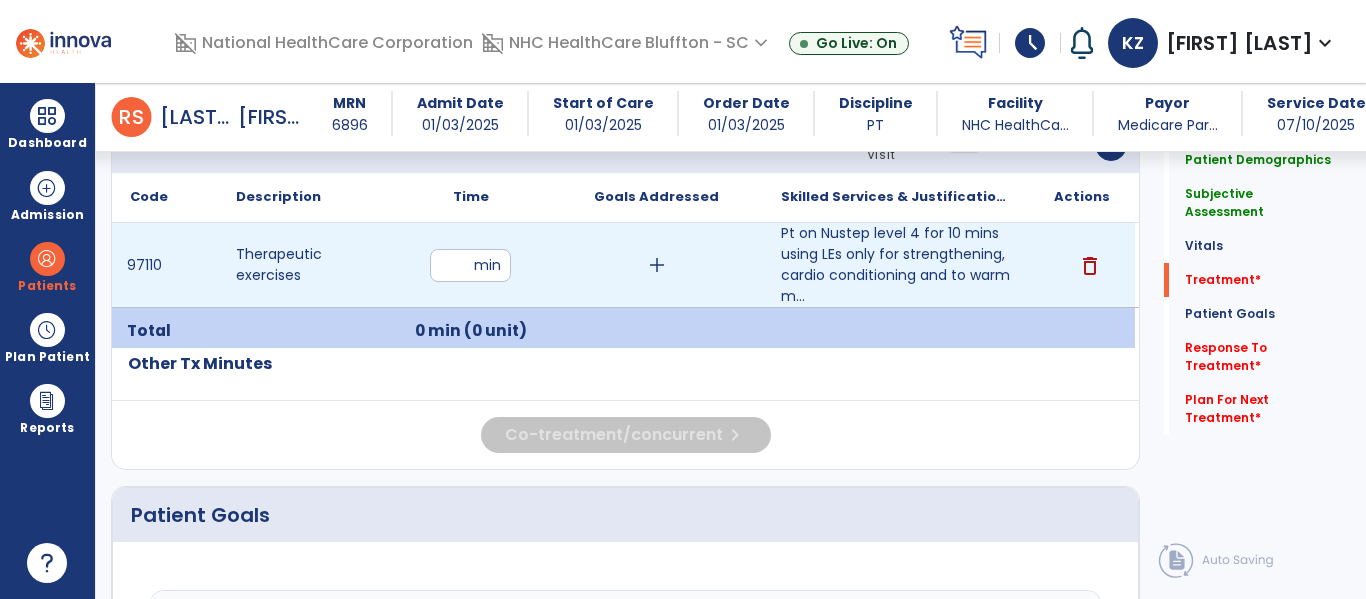 type on "*" 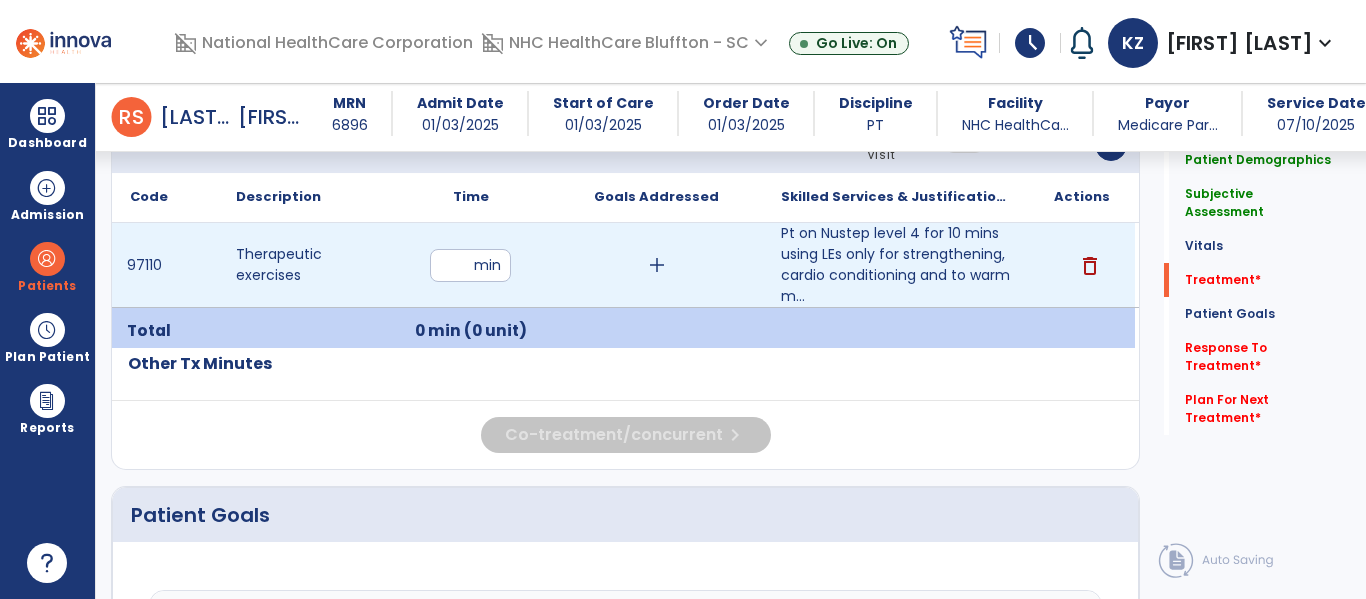 type on "**" 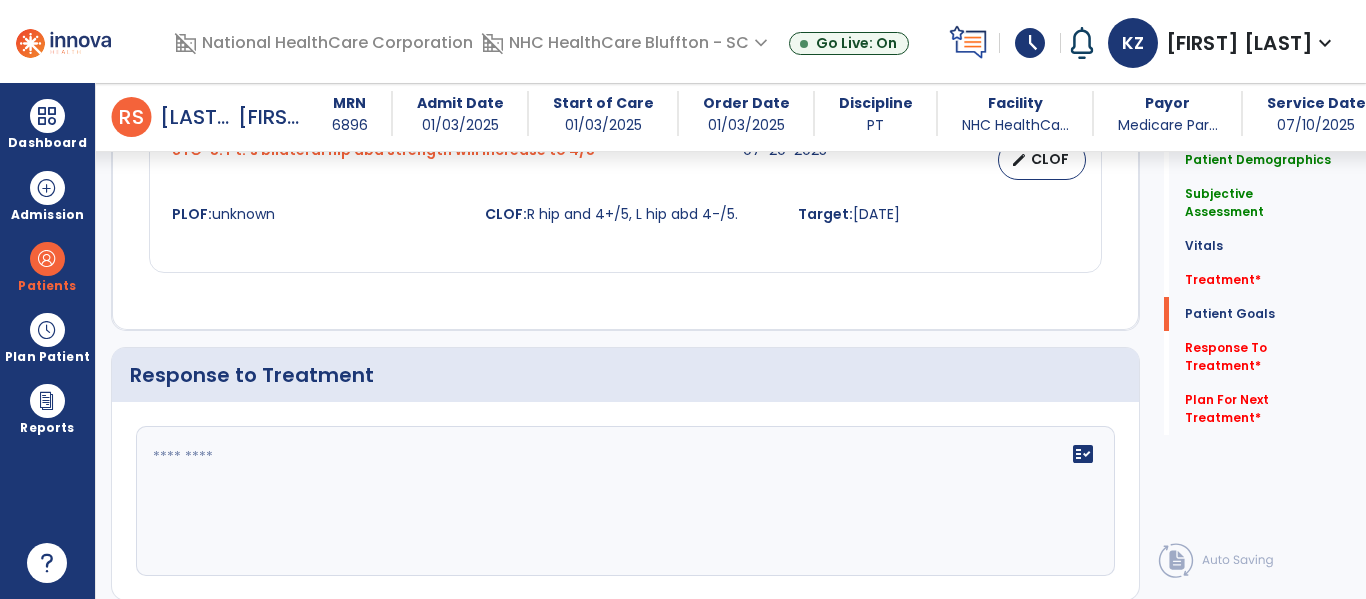 click 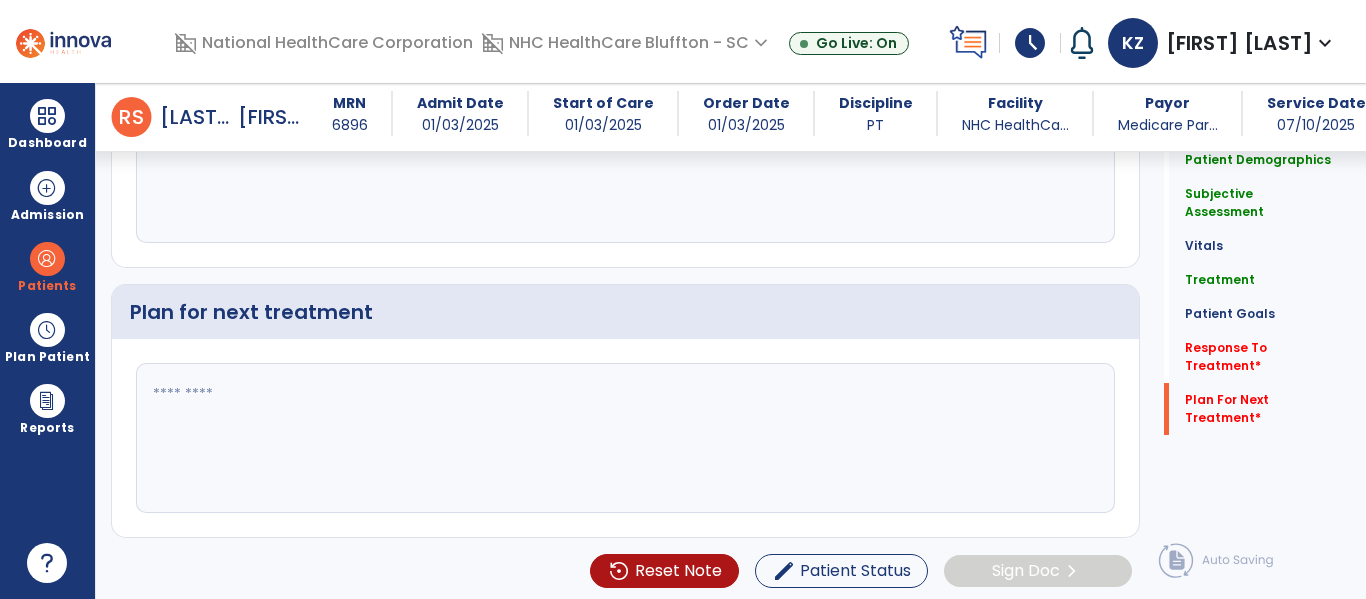 scroll, scrollTop: 2929, scrollLeft: 0, axis: vertical 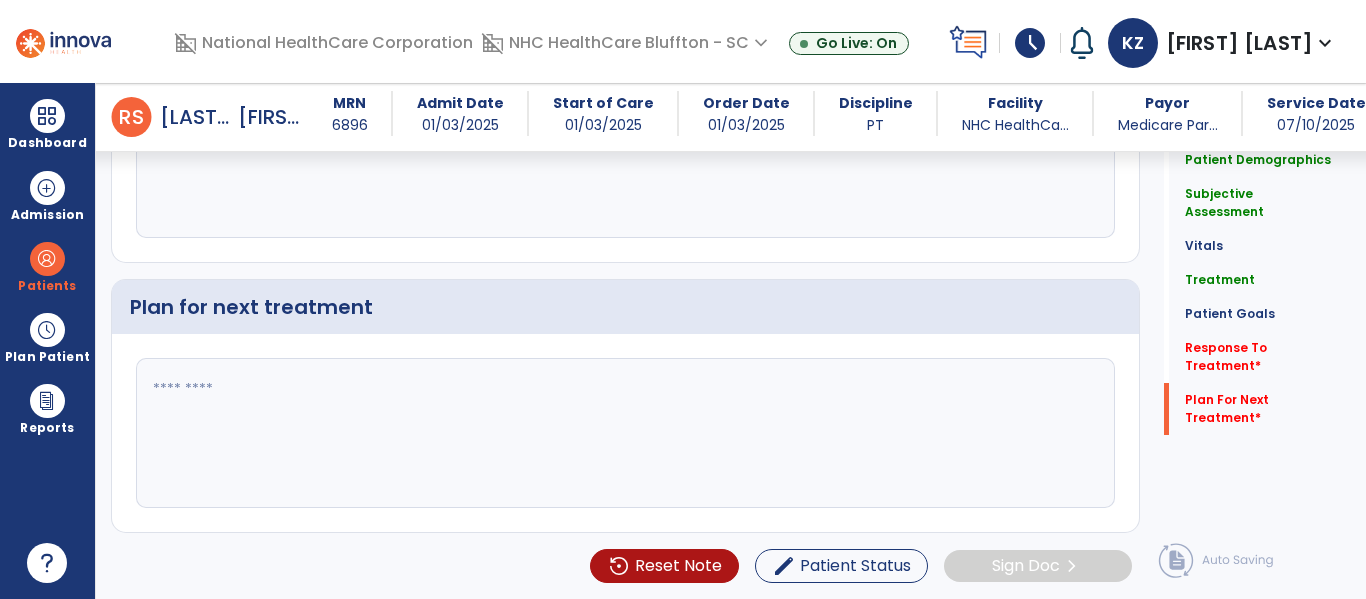 type on "**********" 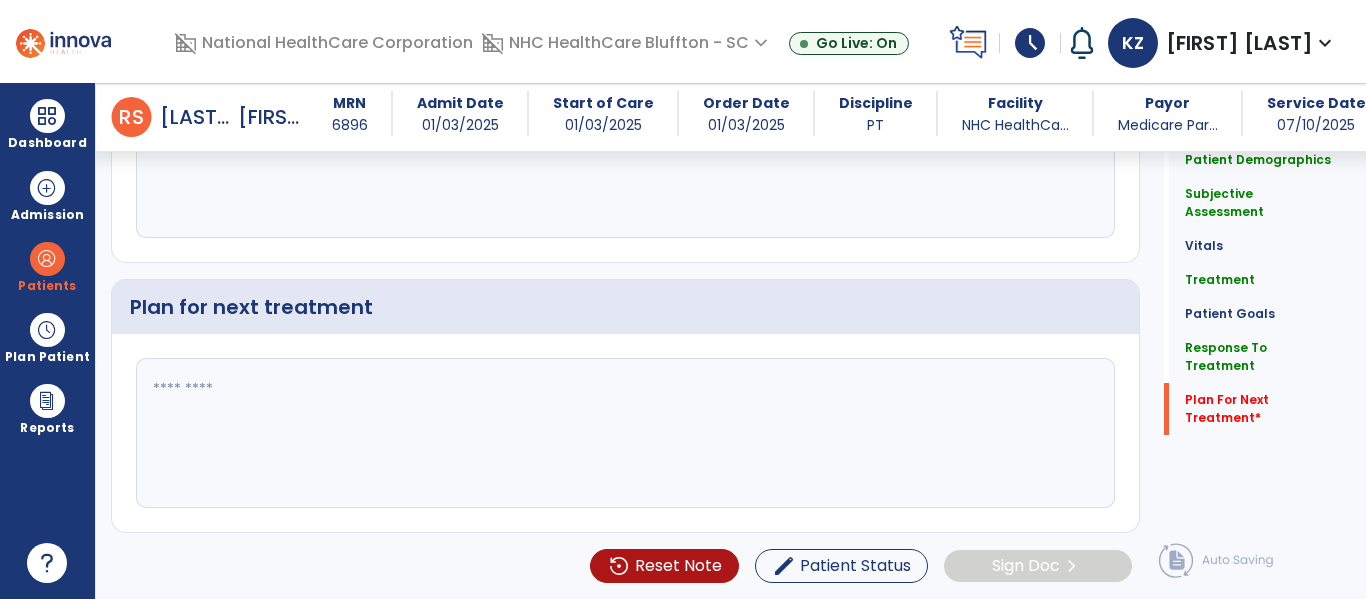 scroll, scrollTop: 2929, scrollLeft: 0, axis: vertical 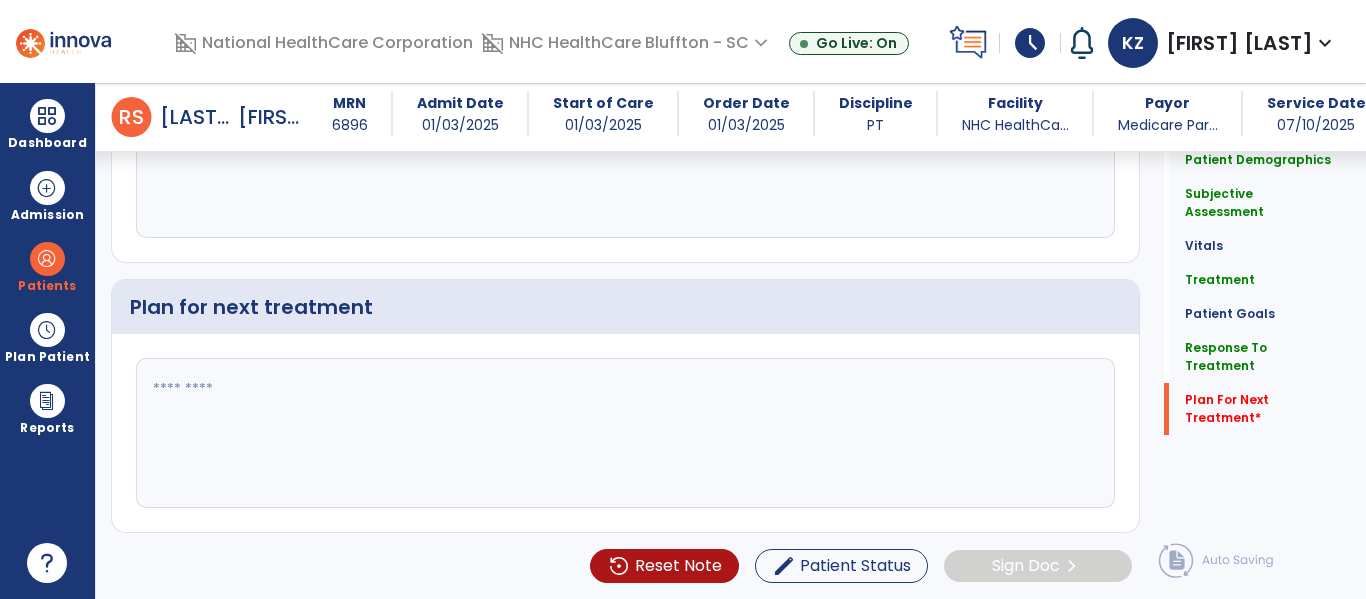 click 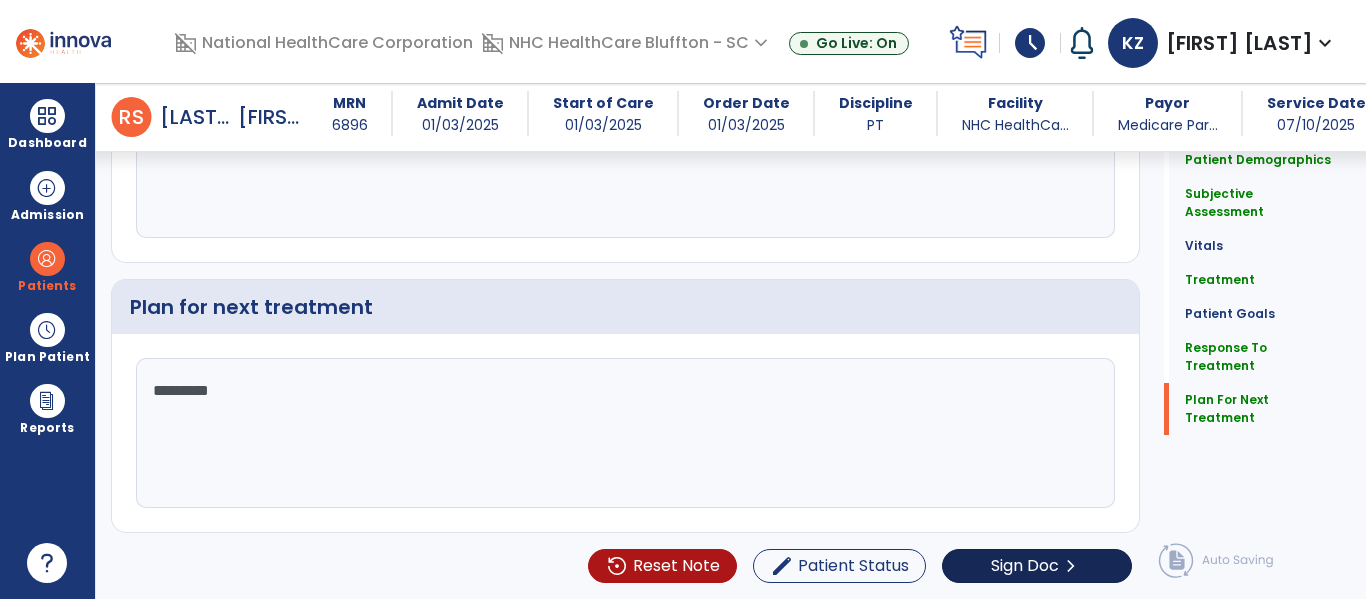 type on "*********" 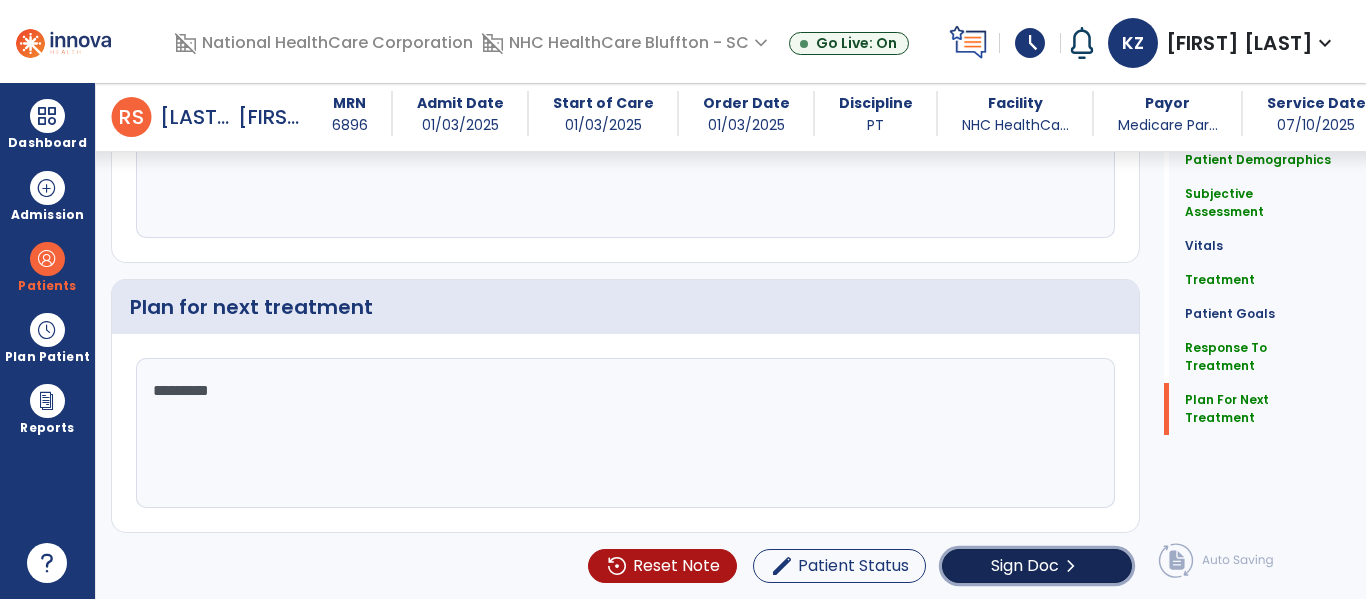 click on "Sign Doc" 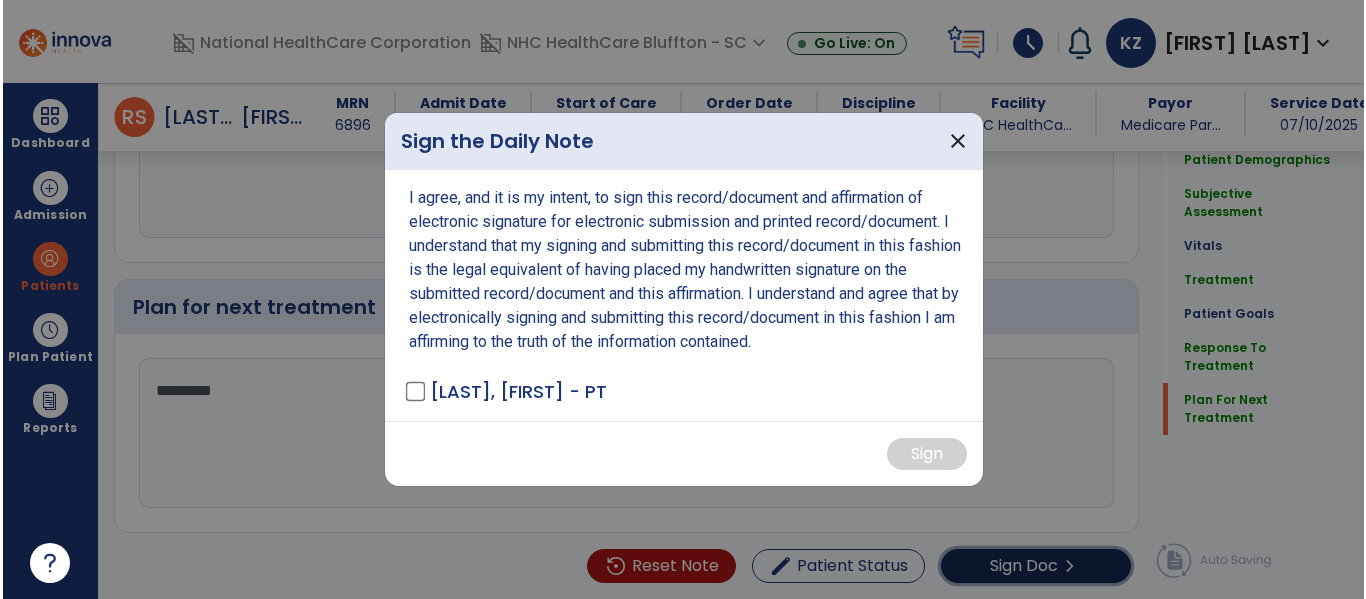 scroll, scrollTop: 2929, scrollLeft: 0, axis: vertical 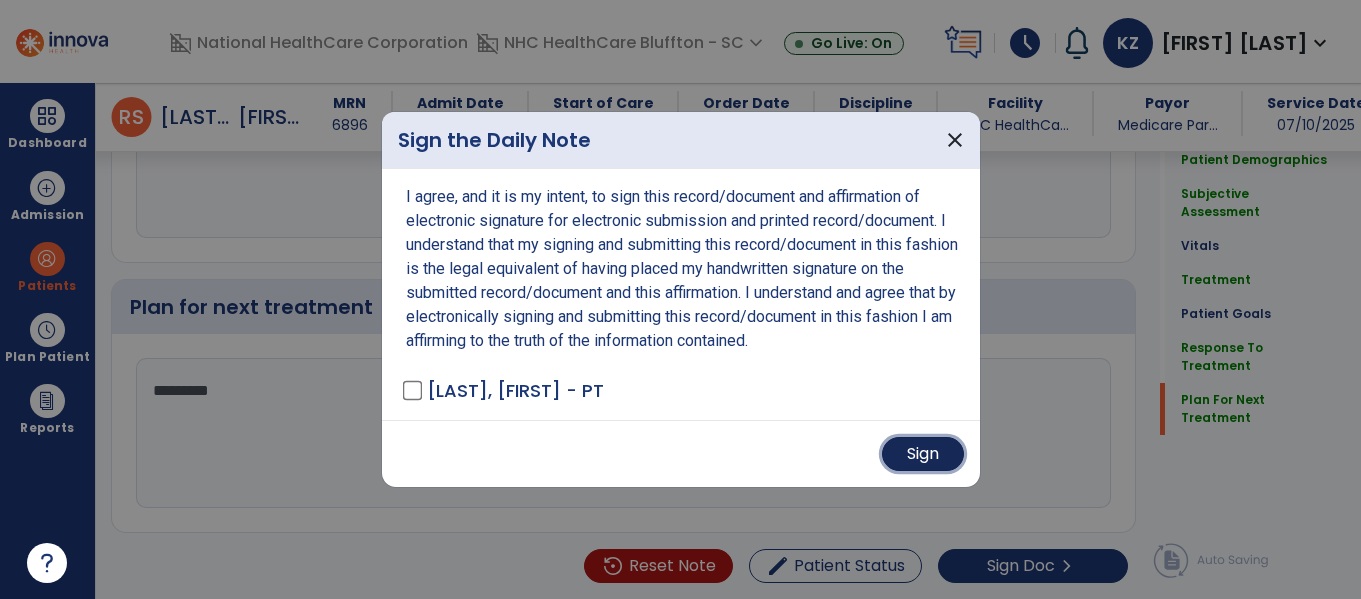 click on "Sign" at bounding box center [923, 454] 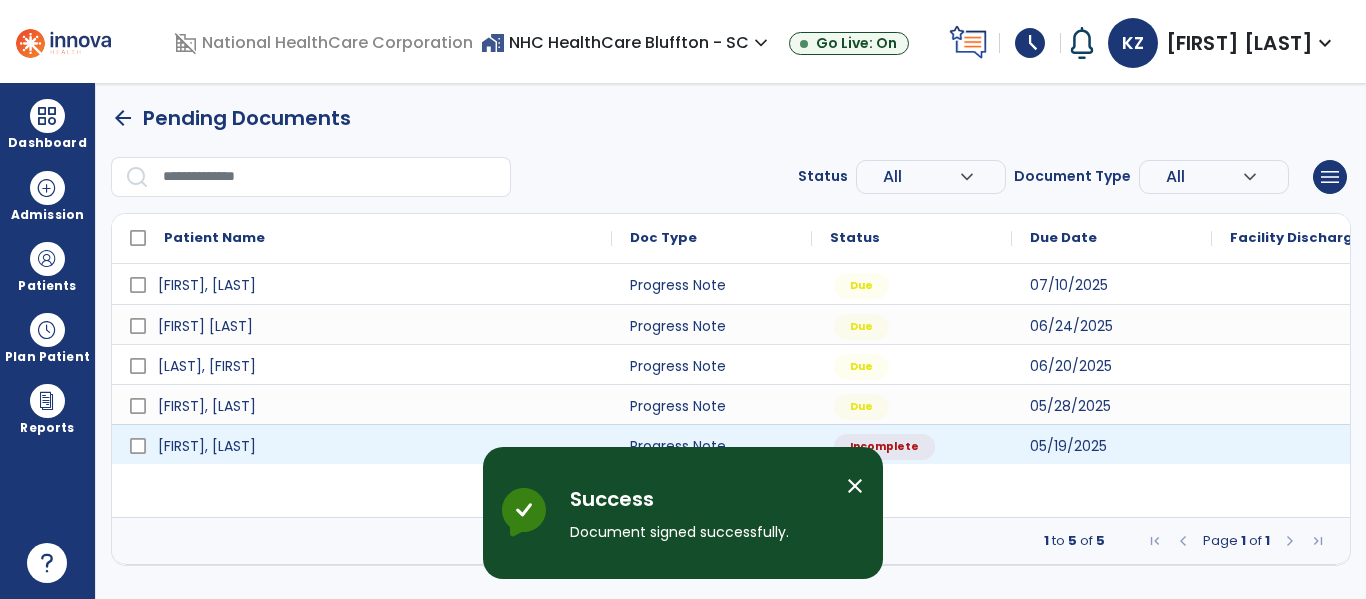 scroll, scrollTop: 0, scrollLeft: 0, axis: both 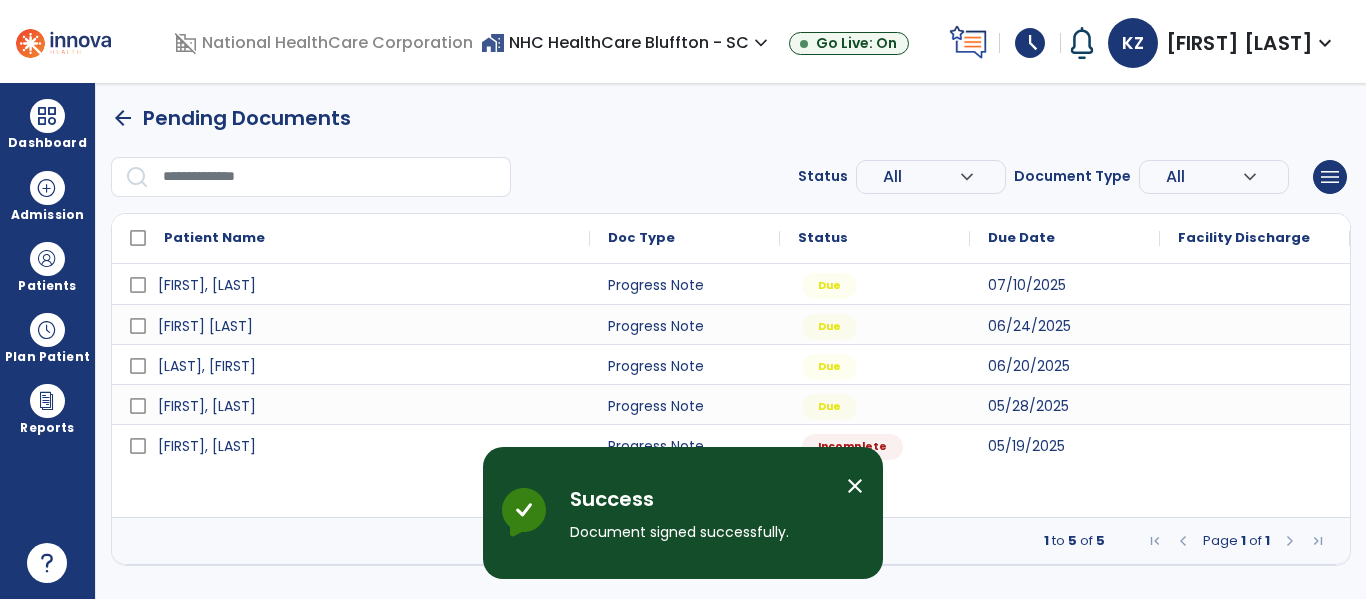 click on "close" at bounding box center (855, 486) 